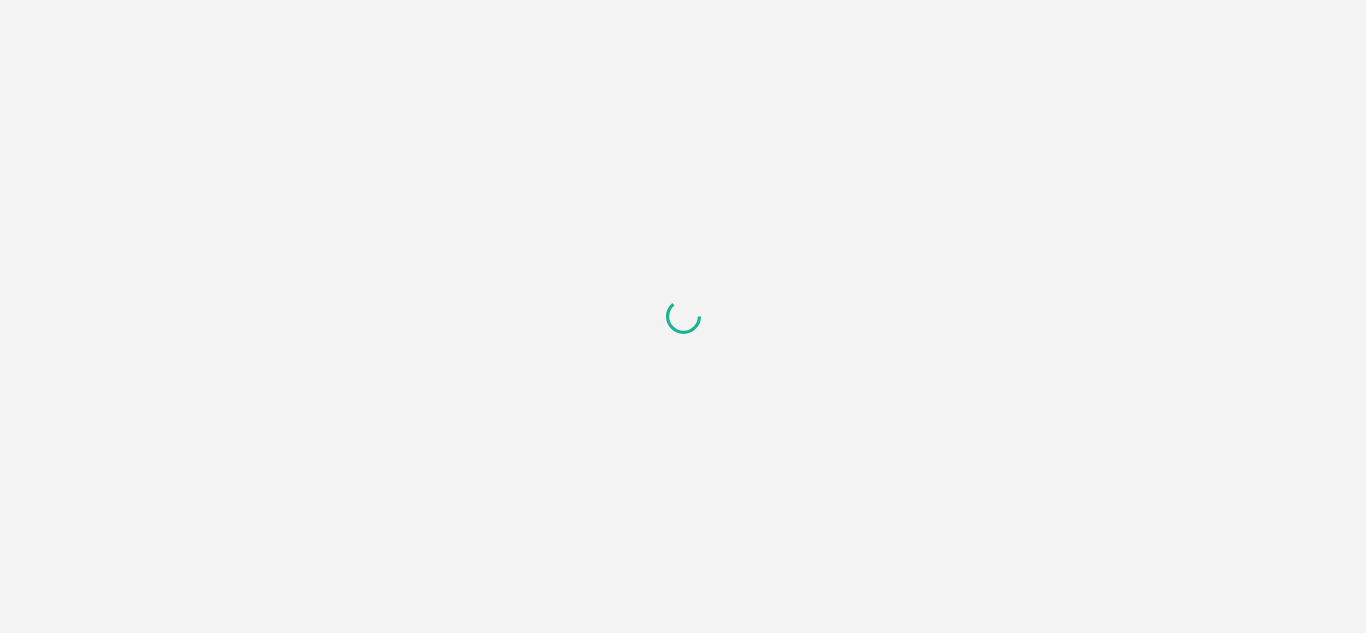 scroll, scrollTop: 0, scrollLeft: 0, axis: both 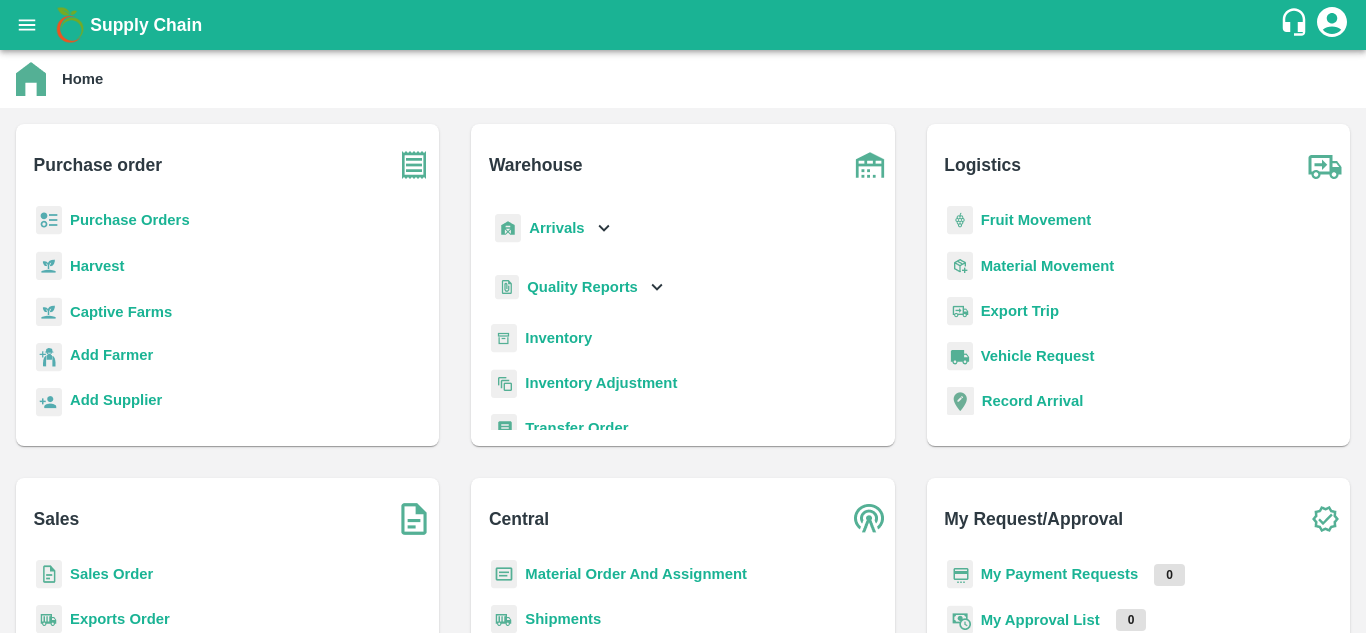 click on "Purchase Orders" at bounding box center [130, 220] 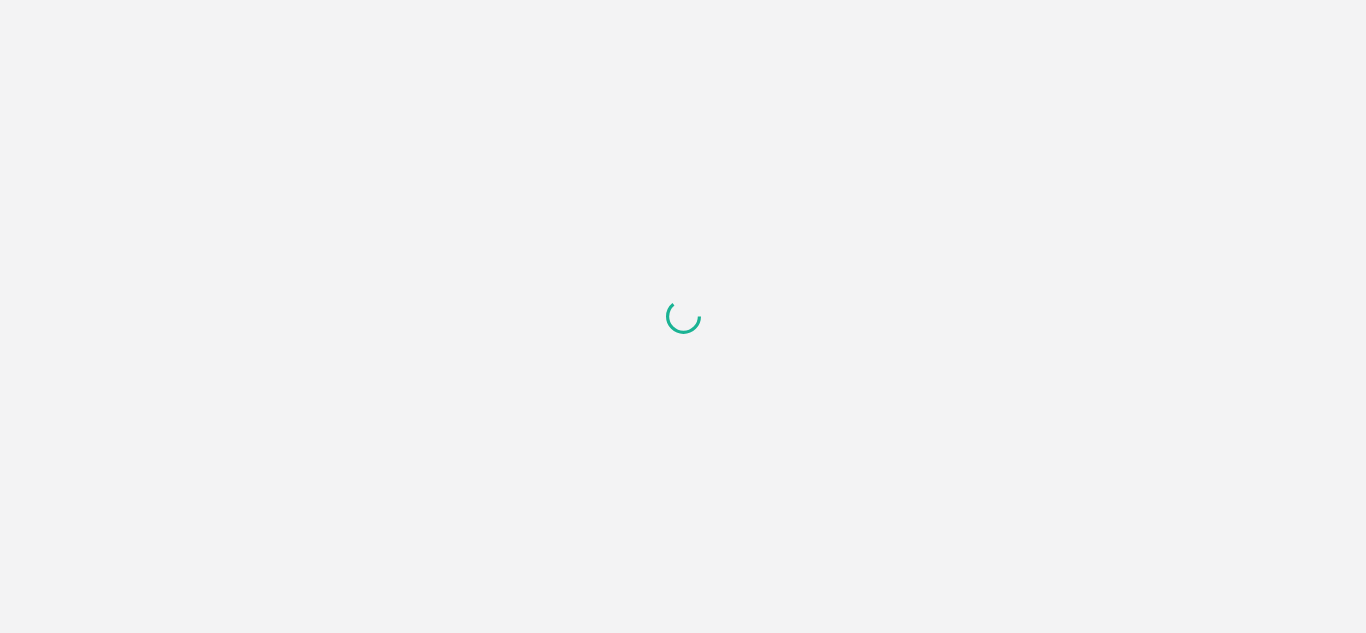 scroll, scrollTop: 0, scrollLeft: 0, axis: both 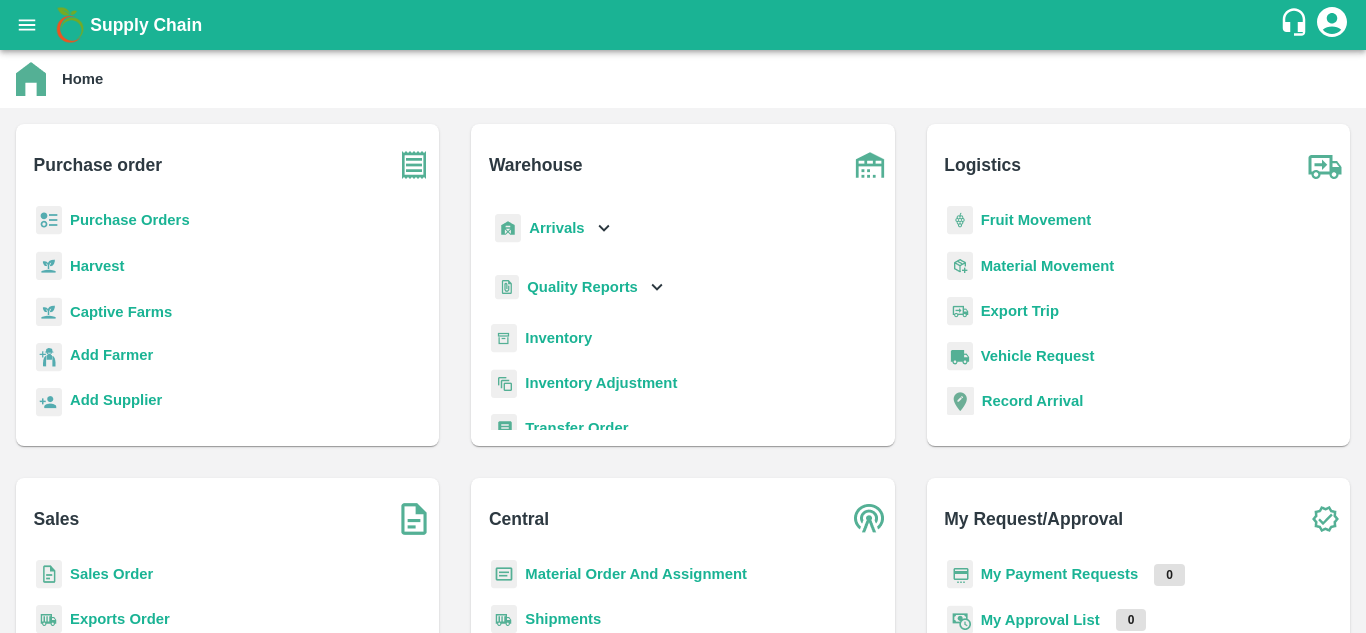 click on "Fruit Movement" at bounding box center (1036, 220) 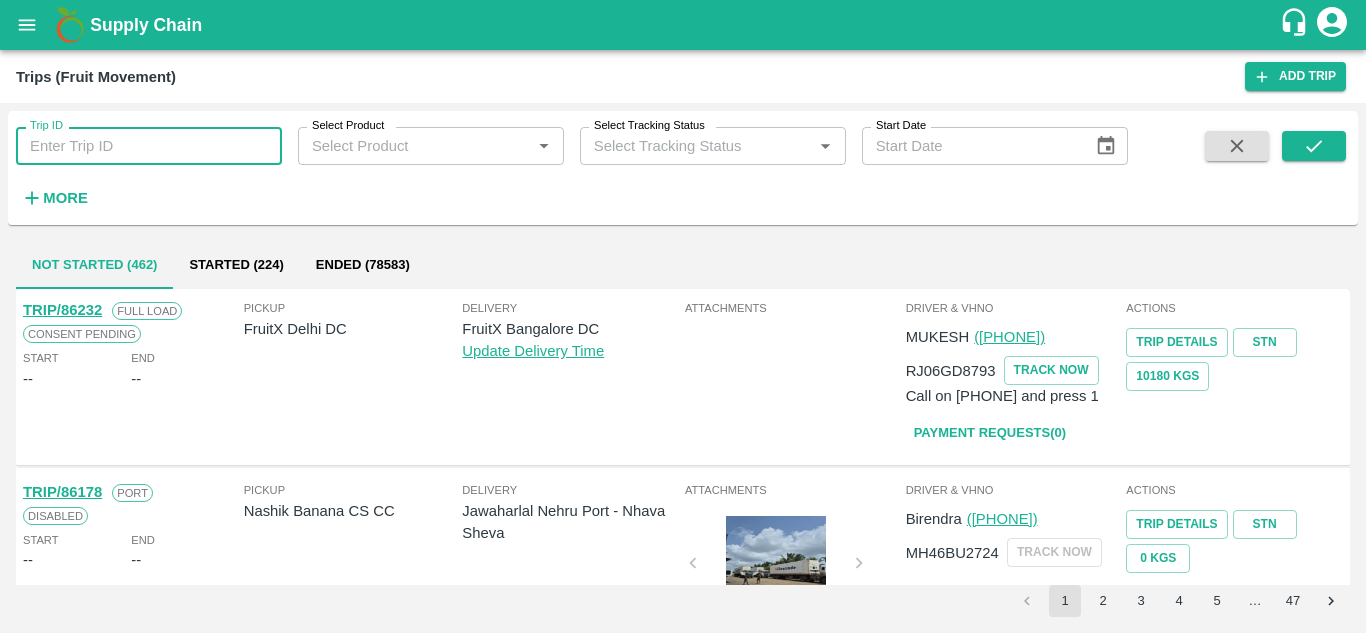 click on "Trip ID" at bounding box center (149, 146) 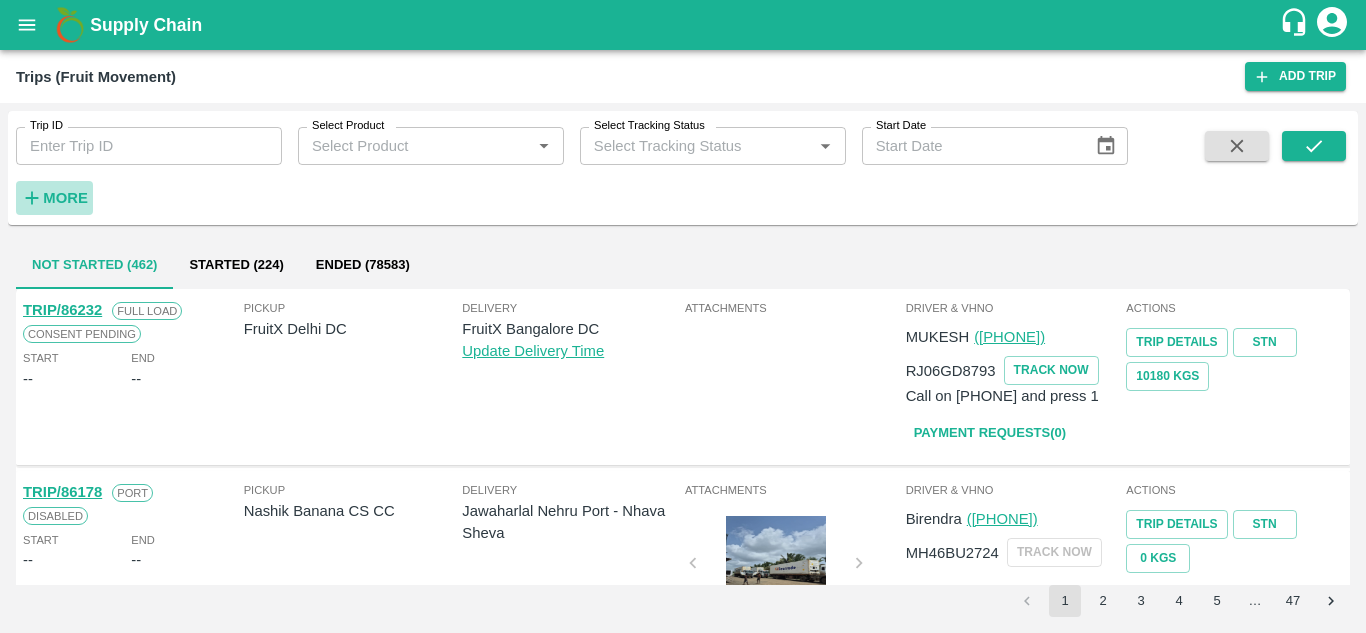 click on "More" at bounding box center [65, 198] 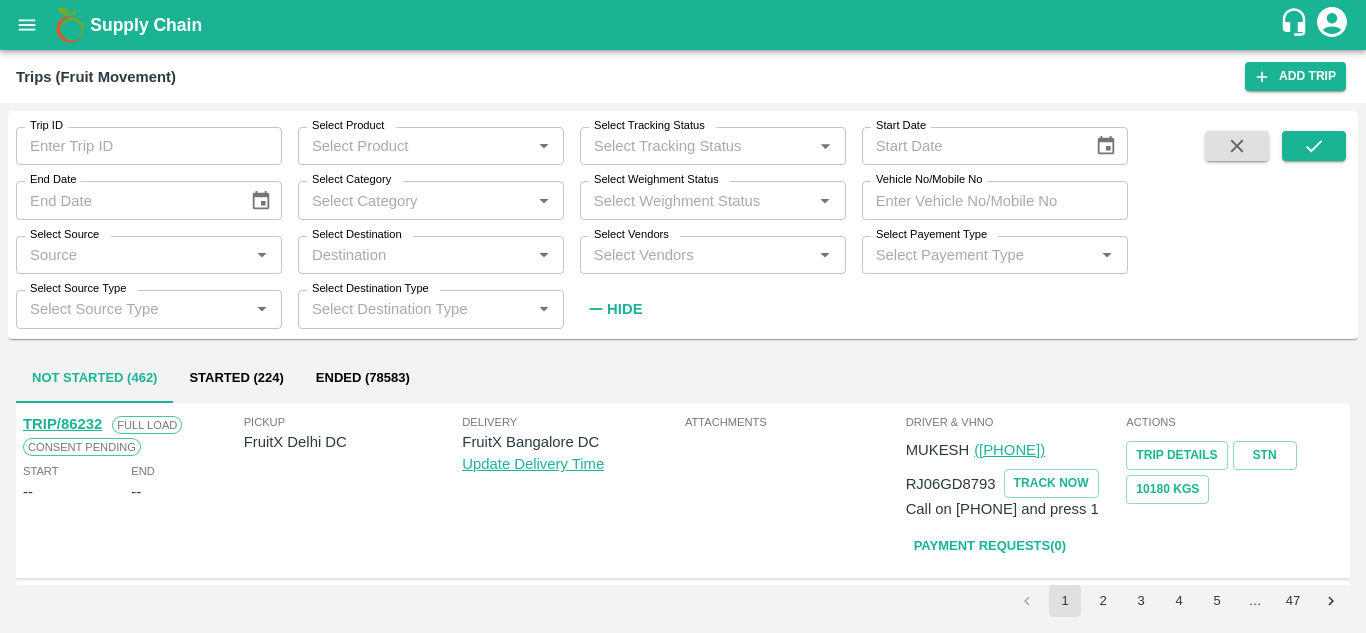 click on "Select Vendors   *" at bounding box center (713, 255) 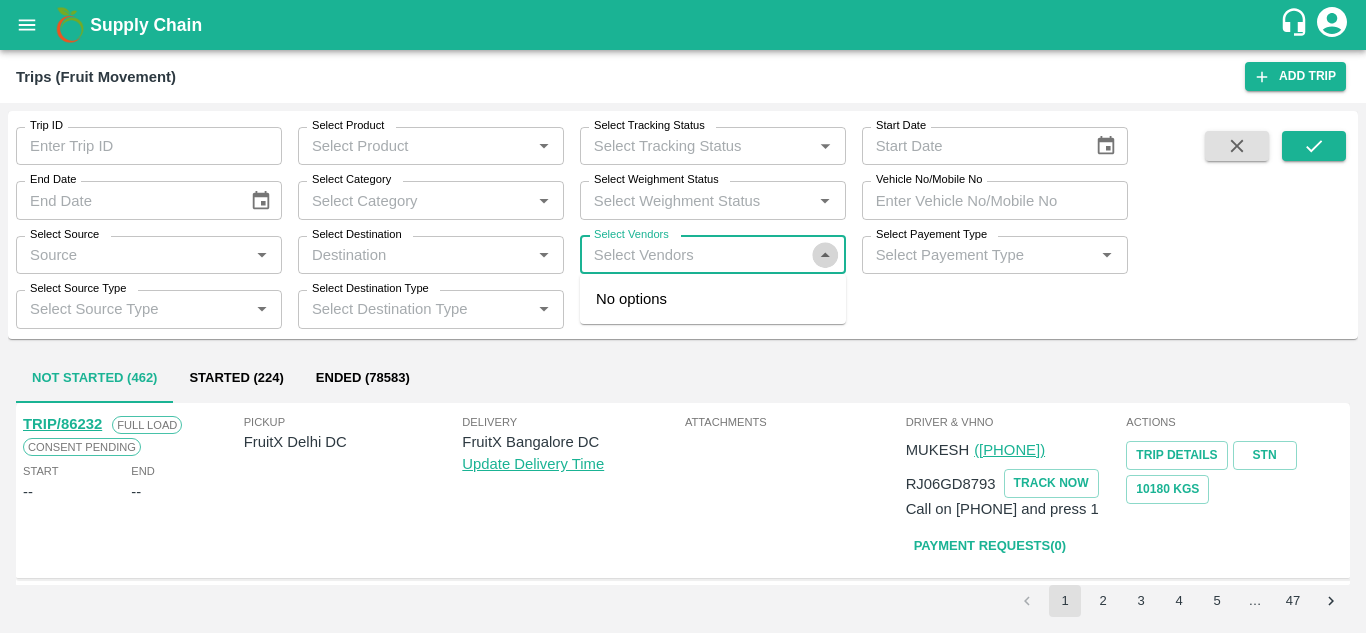 click 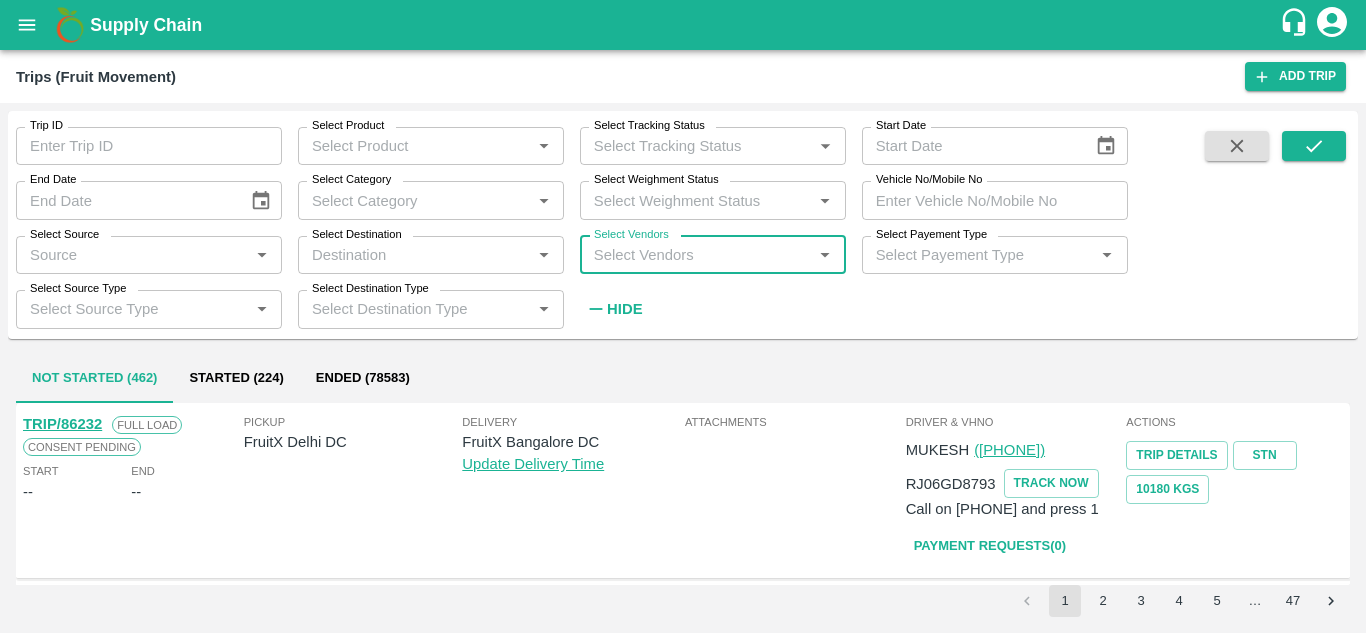 click on "Select Vendors" at bounding box center [696, 255] 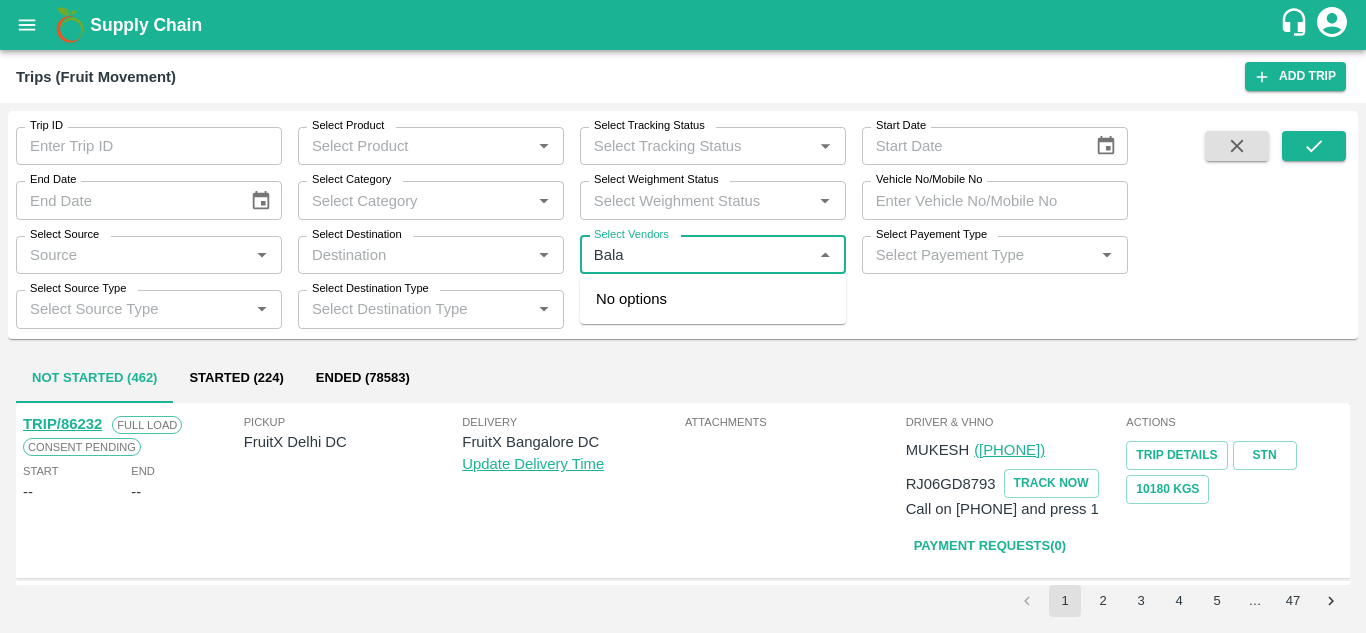 type on "Balaj" 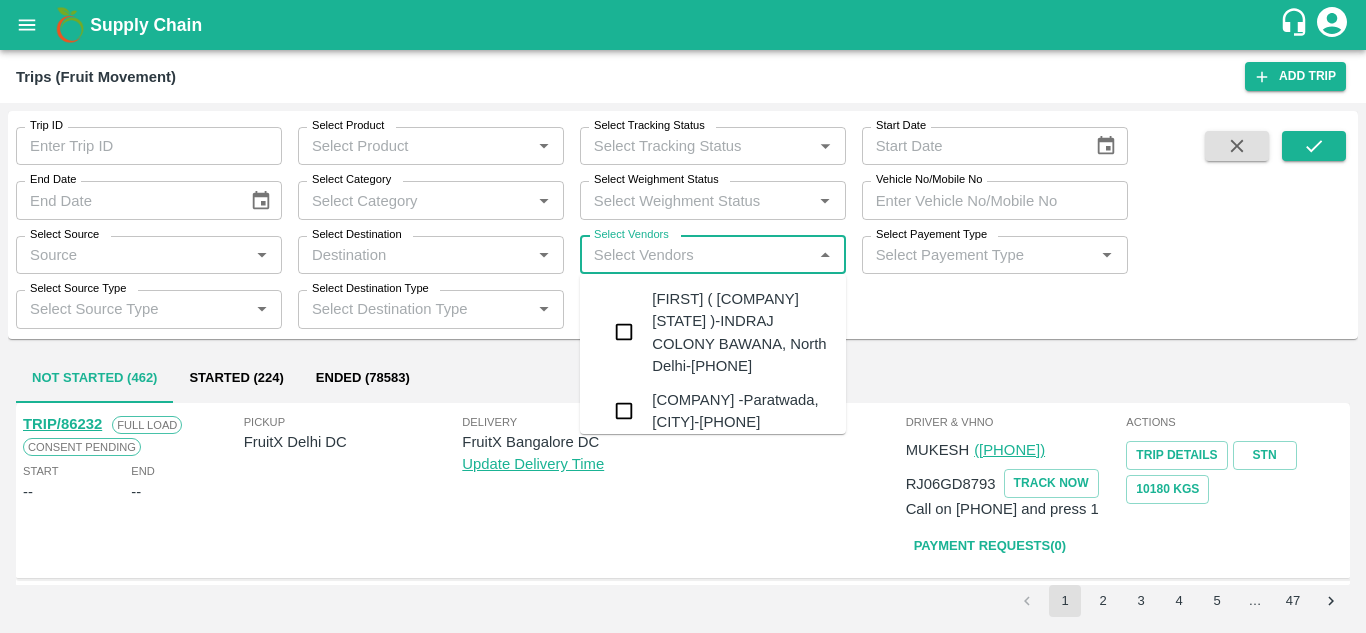 type on "i" 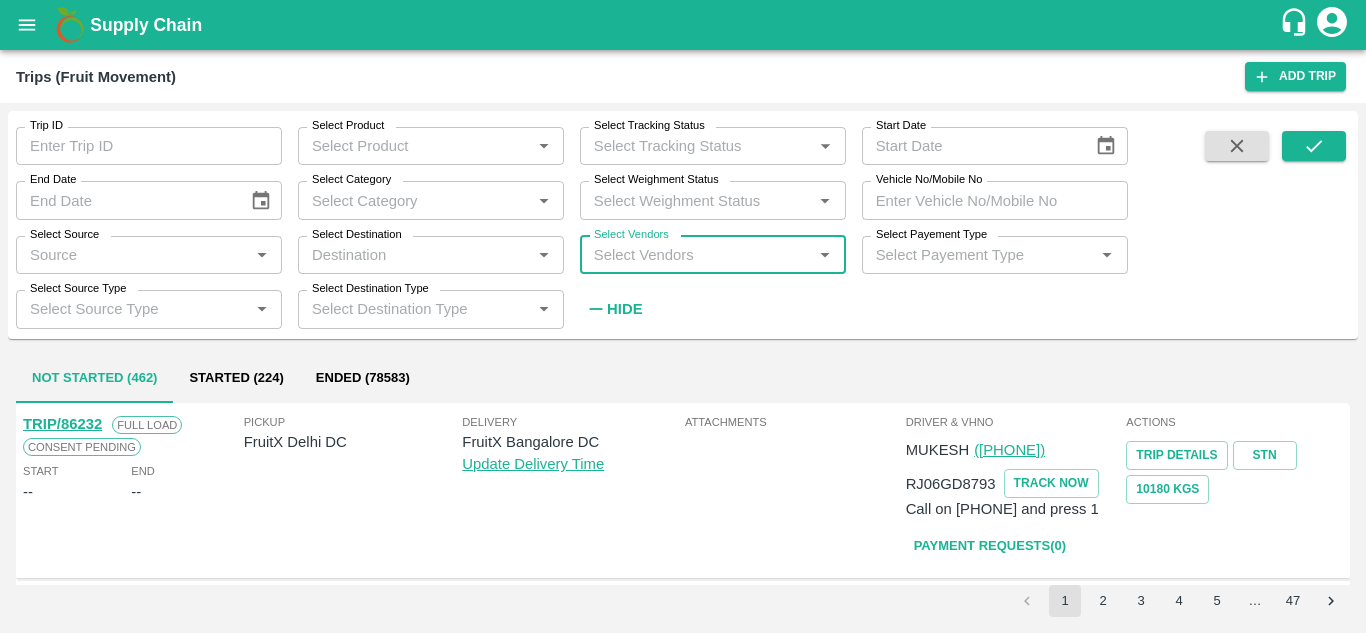 click on "Select Vendors" at bounding box center (696, 255) 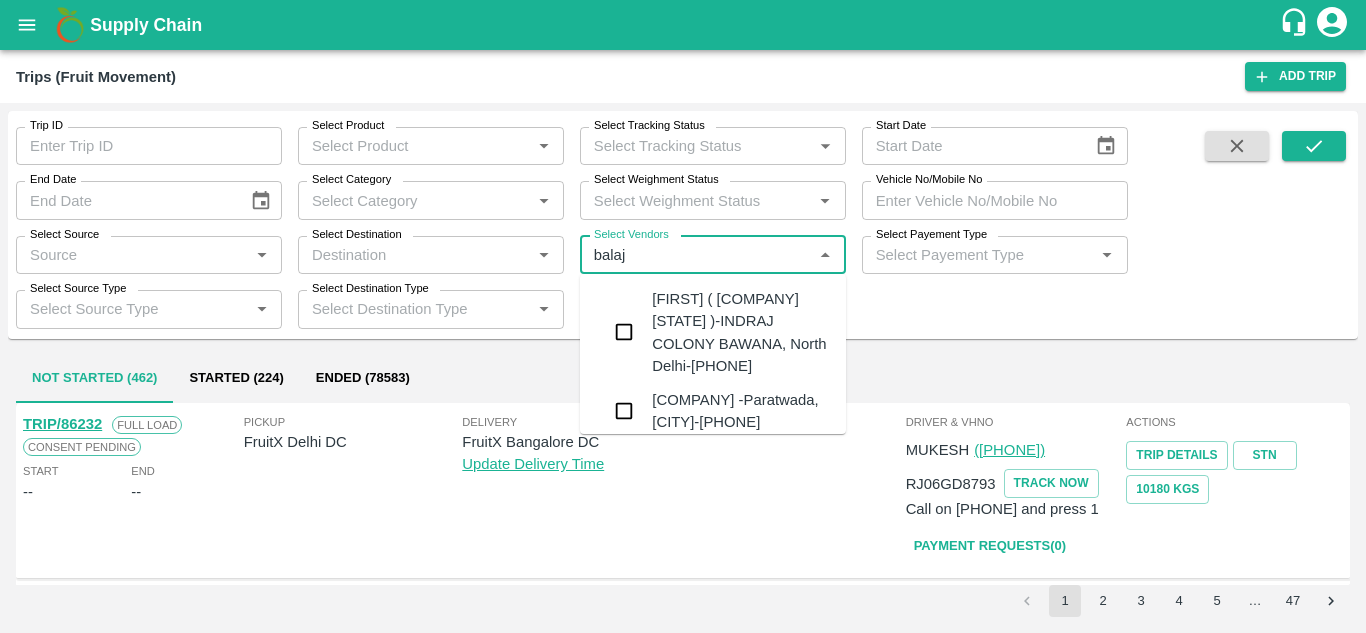 type on "balaji" 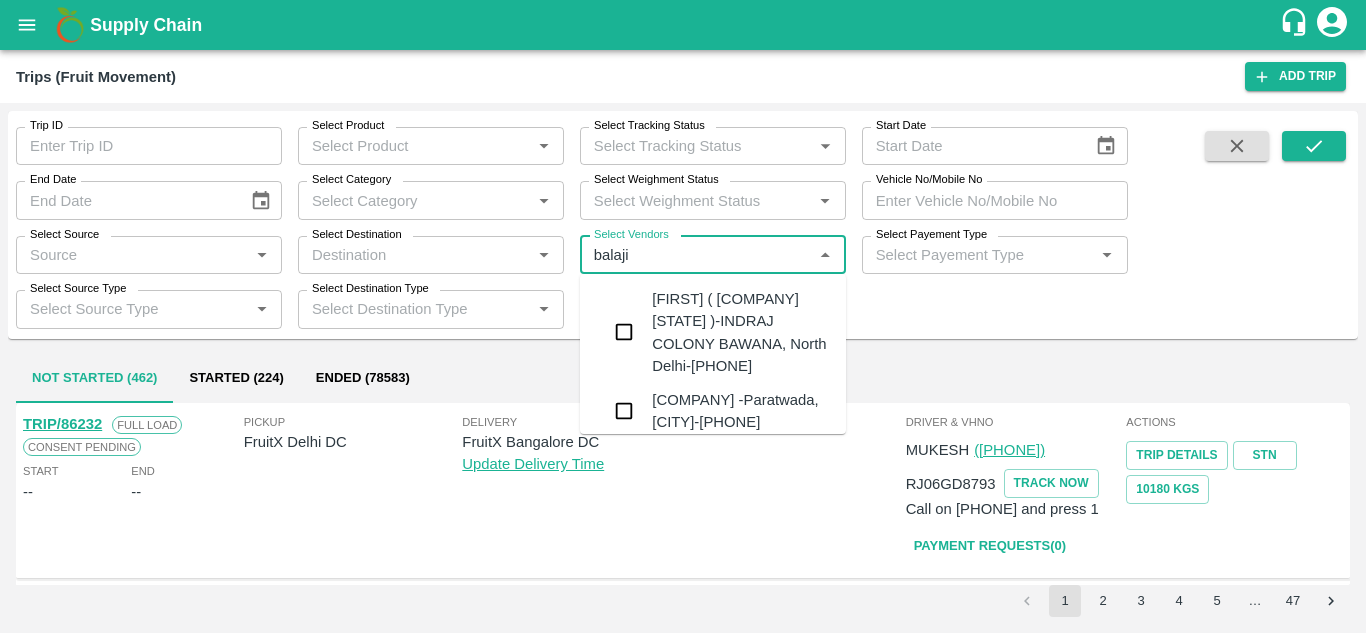 type 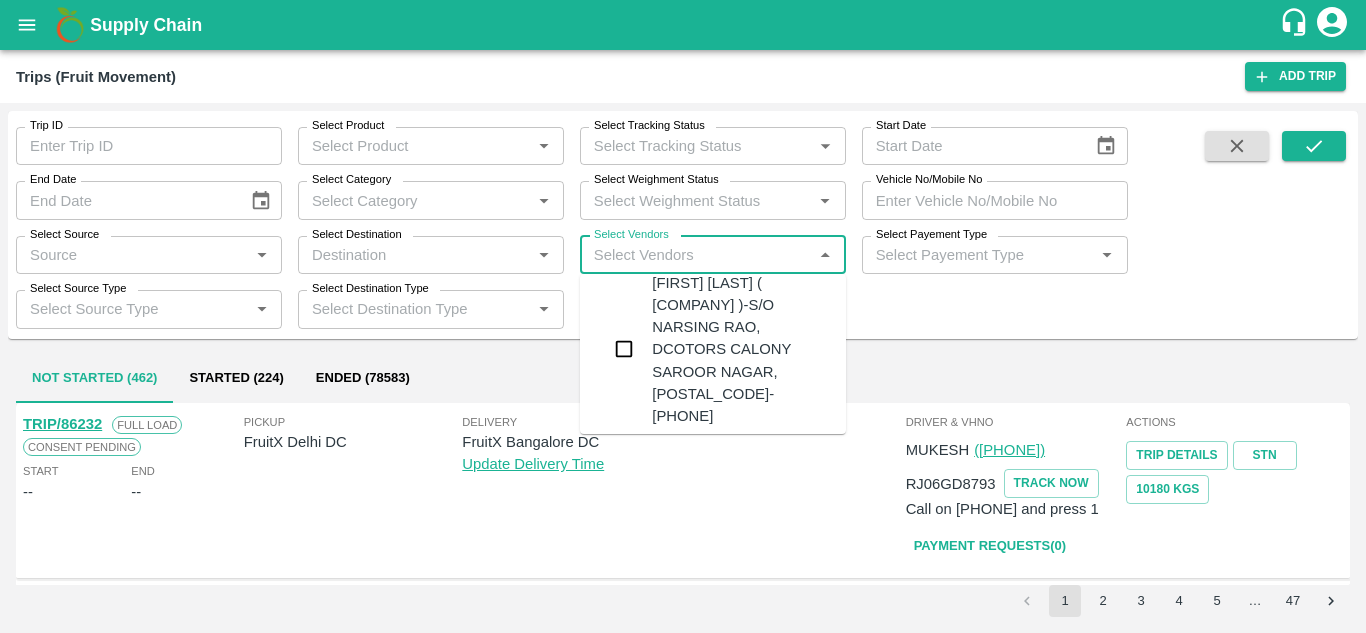 scroll, scrollTop: 561, scrollLeft: 0, axis: vertical 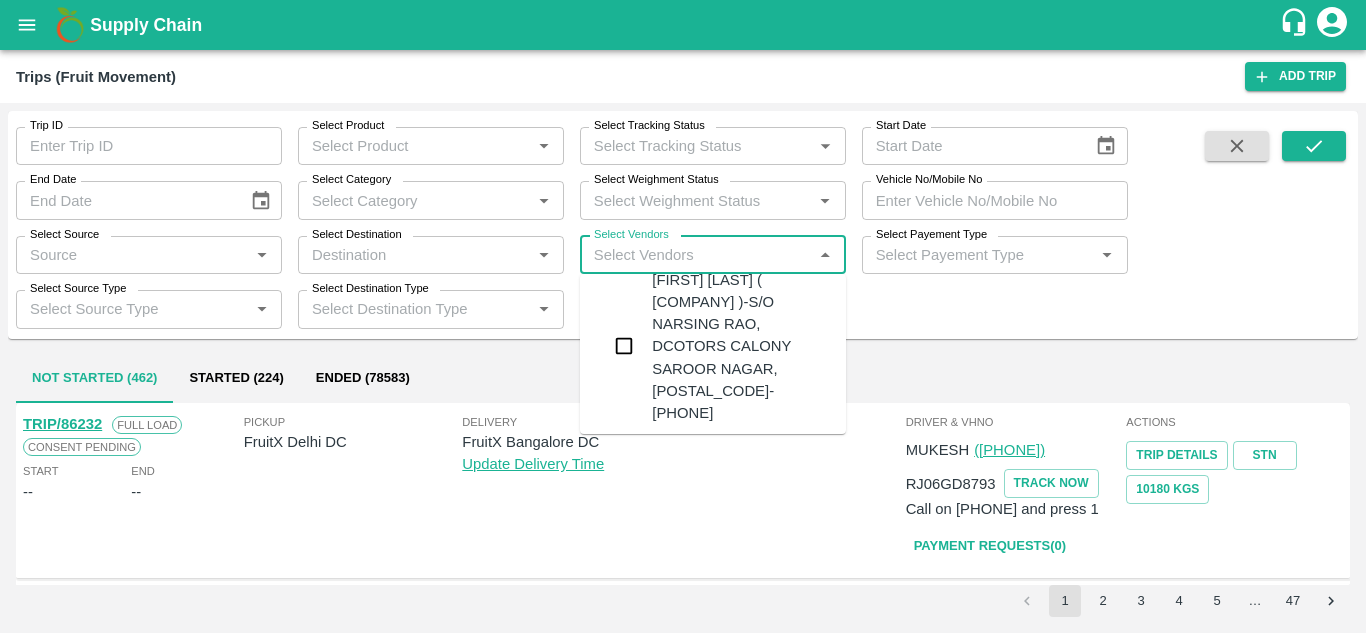 click on "Balaji Prakash Patil-Bitargaon, Solapur-9881261555" at bounding box center (741, 155) 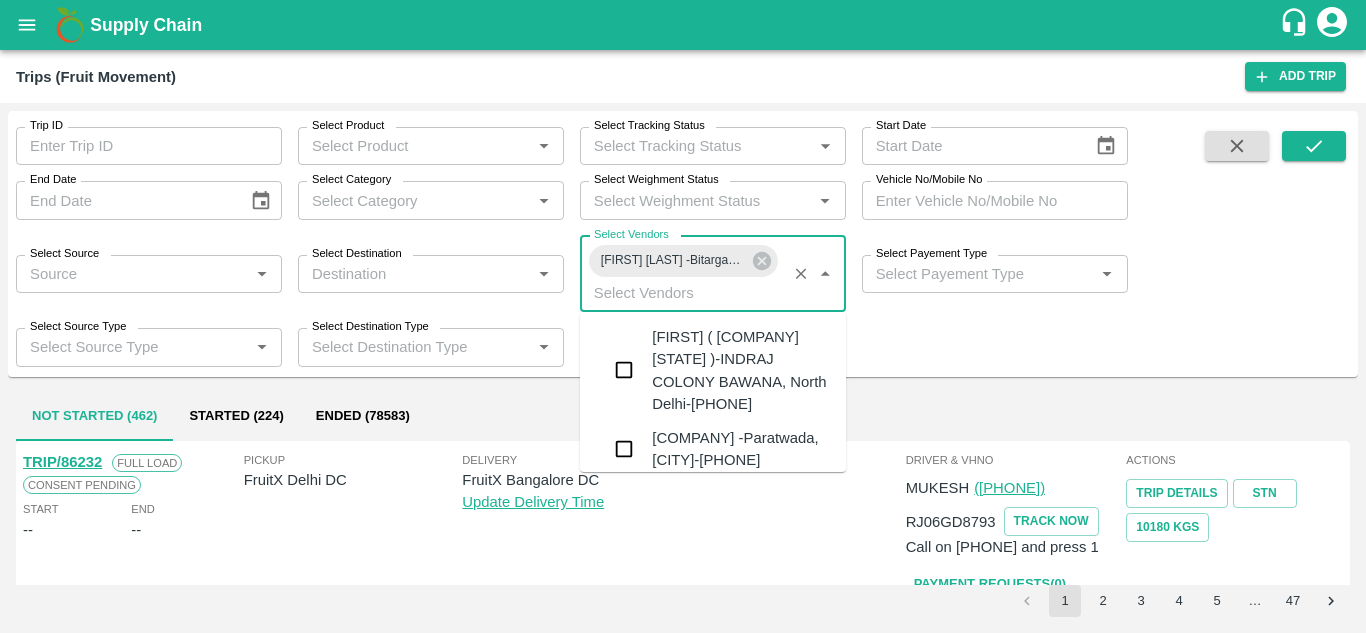 click on "Select Vendors" at bounding box center (683, 293) 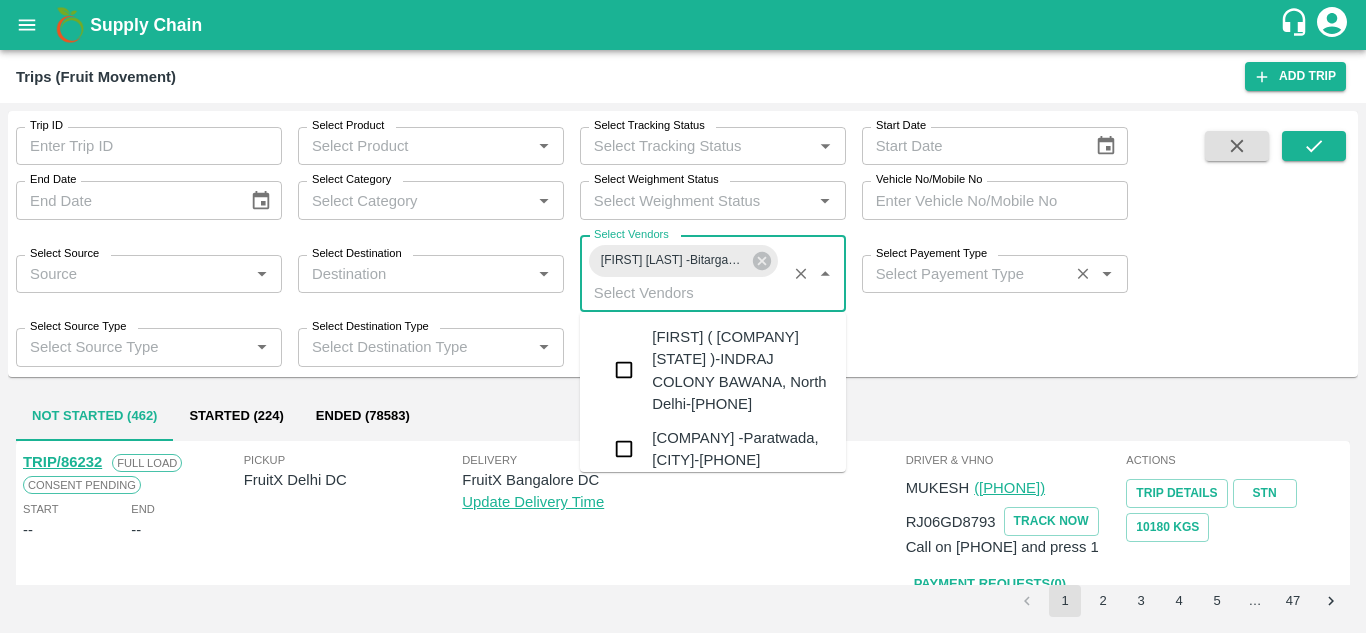 click on "Select Payement Type" at bounding box center [965, 274] 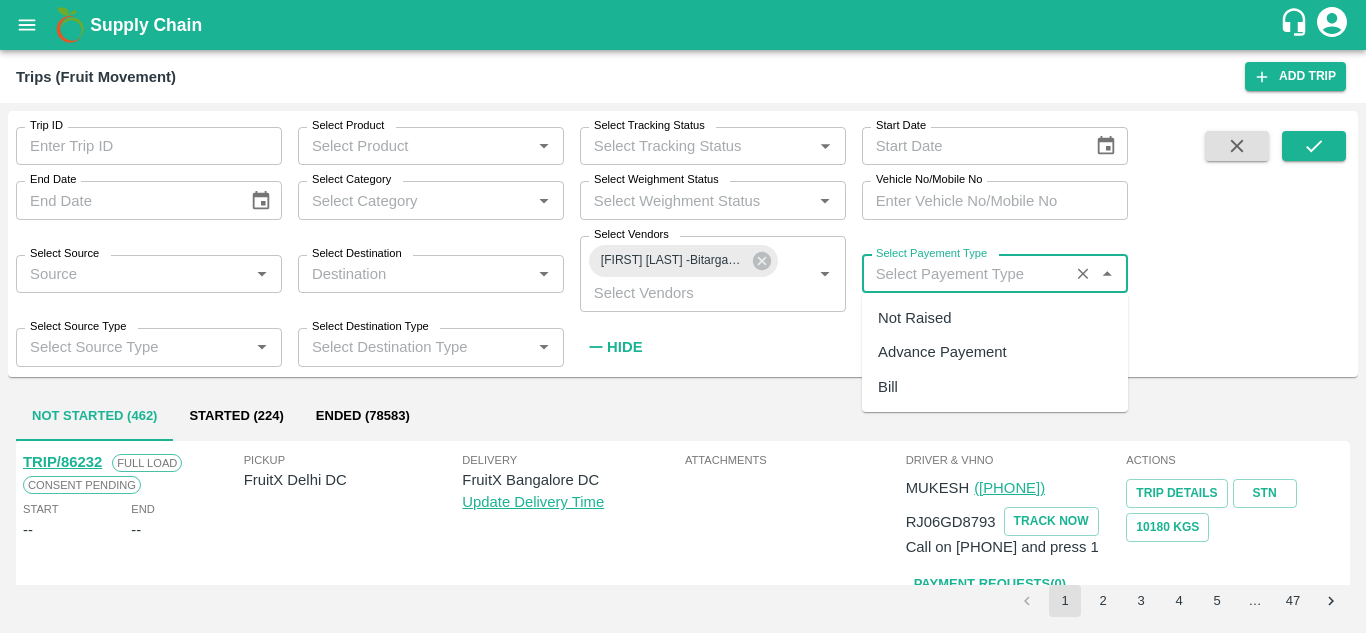 click on "Not Raised" at bounding box center [914, 318] 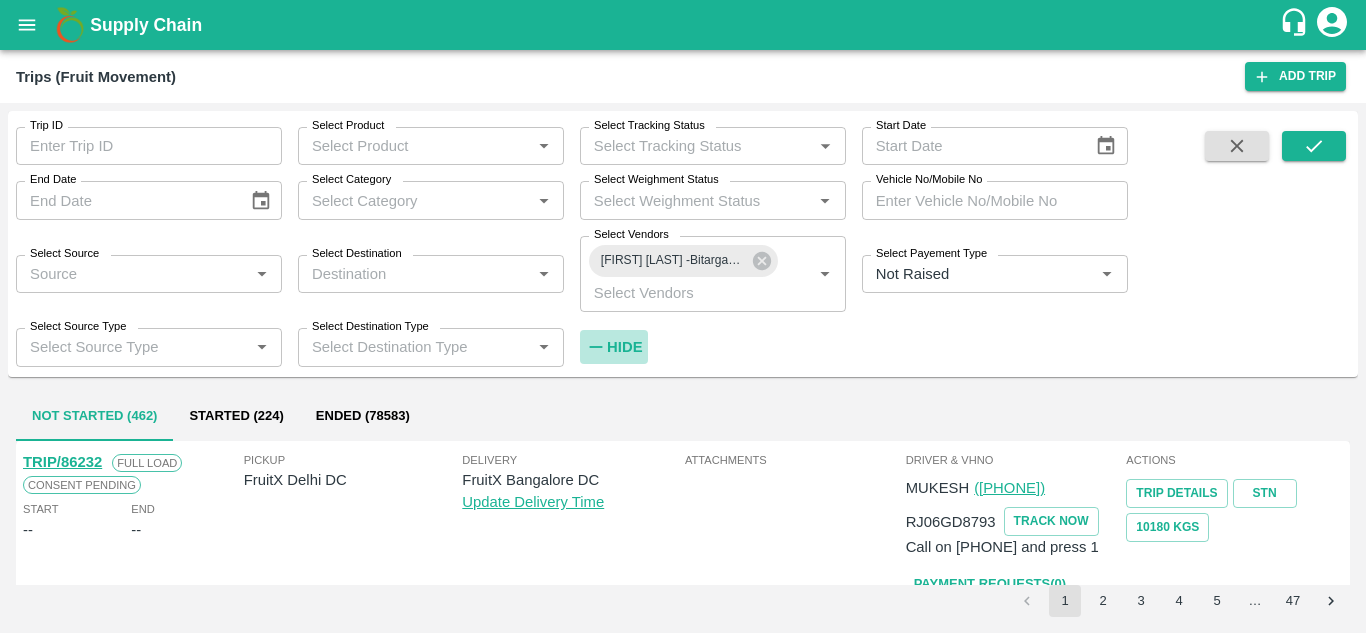 click on "Hide" at bounding box center [624, 347] 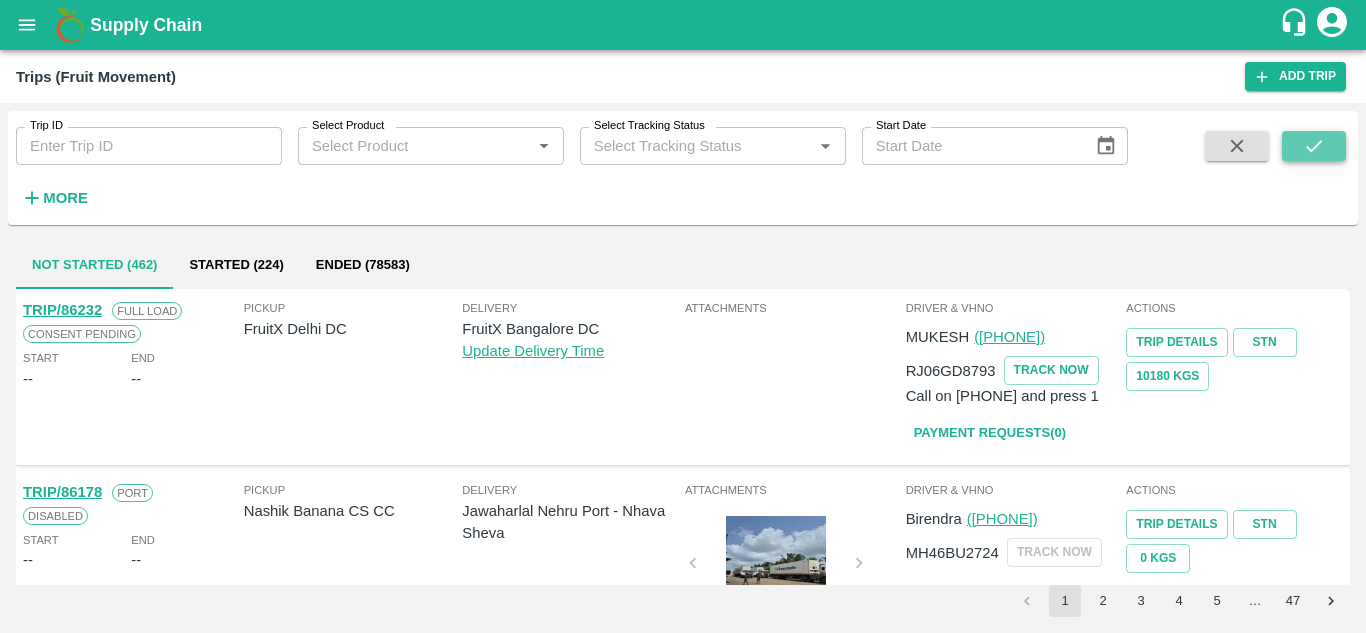 click at bounding box center [1314, 146] 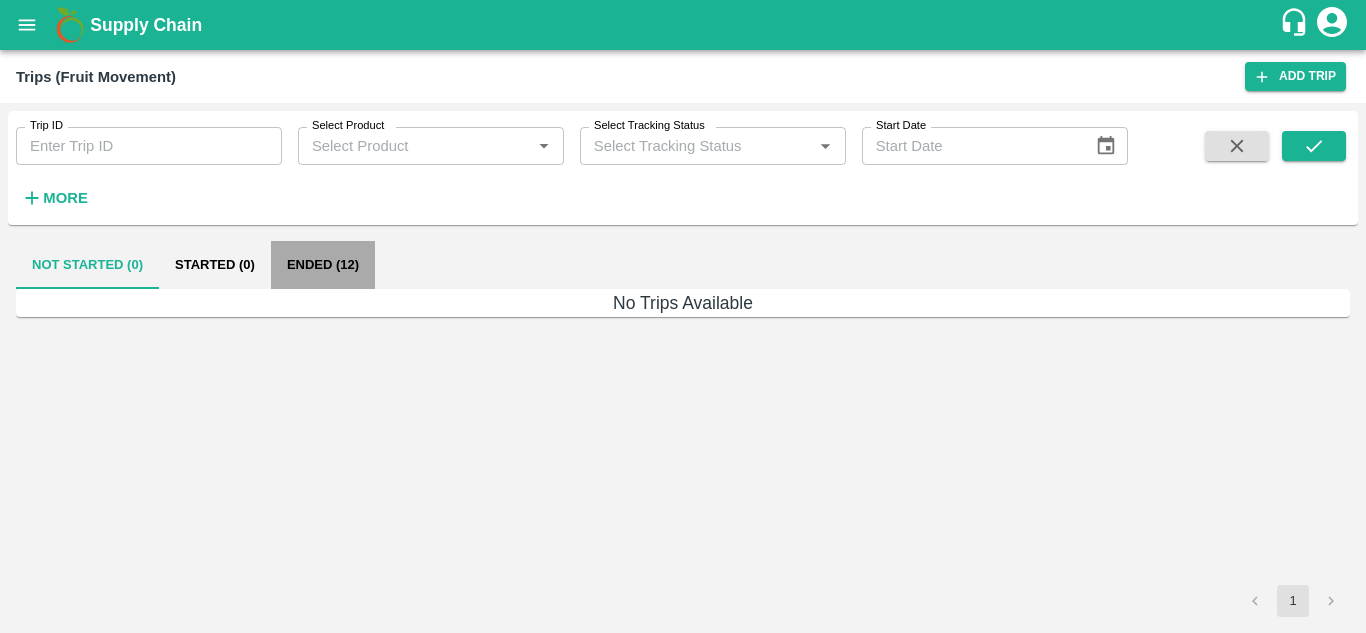 click on "Ended (12)" at bounding box center (323, 265) 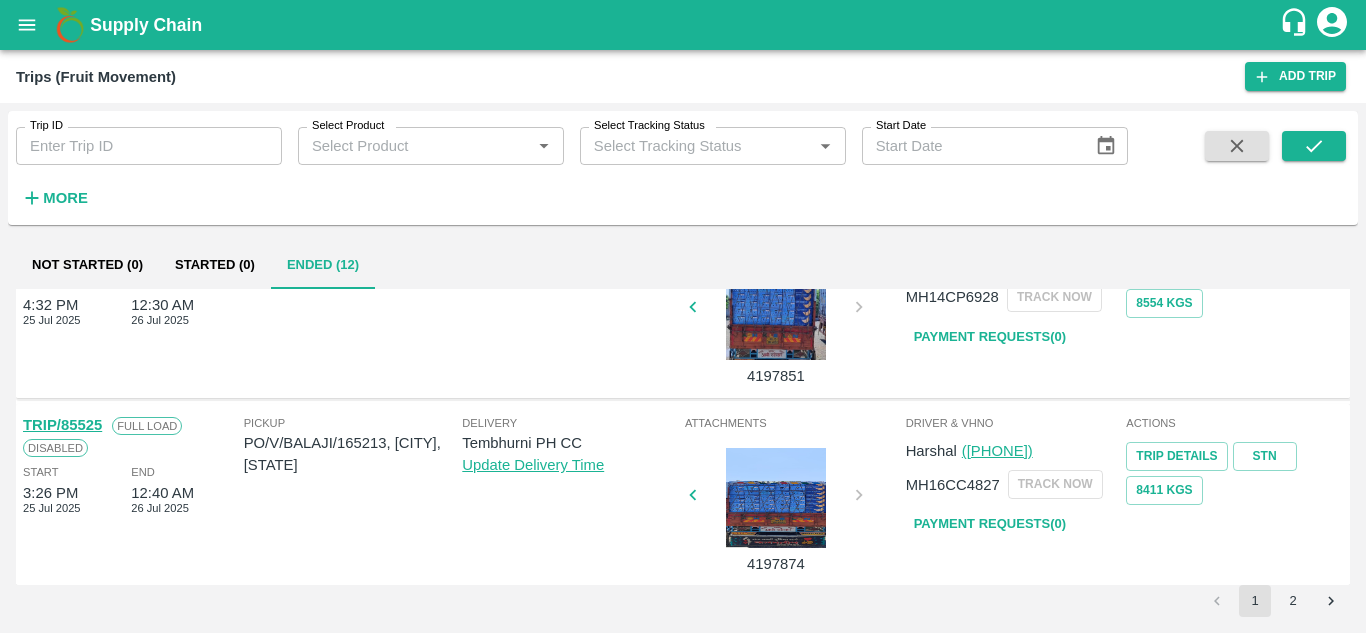 scroll, scrollTop: 1580, scrollLeft: 0, axis: vertical 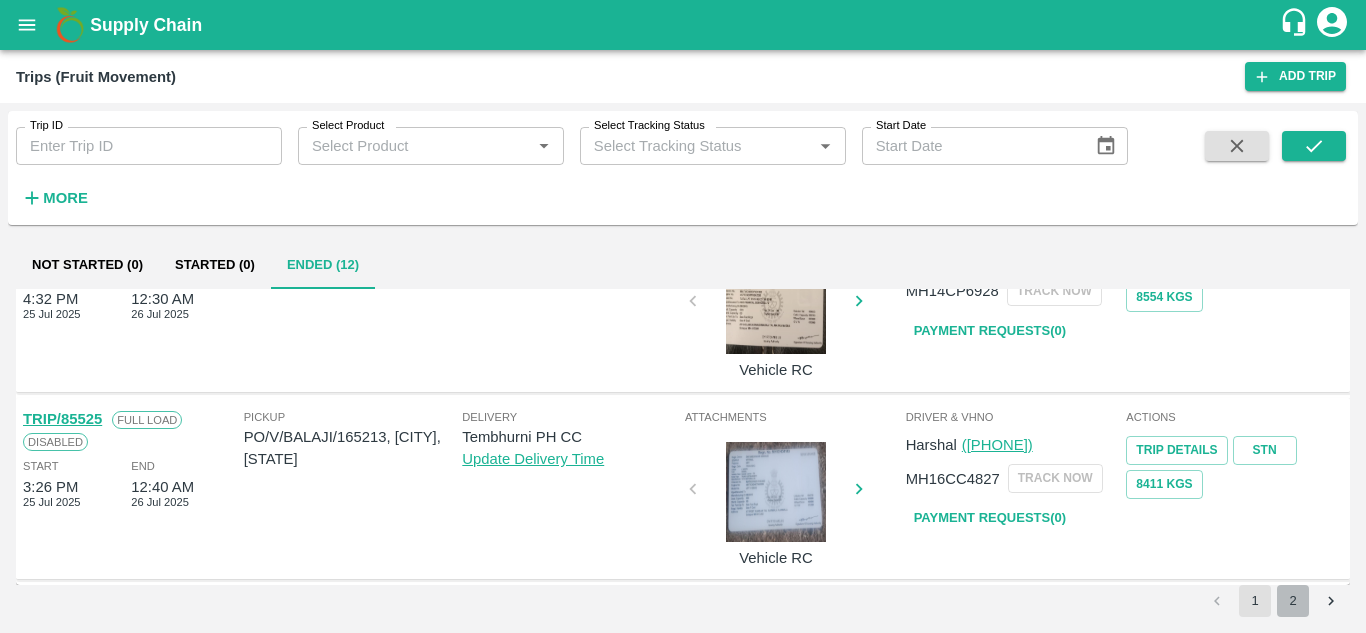 click on "2" at bounding box center (1293, 601) 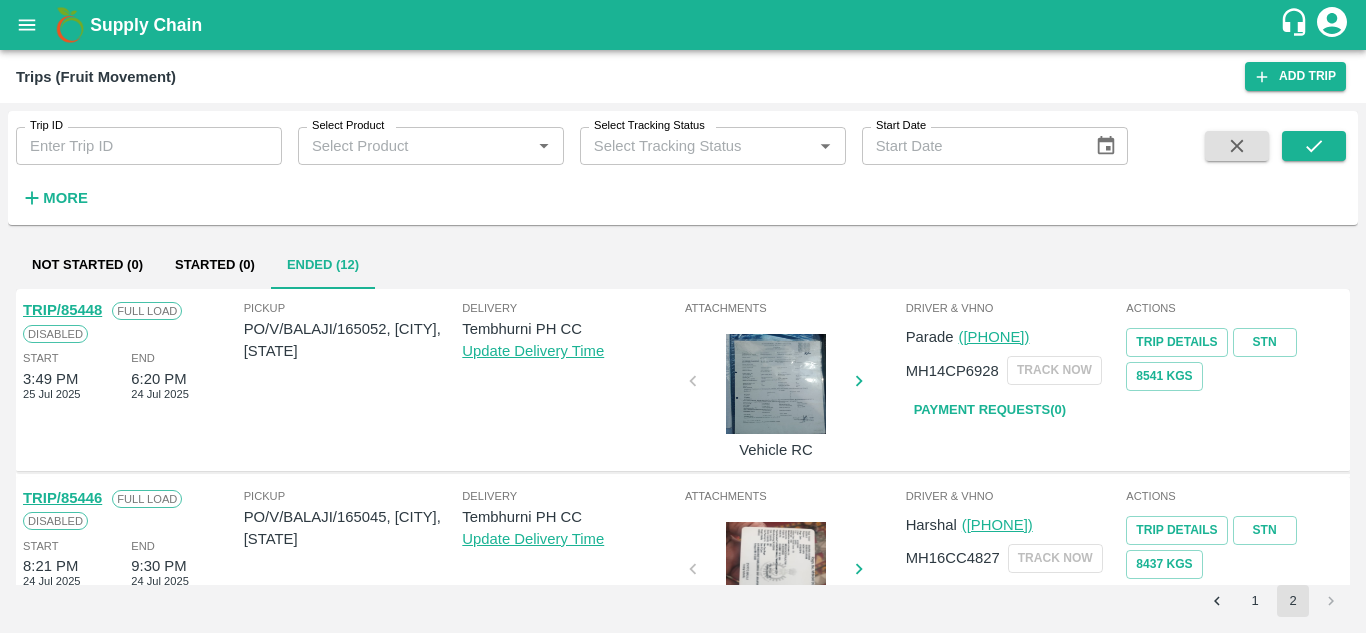 scroll, scrollTop: 79, scrollLeft: 0, axis: vertical 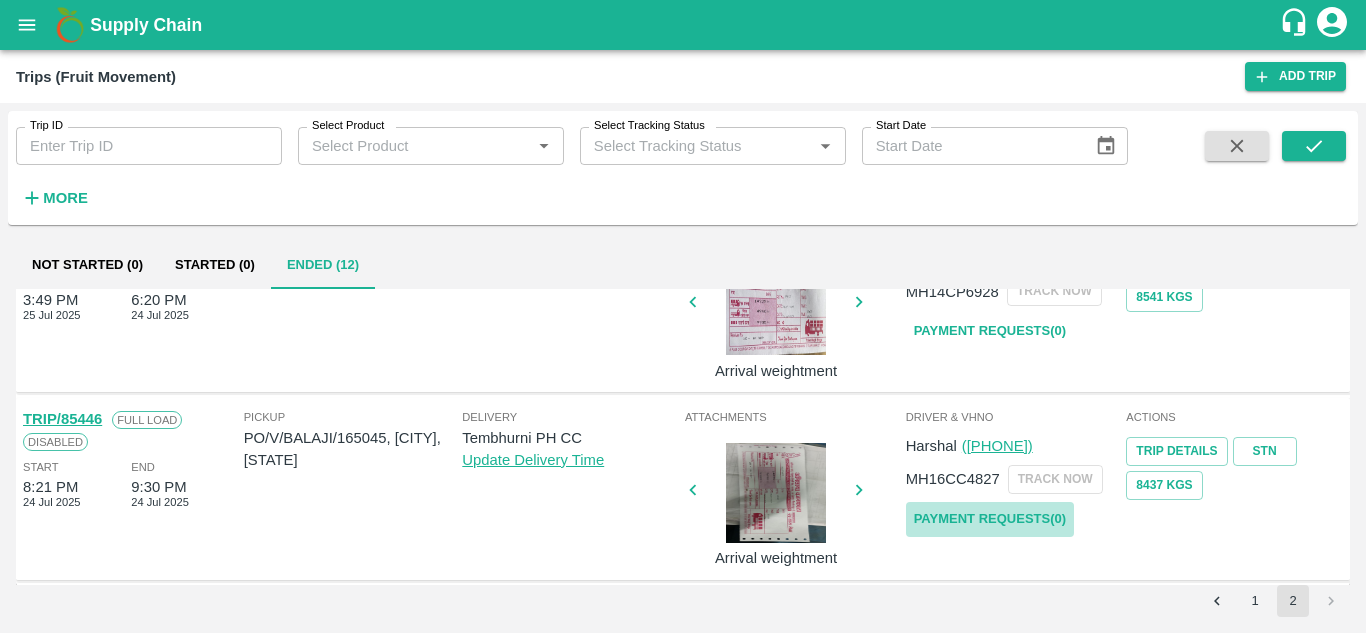 click on "Payment Requests( 0 )" at bounding box center [990, 519] 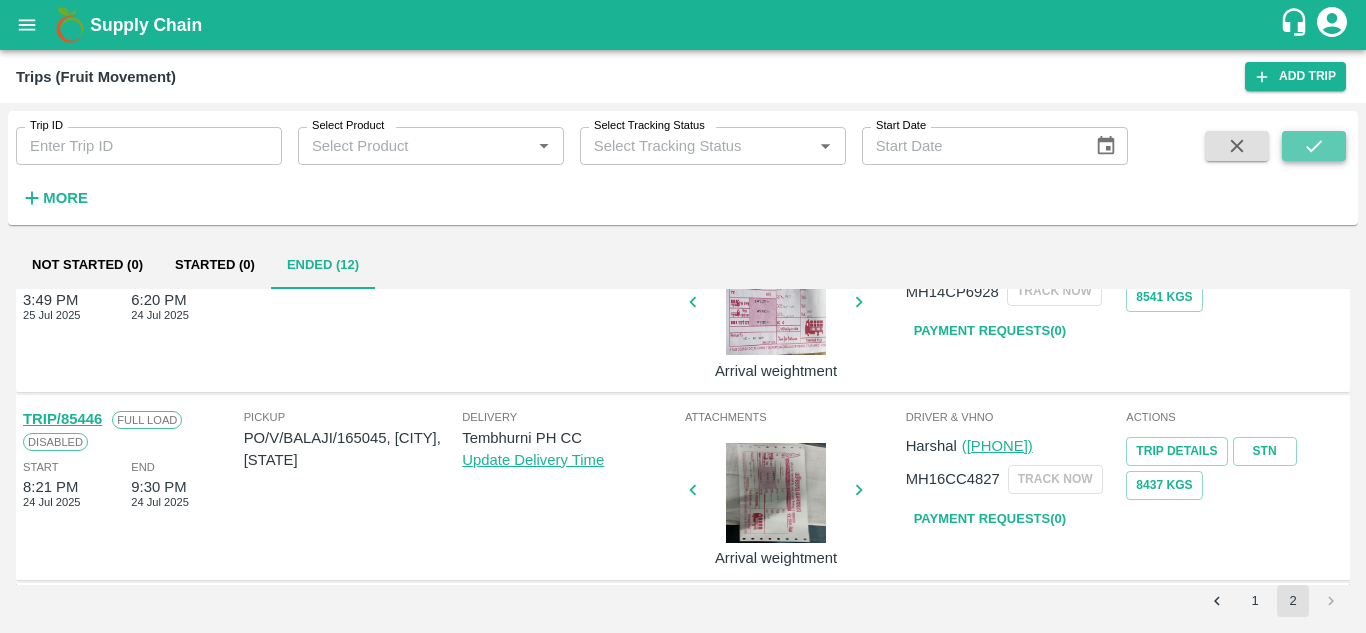 click 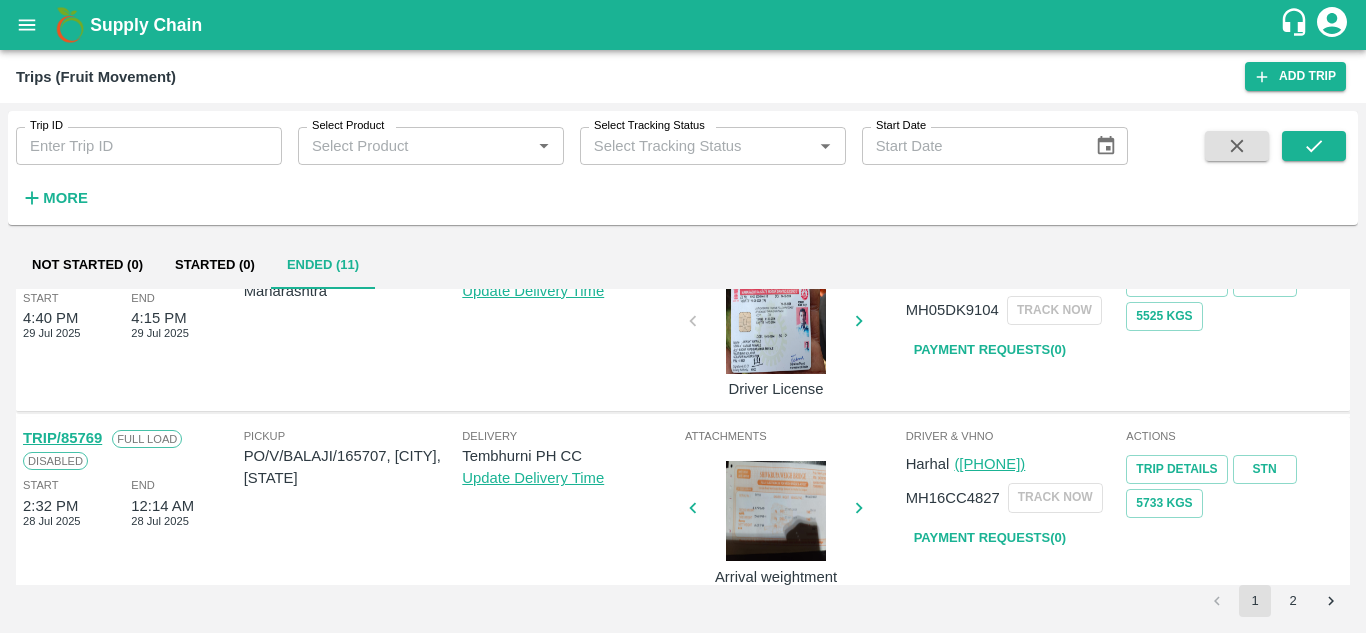 scroll, scrollTop: 1580, scrollLeft: 0, axis: vertical 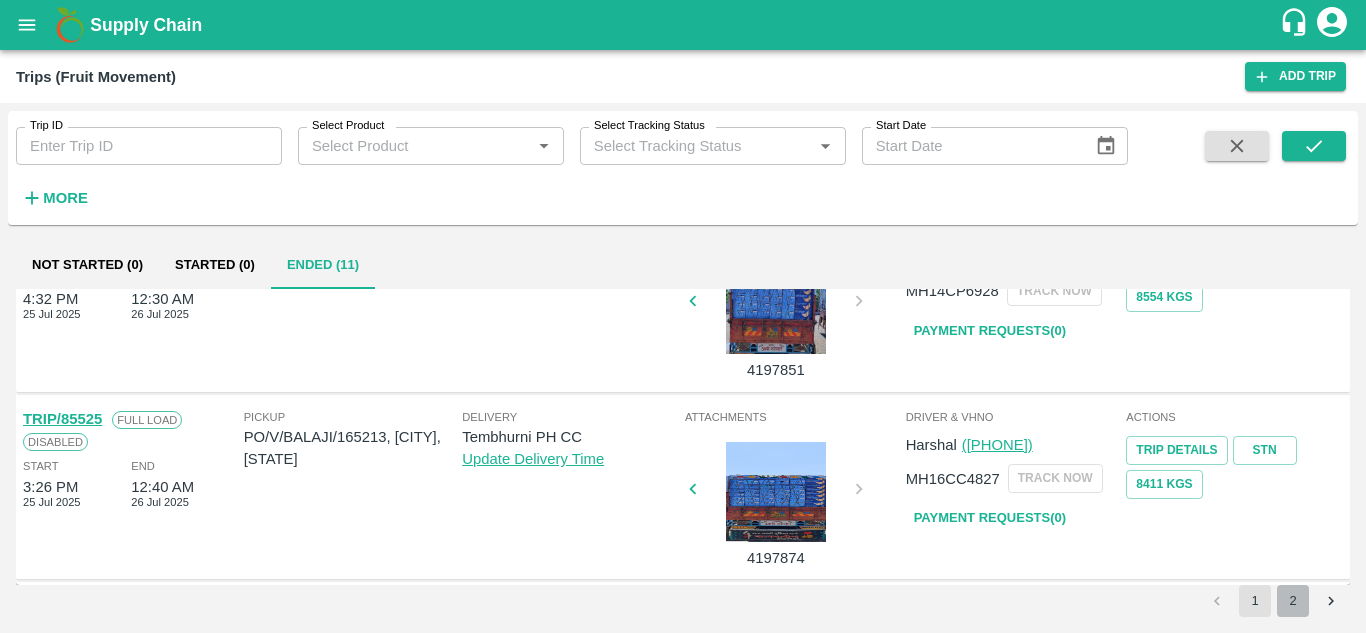 click on "2" at bounding box center [1293, 601] 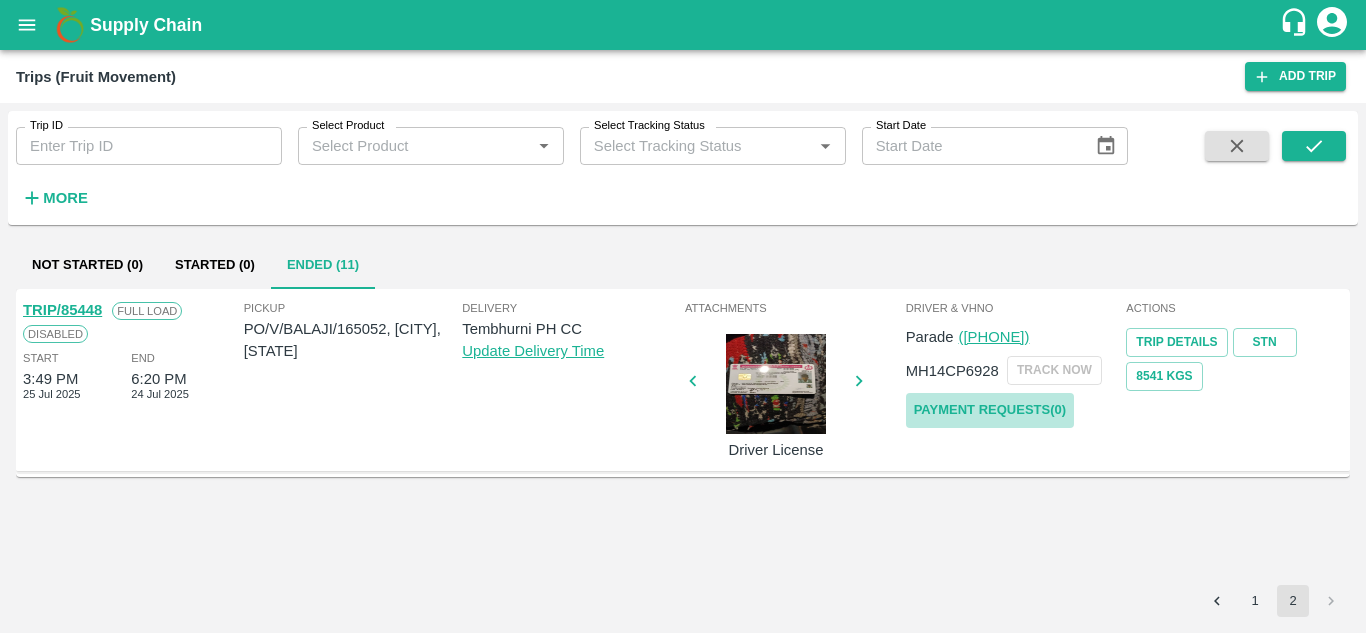 click on "Payment Requests( 0 )" at bounding box center [990, 410] 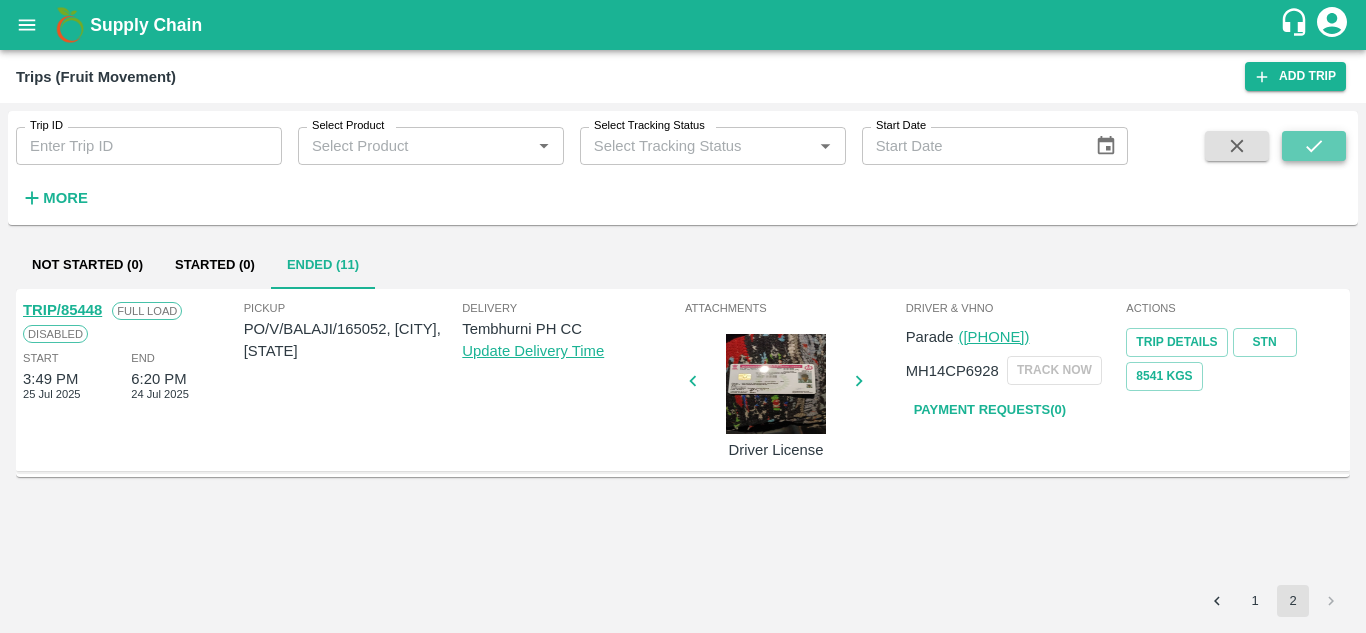 click at bounding box center (1314, 146) 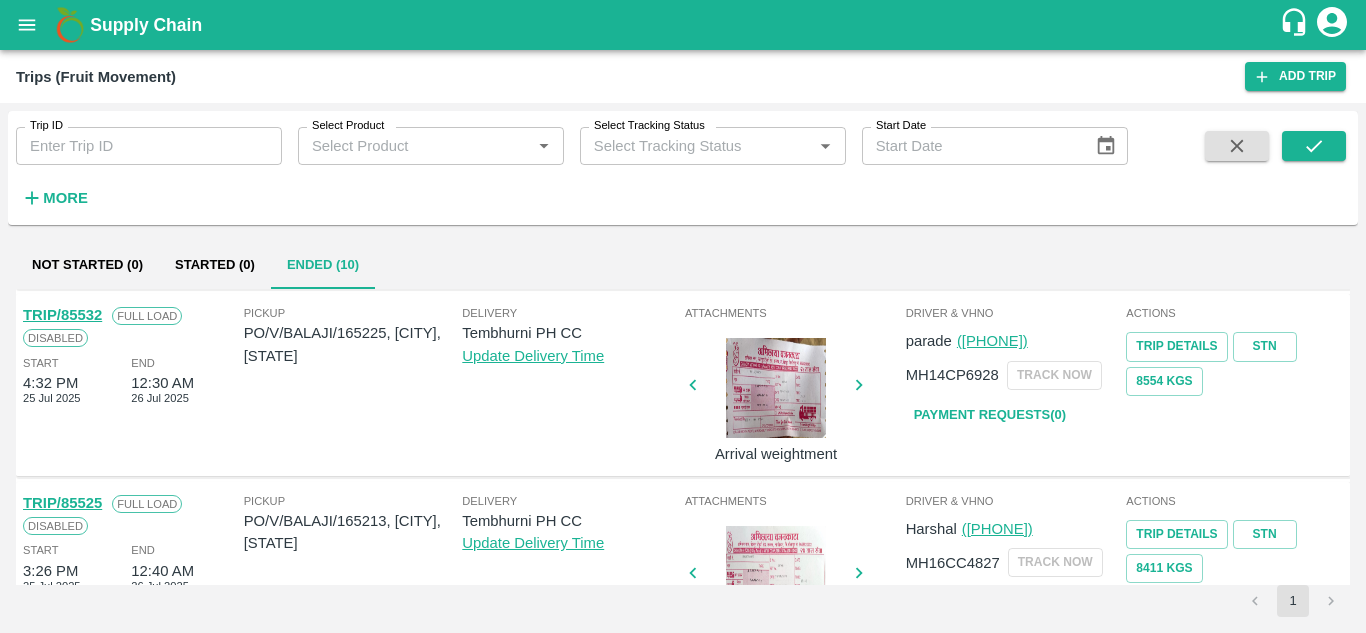 scroll, scrollTop: 1495, scrollLeft: 0, axis: vertical 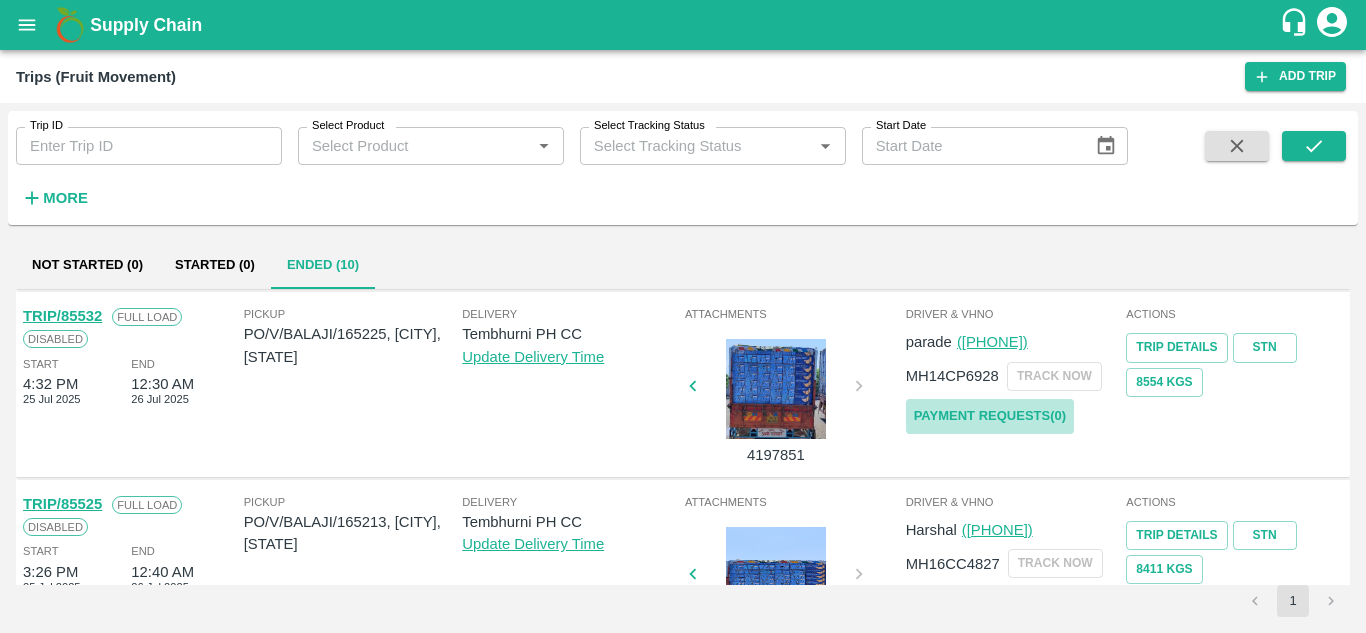 click on "Payment Requests( 0 )" at bounding box center [990, 416] 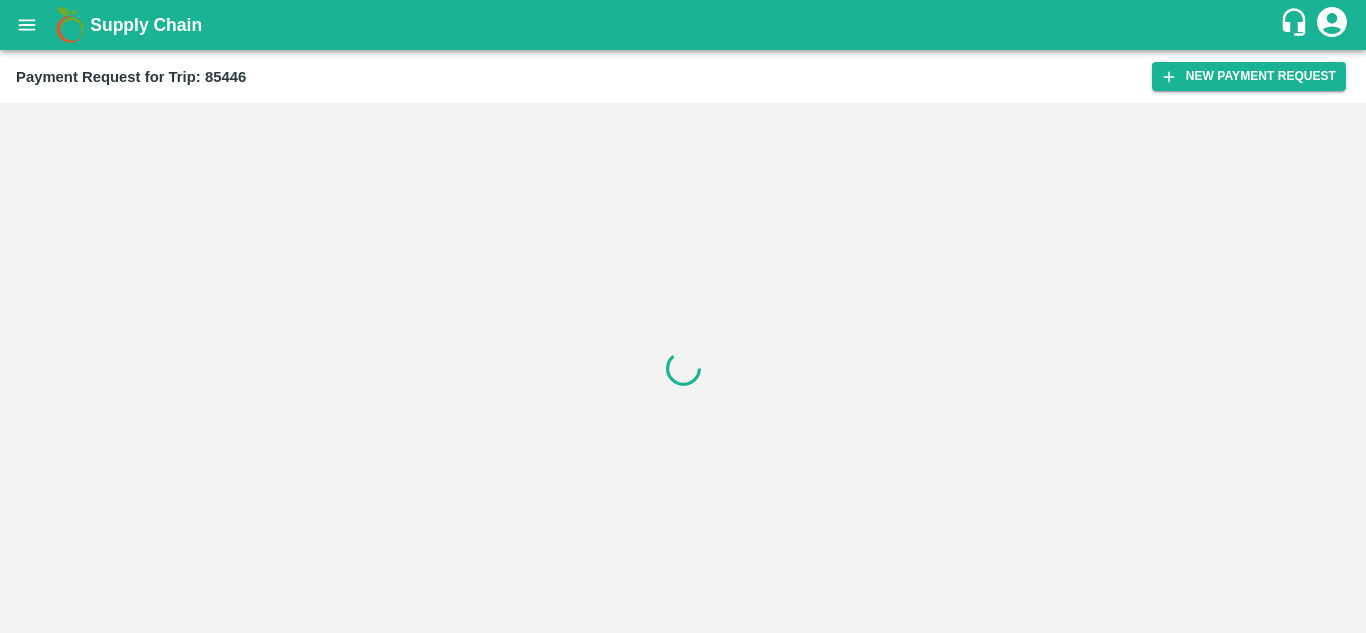 scroll, scrollTop: 0, scrollLeft: 0, axis: both 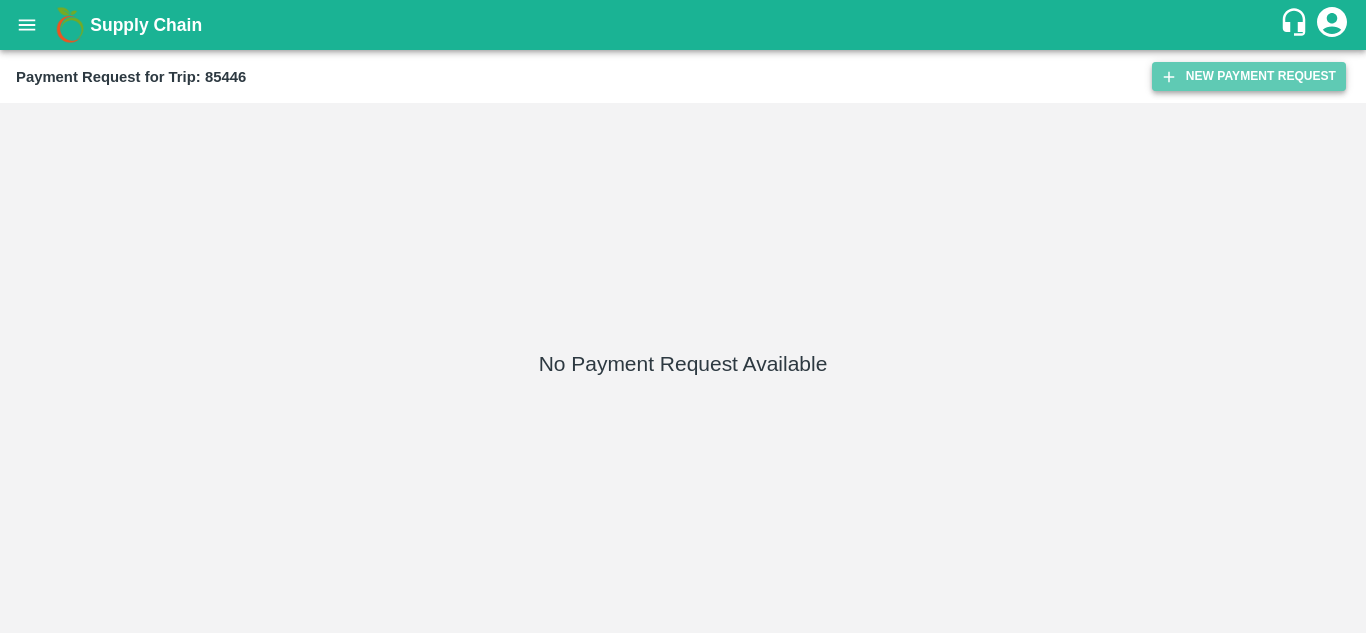 click on "New Payment Request" at bounding box center [1249, 76] 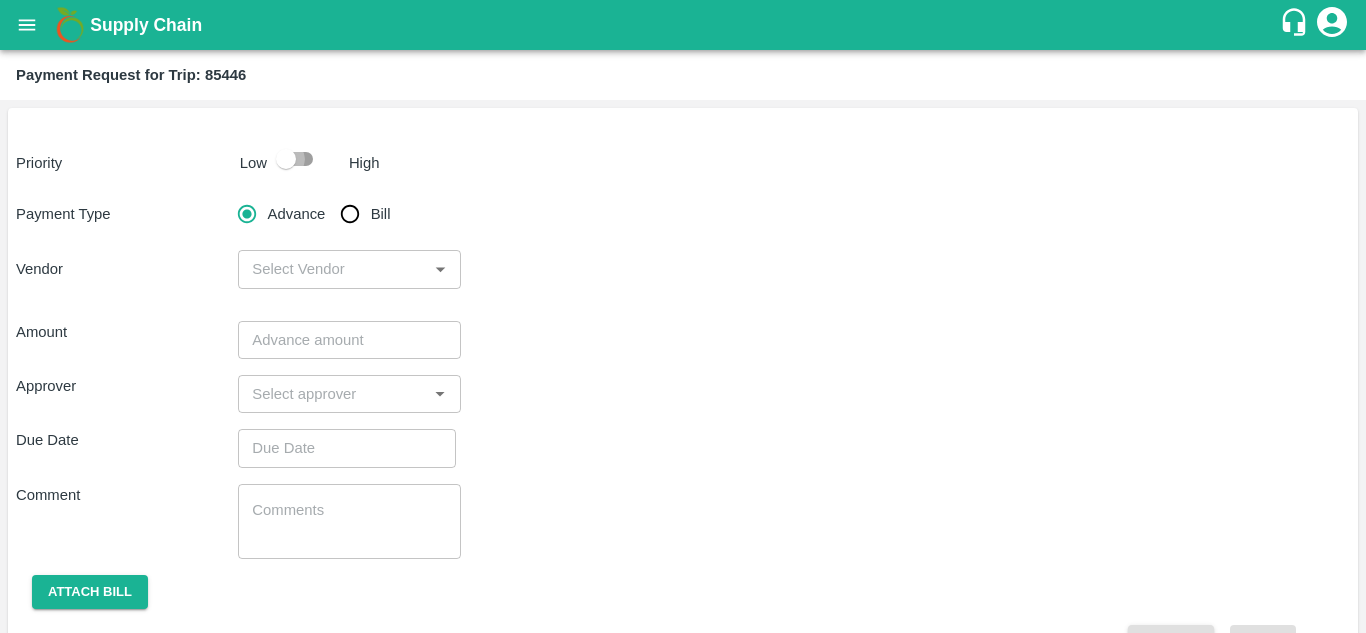 click at bounding box center [286, 159] 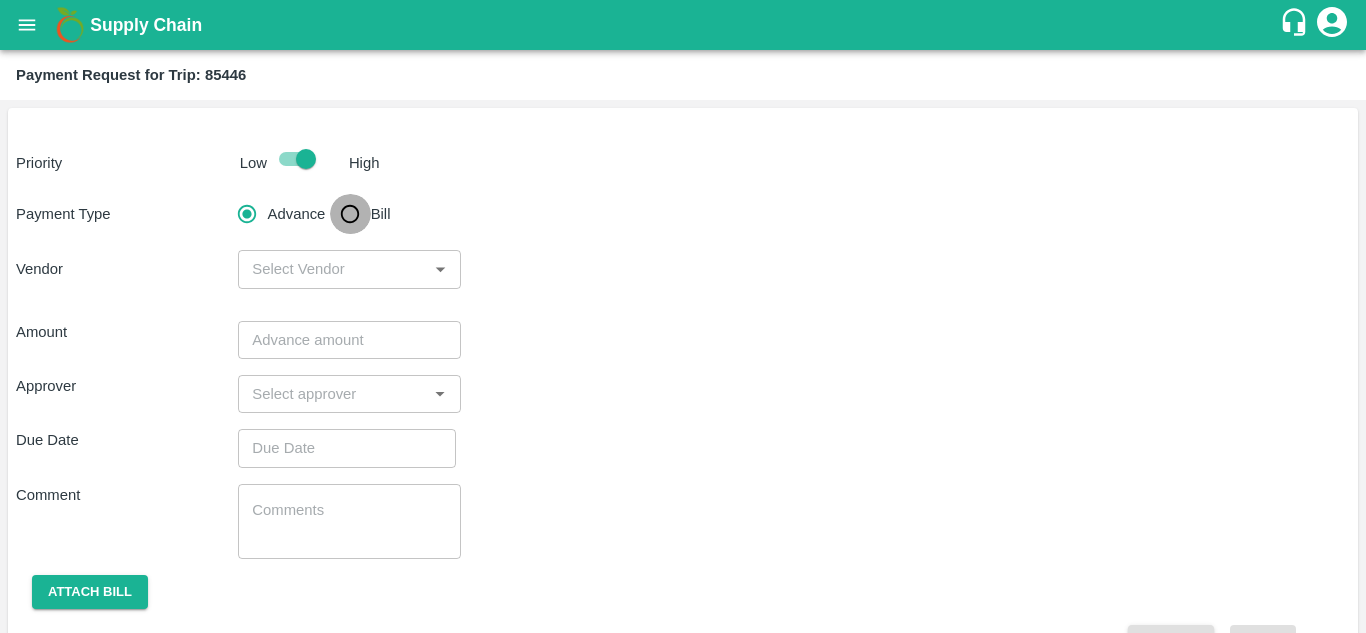 click on "Bill" at bounding box center [350, 214] 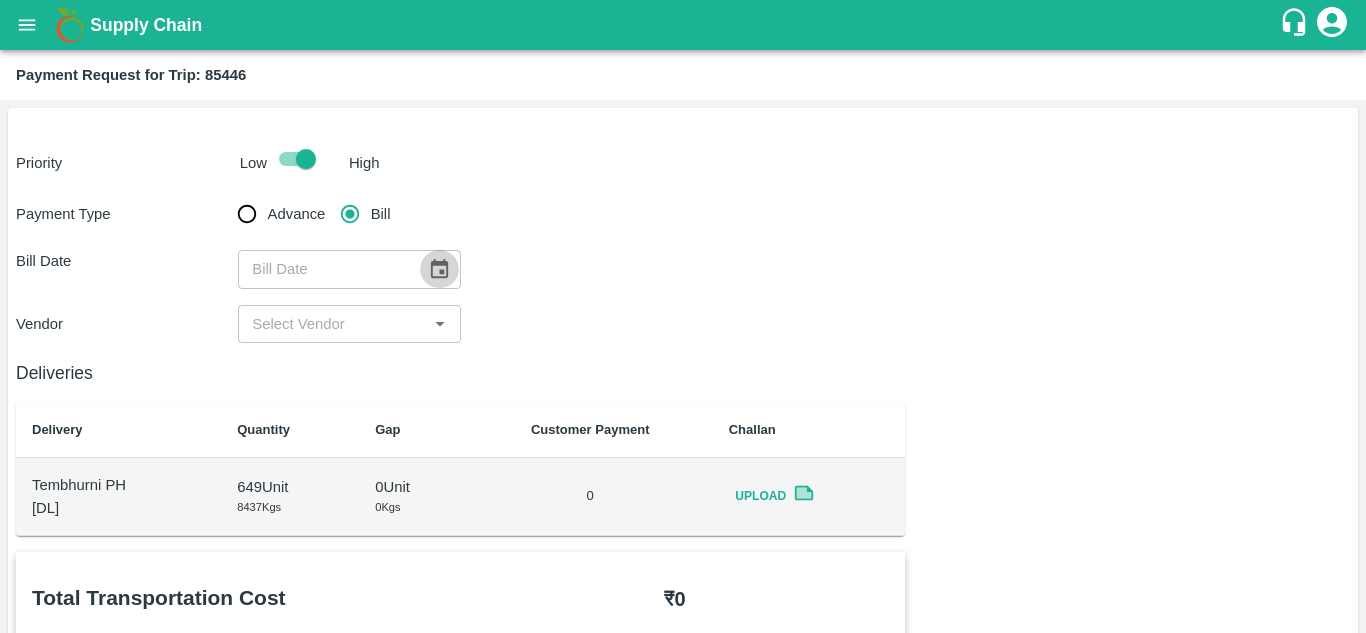 click 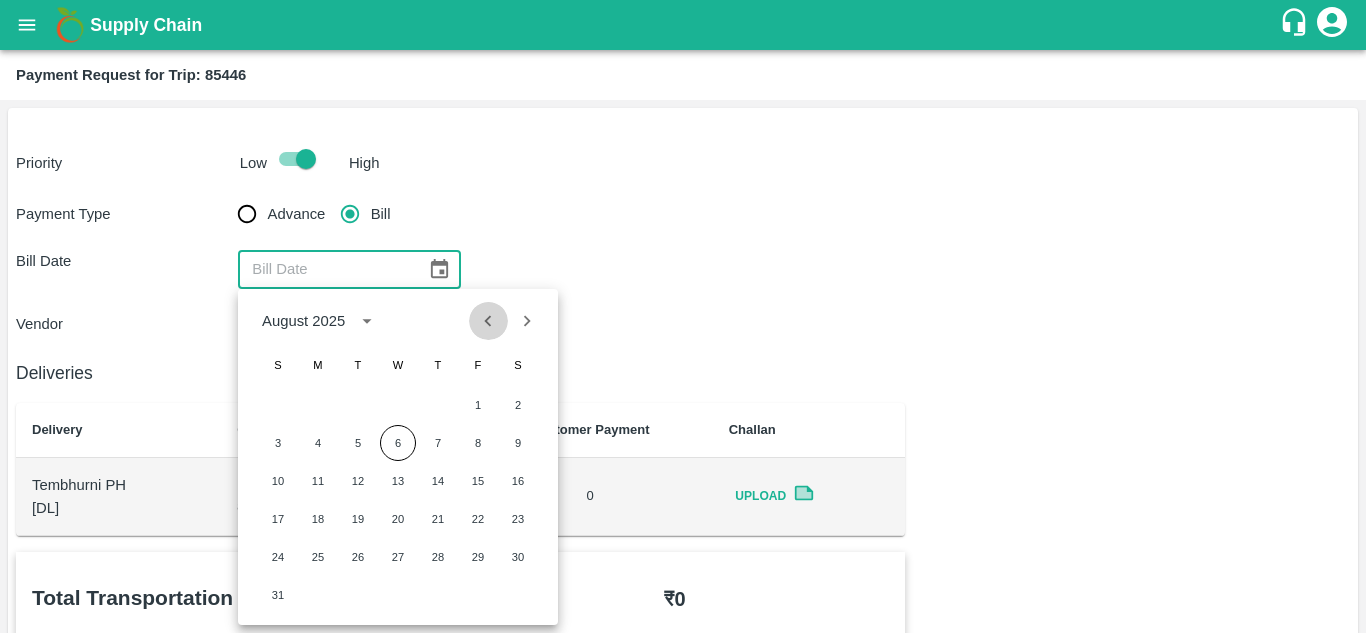 click 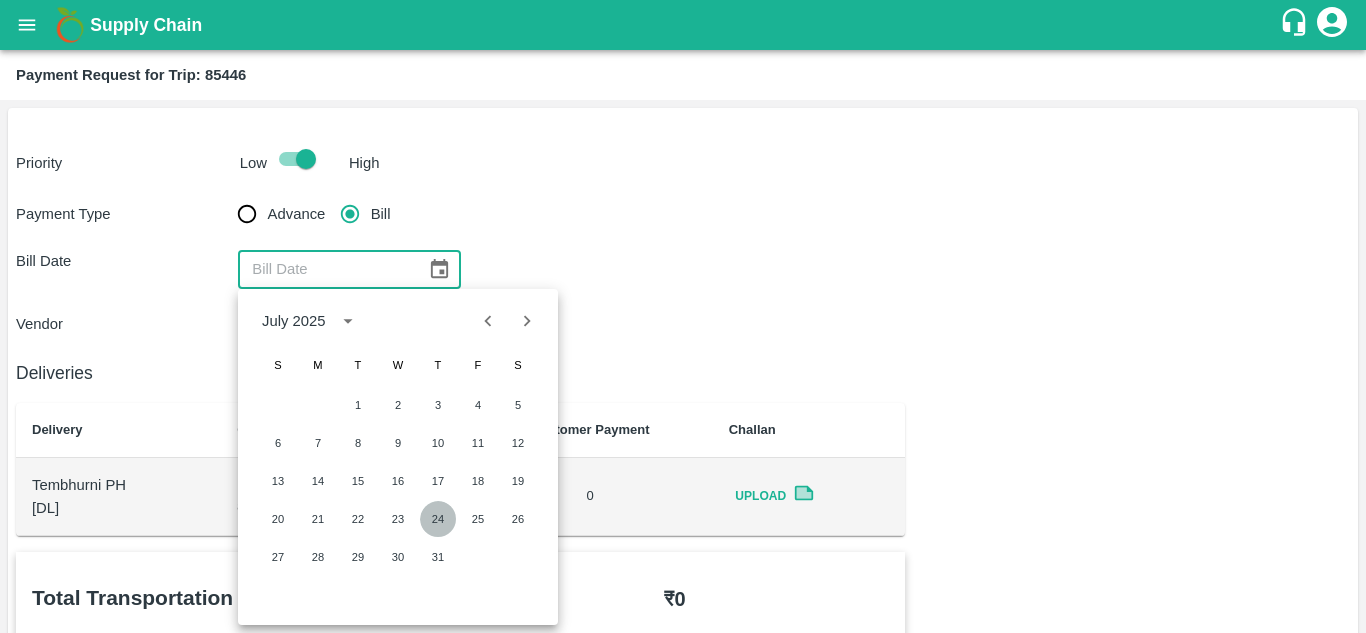 click on "24" at bounding box center [438, 519] 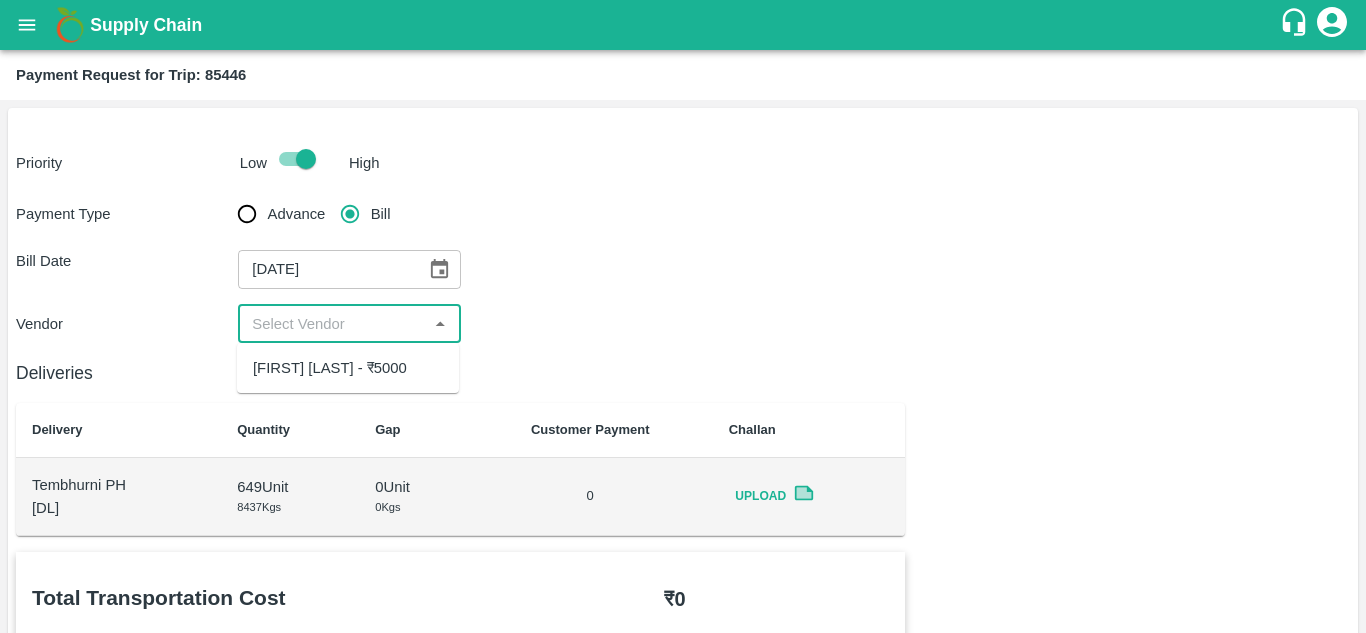 click at bounding box center (332, 324) 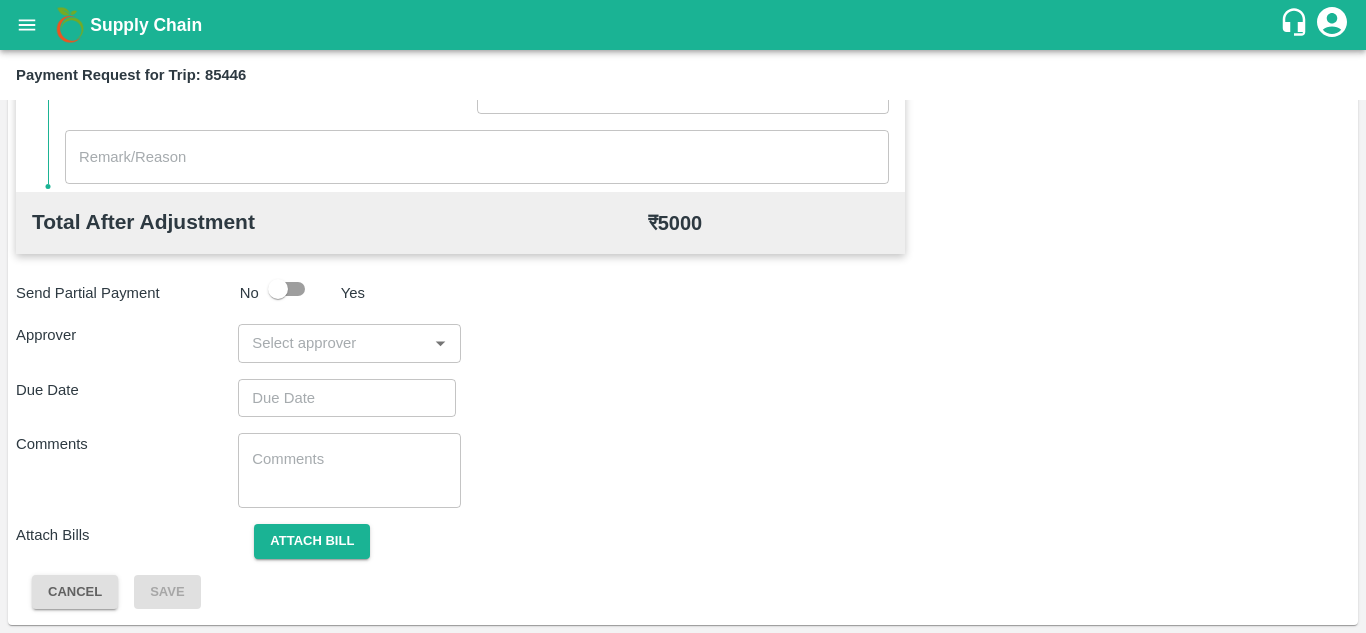 scroll, scrollTop: 844, scrollLeft: 0, axis: vertical 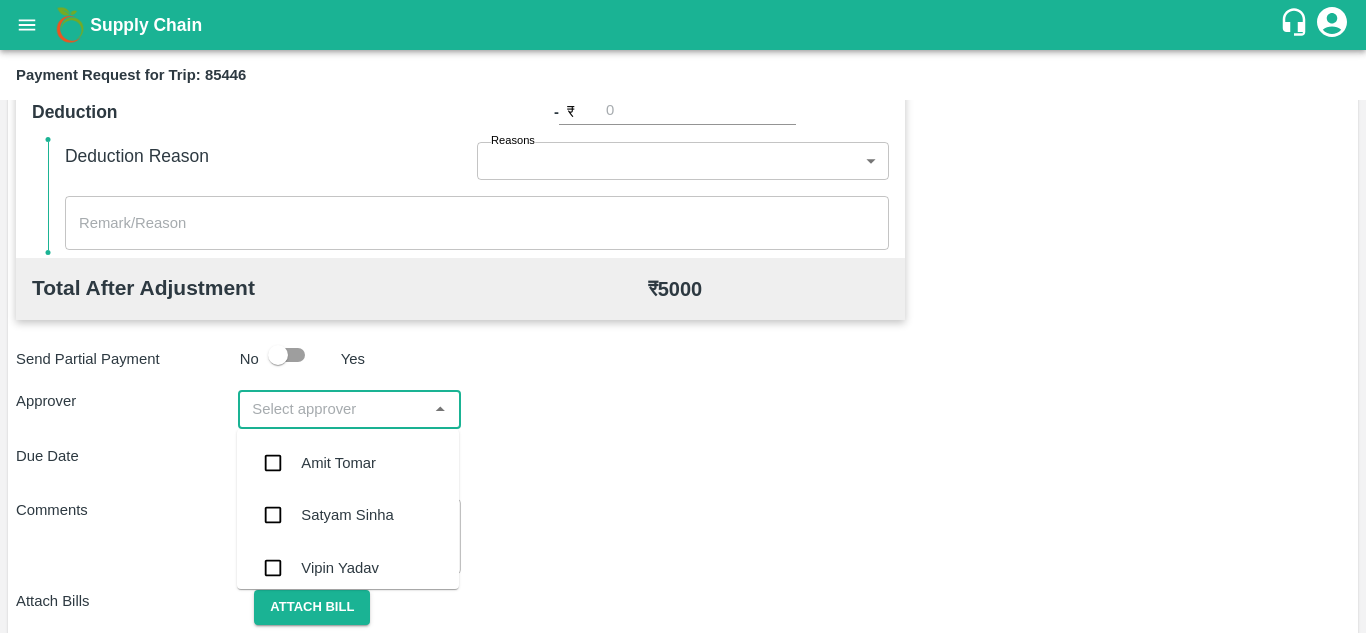 click at bounding box center [332, 409] 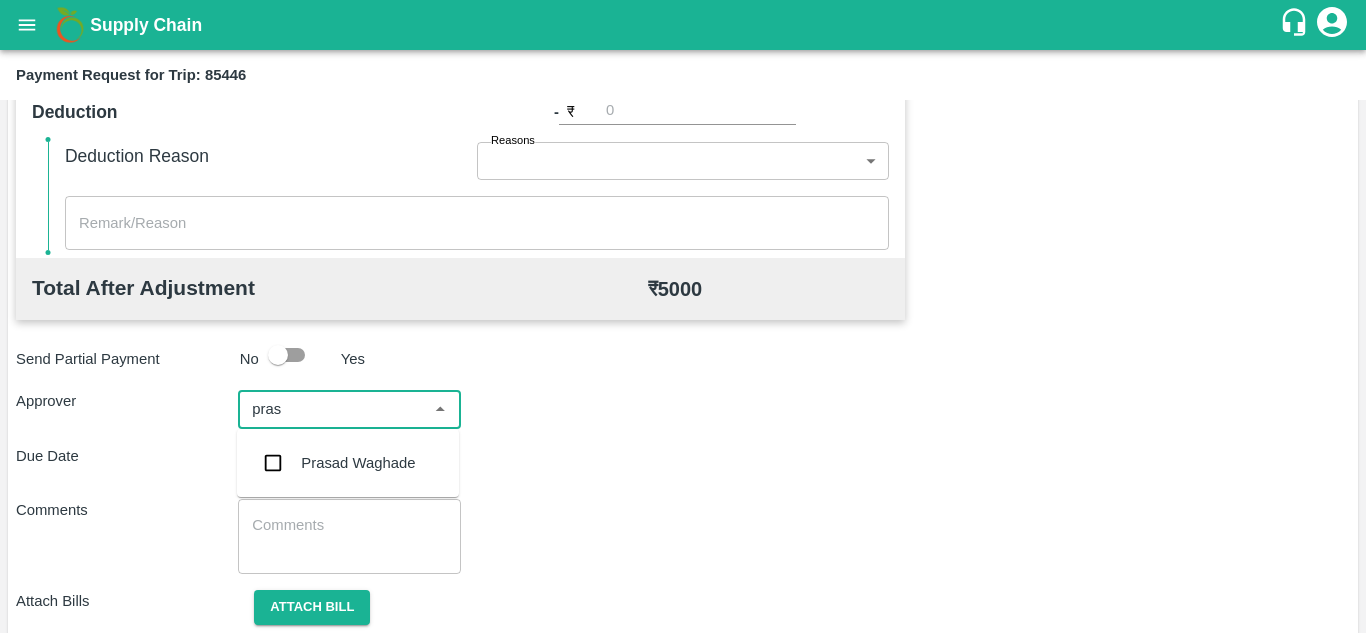 type on "prasa" 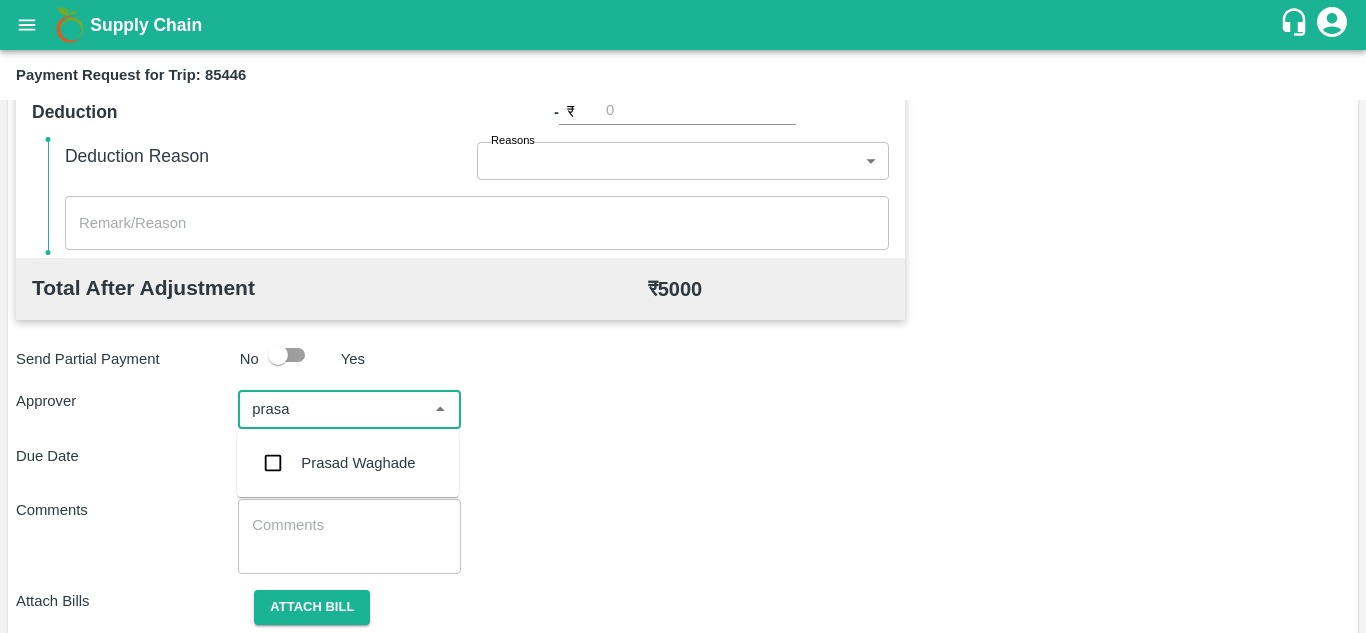 click on "Prasad Waghade" at bounding box center [358, 463] 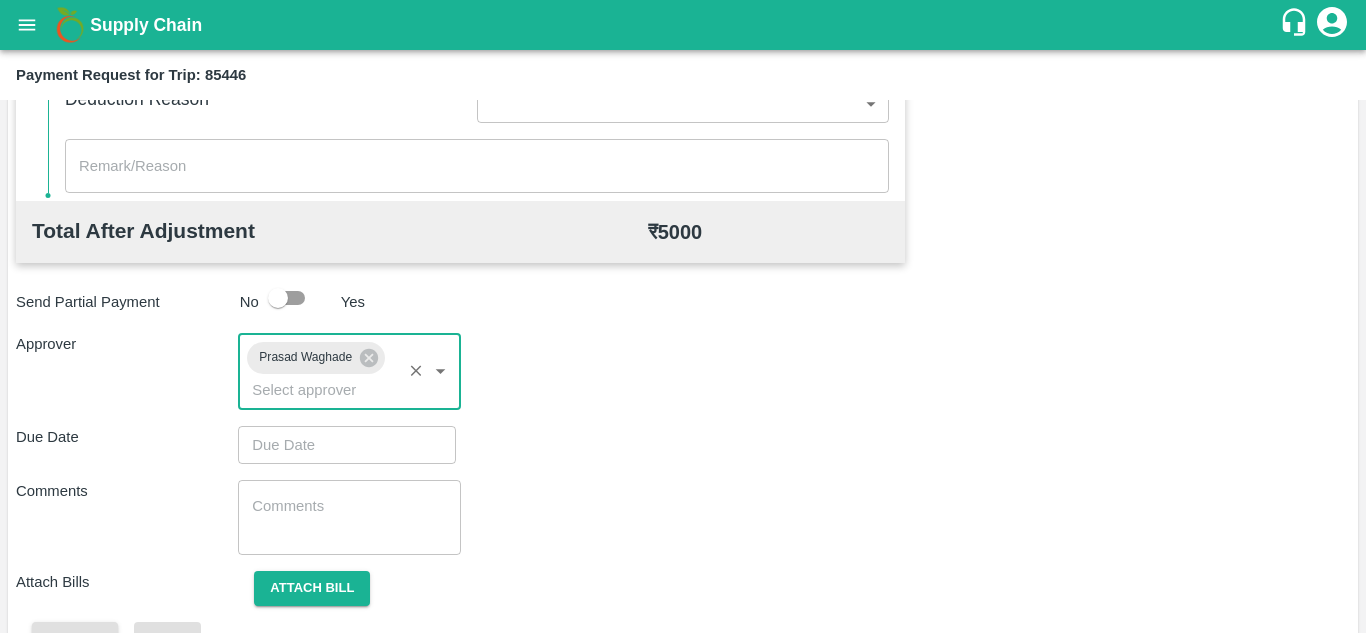 scroll, scrollTop: 902, scrollLeft: 0, axis: vertical 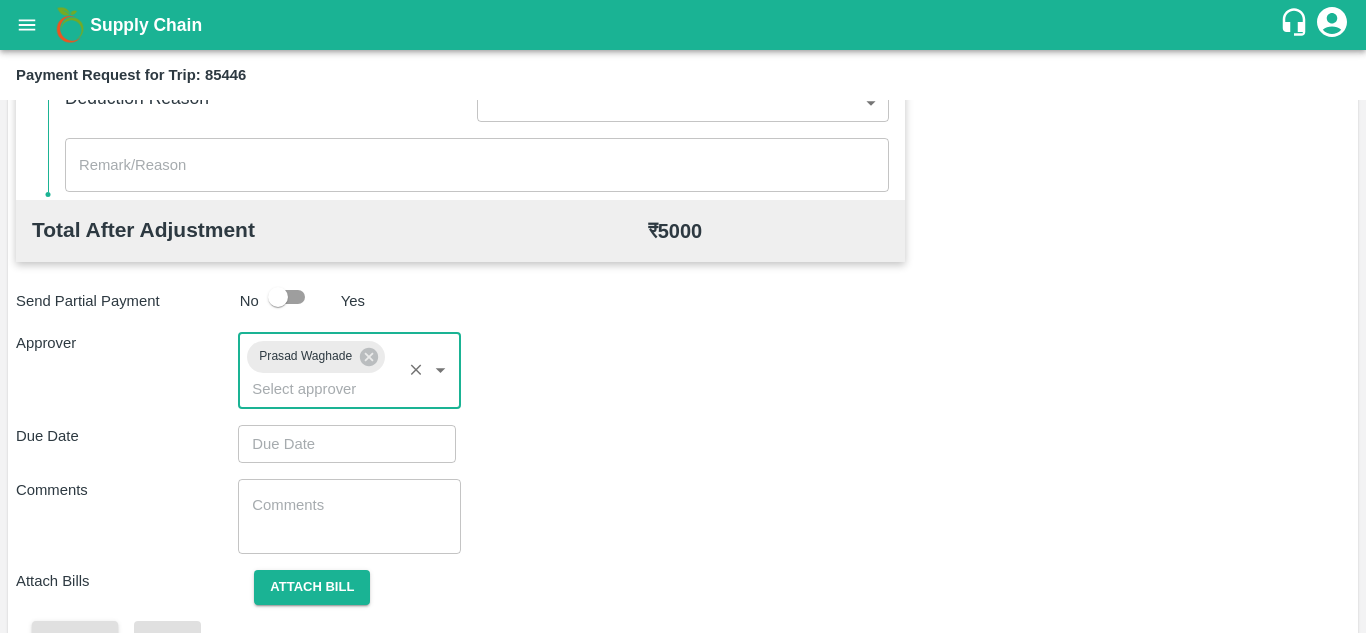 type on "DD/MM/YYYY hh:mm aa" 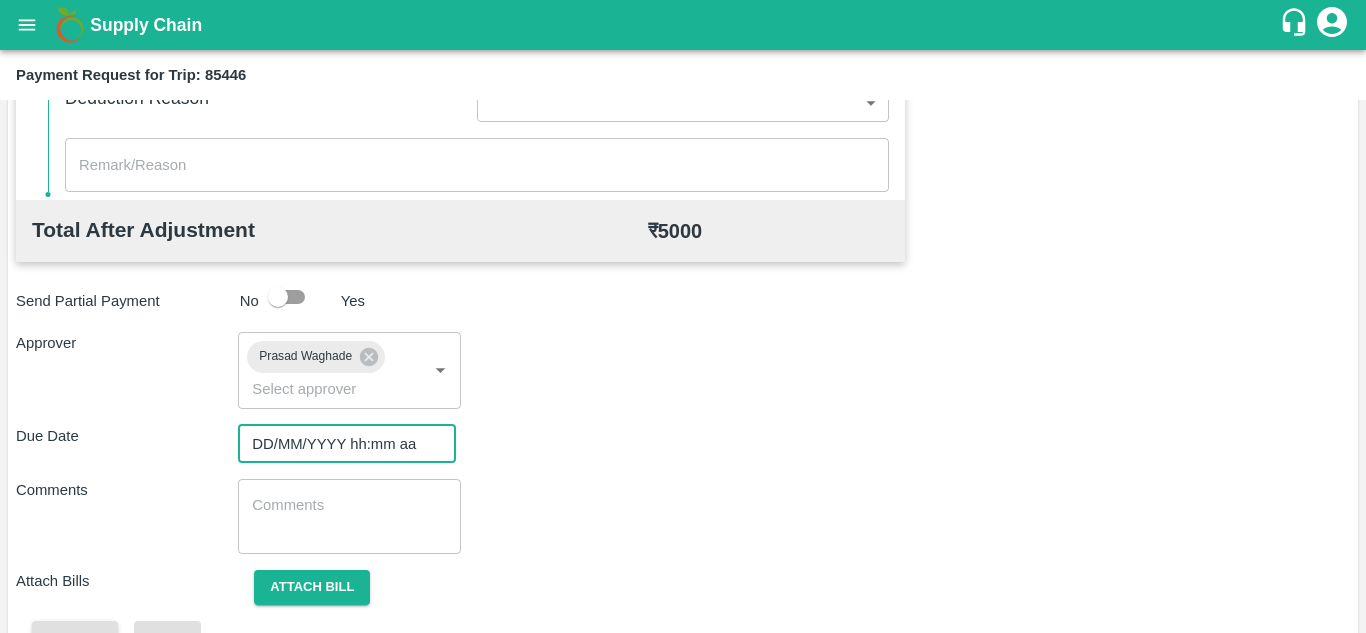 click on "DD/MM/YYYY hh:mm aa" at bounding box center [340, 444] 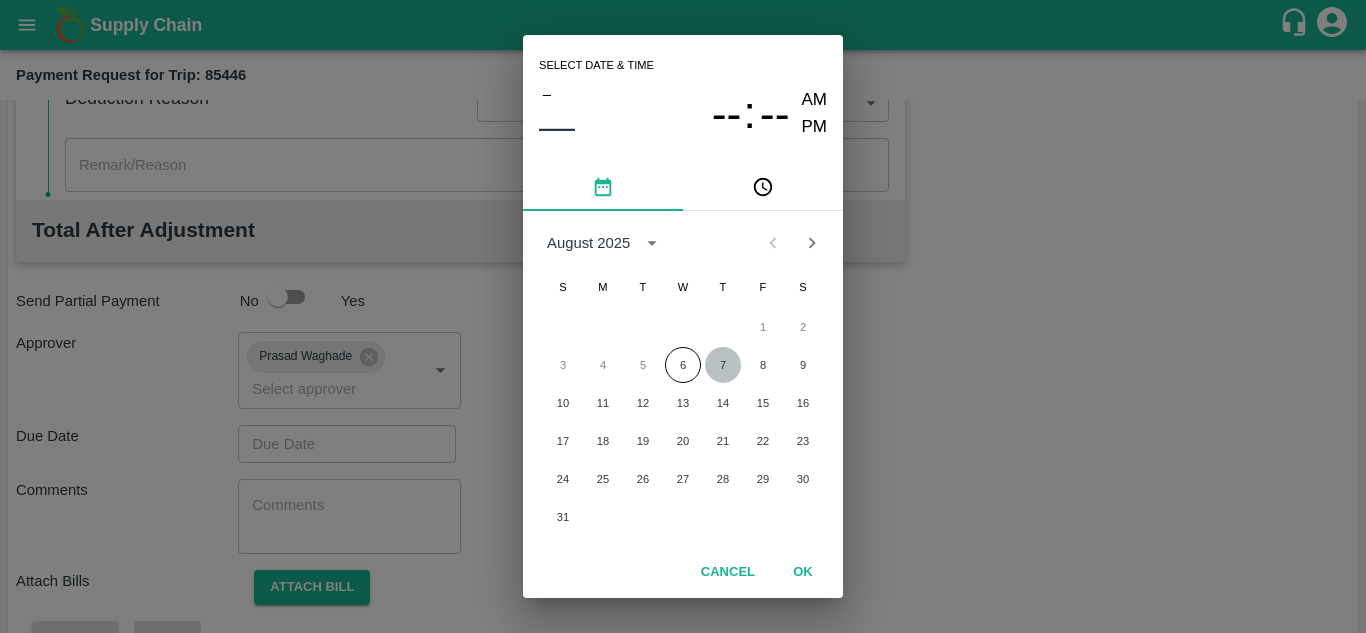 click on "7" at bounding box center [723, 365] 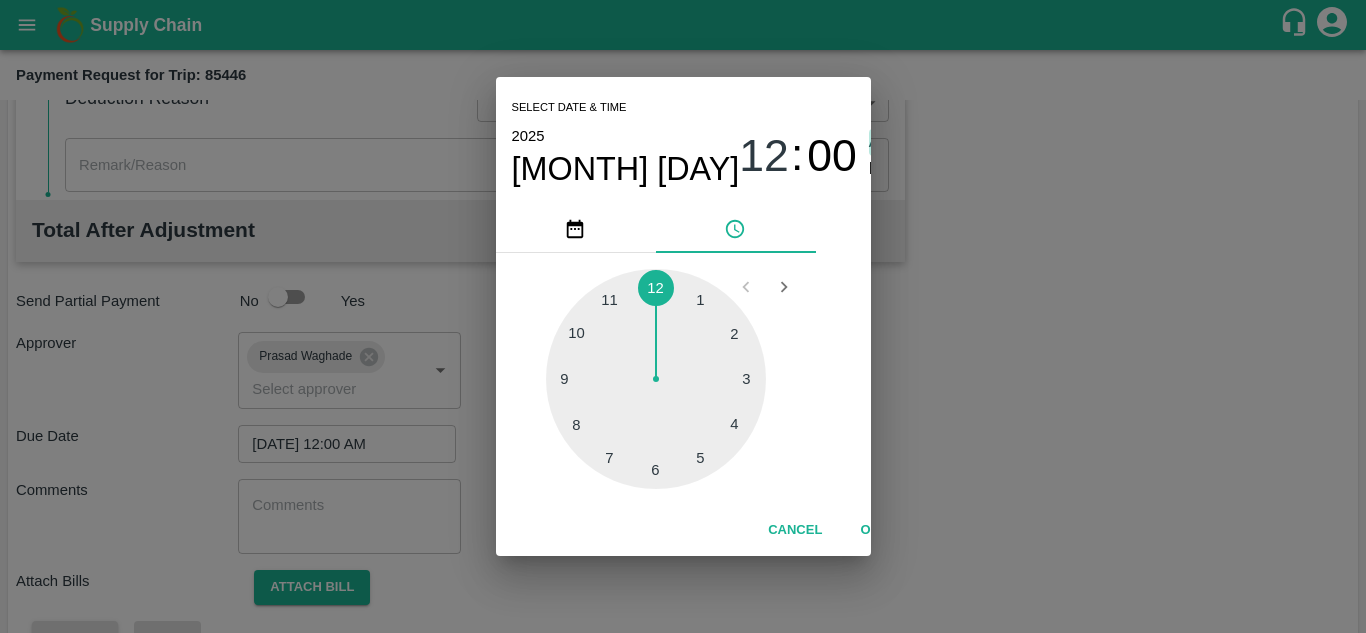 click on "AM" at bounding box center (882, 142) 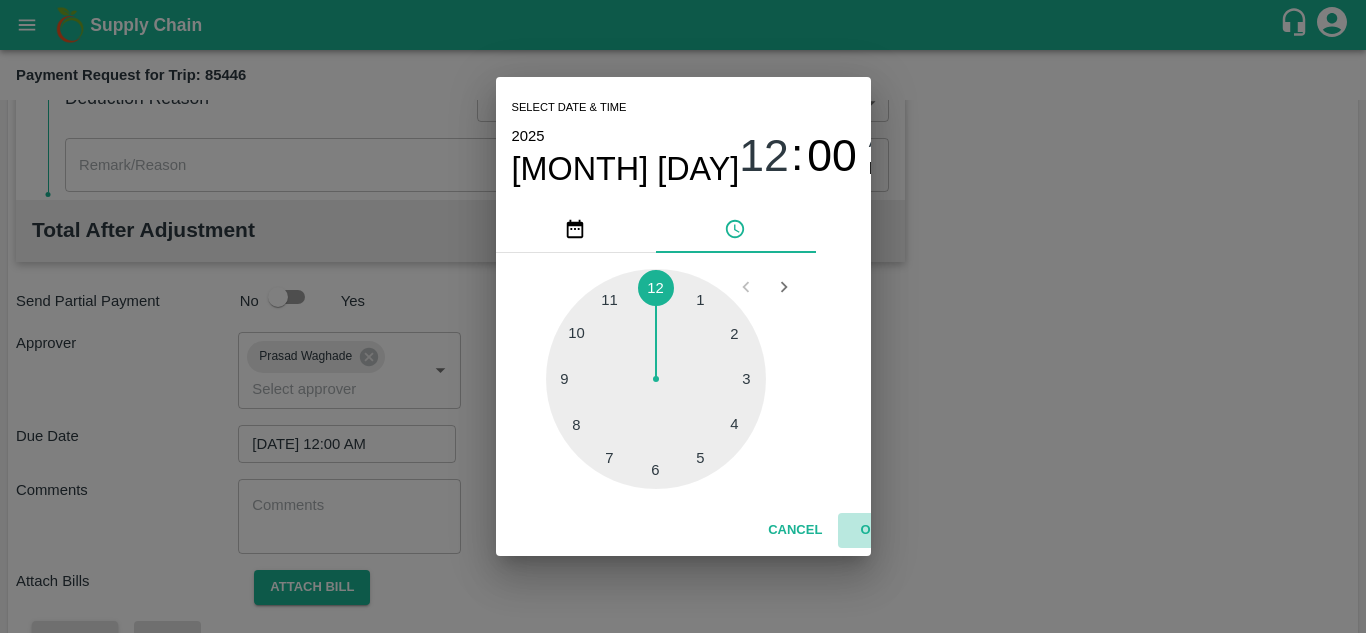 click on "OK" at bounding box center (870, 530) 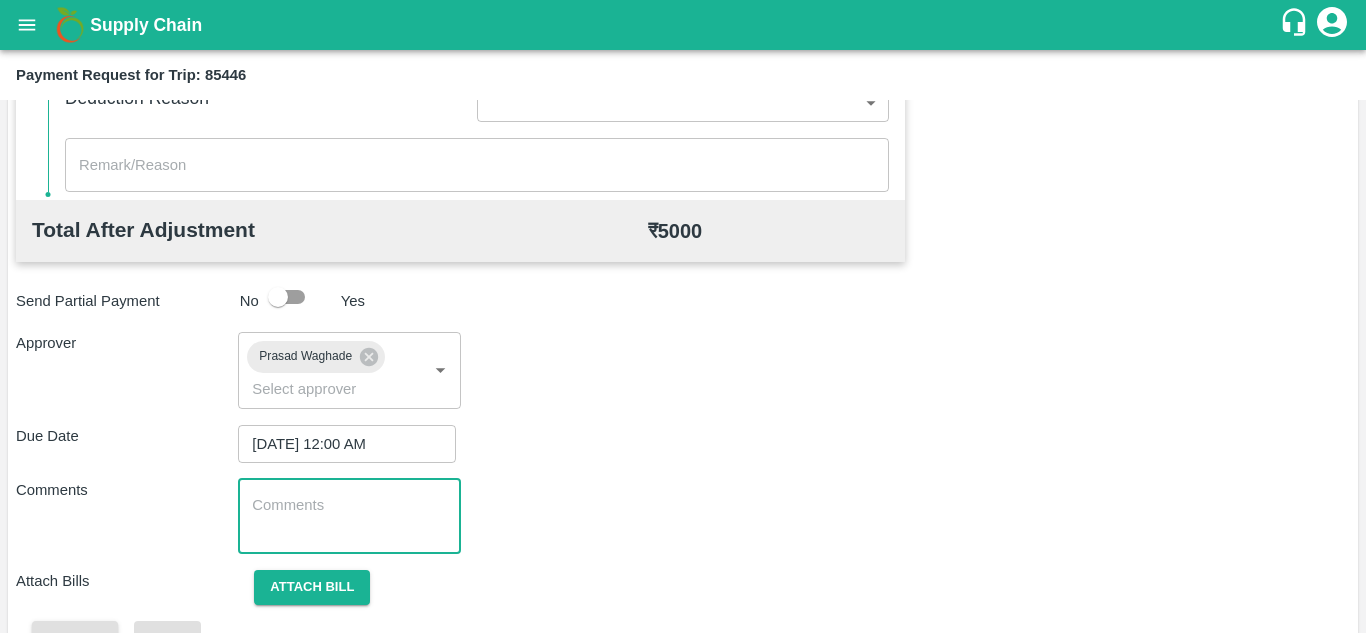 click at bounding box center (349, 516) 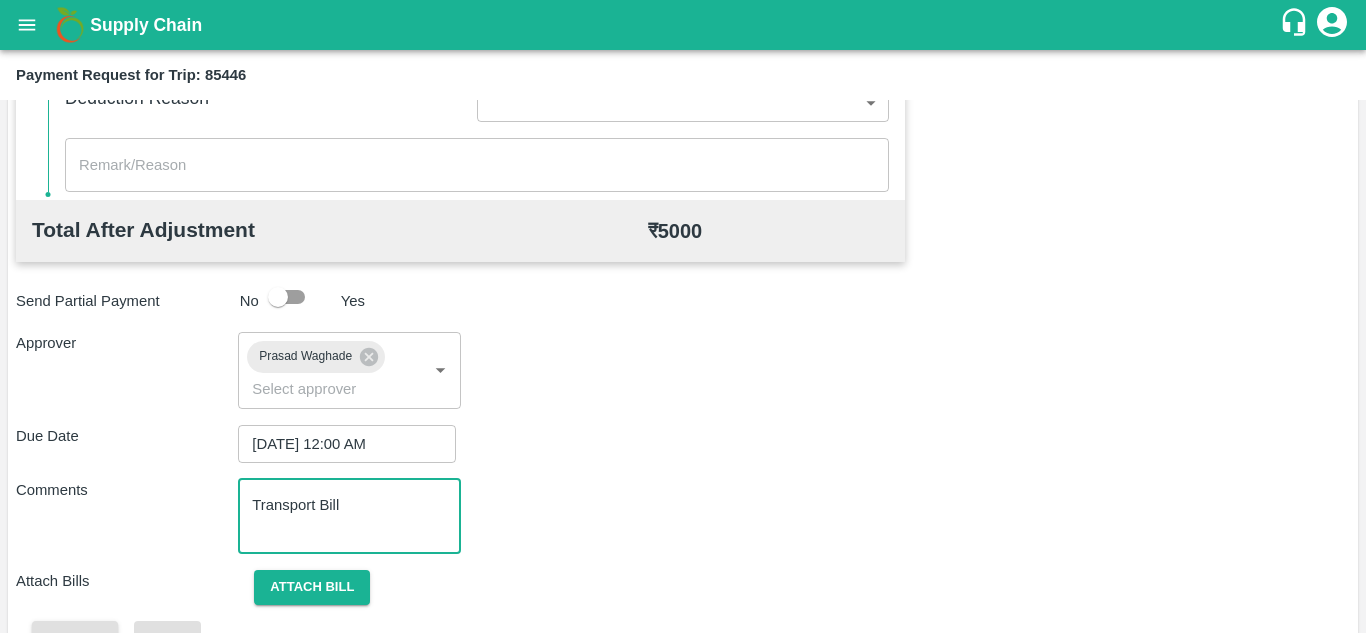 scroll, scrollTop: 948, scrollLeft: 0, axis: vertical 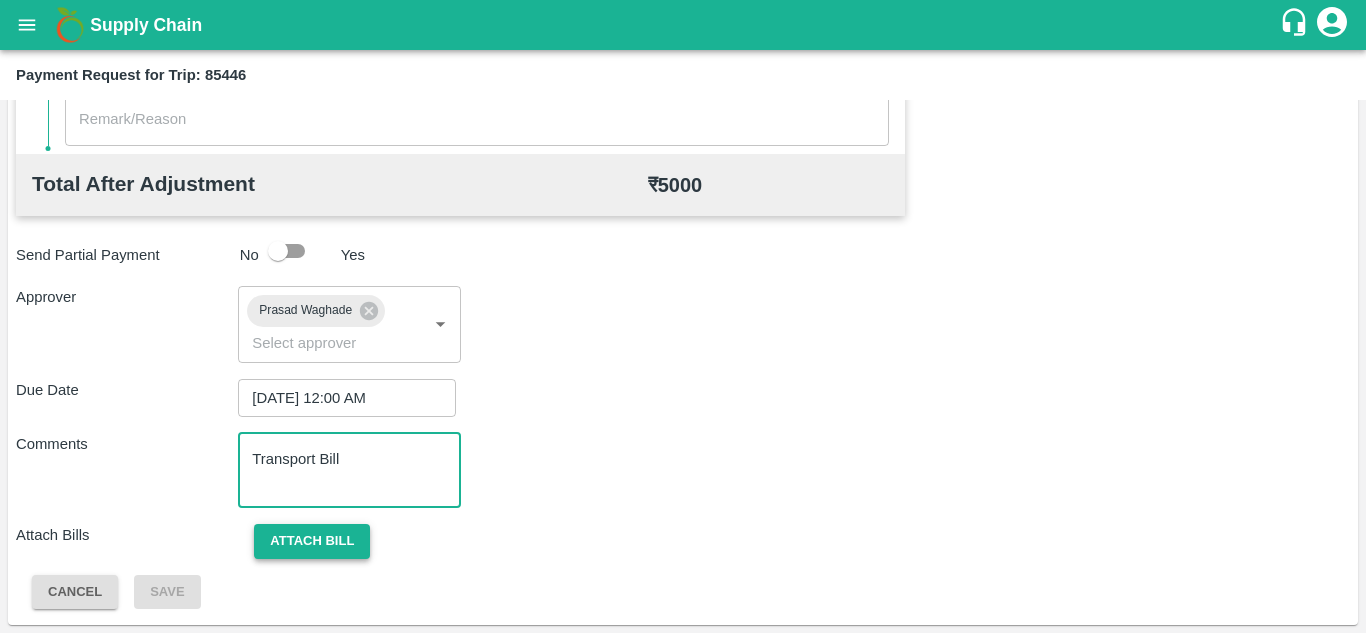 type on "Transport Bill" 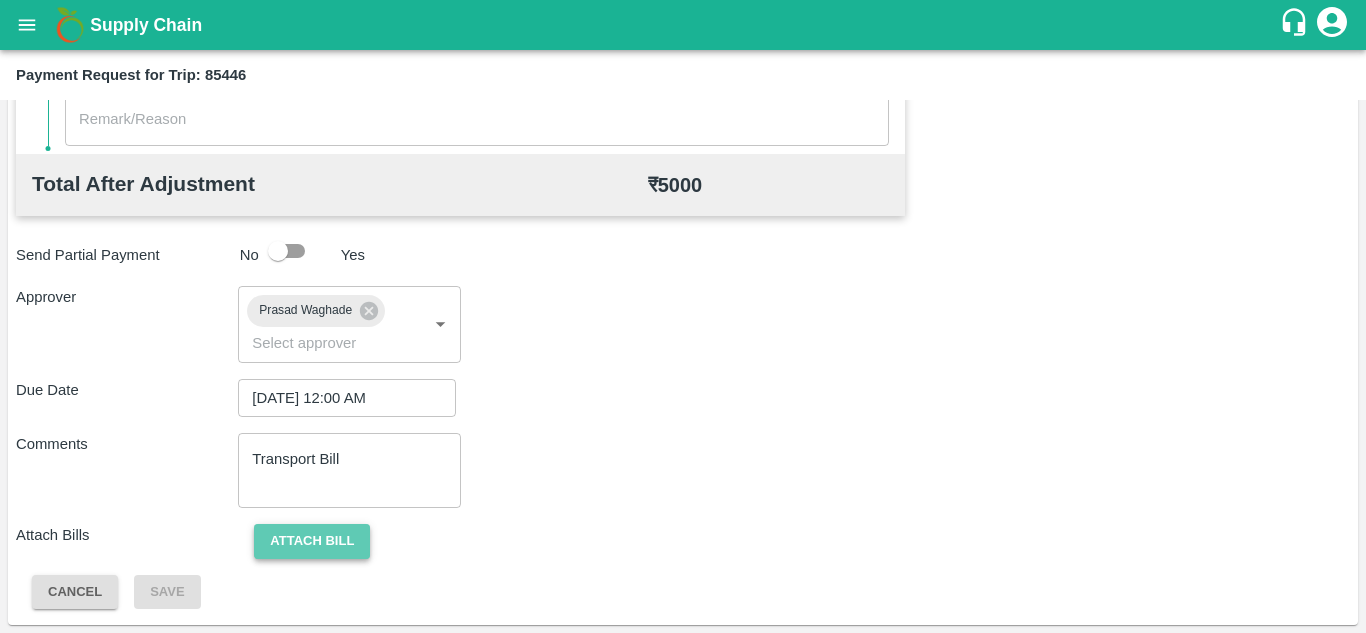 click on "Attach bill" at bounding box center (312, 541) 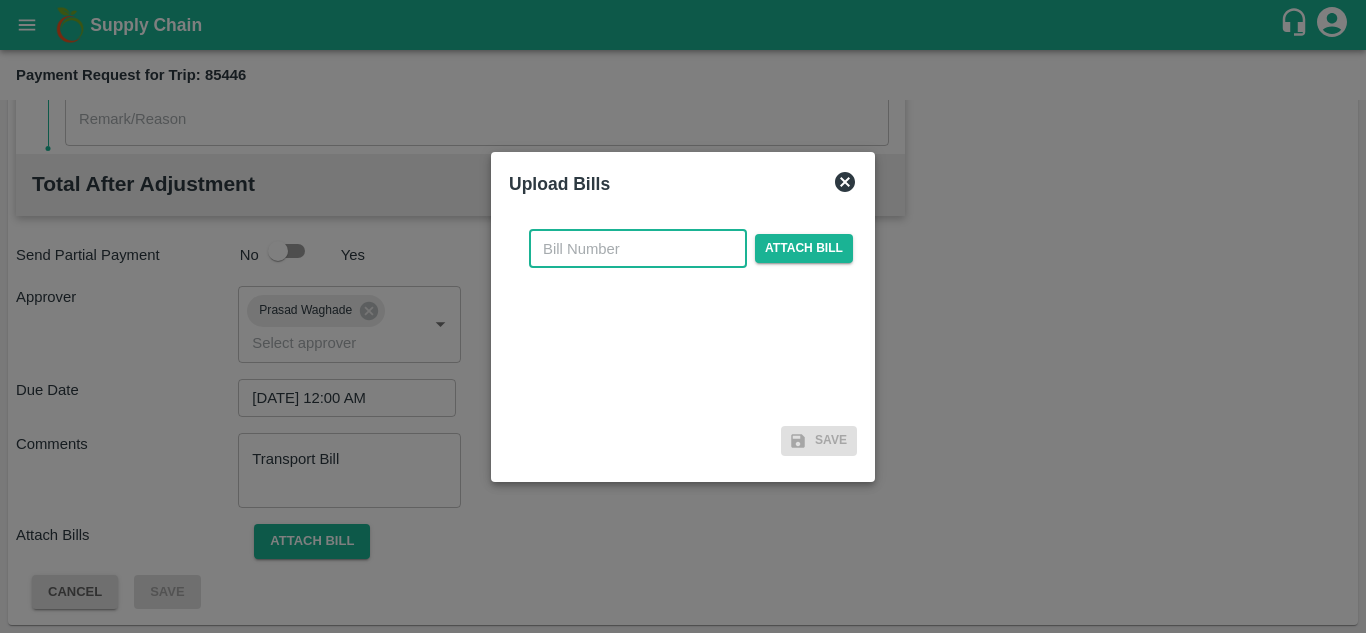 click at bounding box center [638, 249] 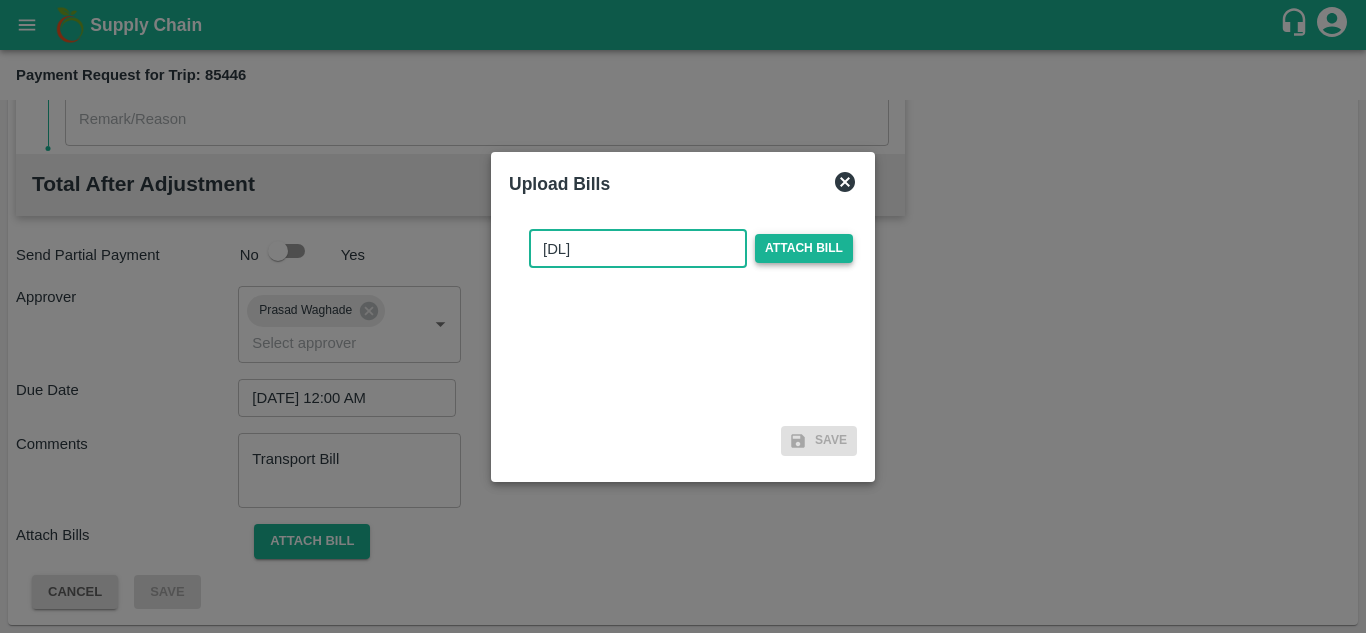 type on "2025/TRN/204" 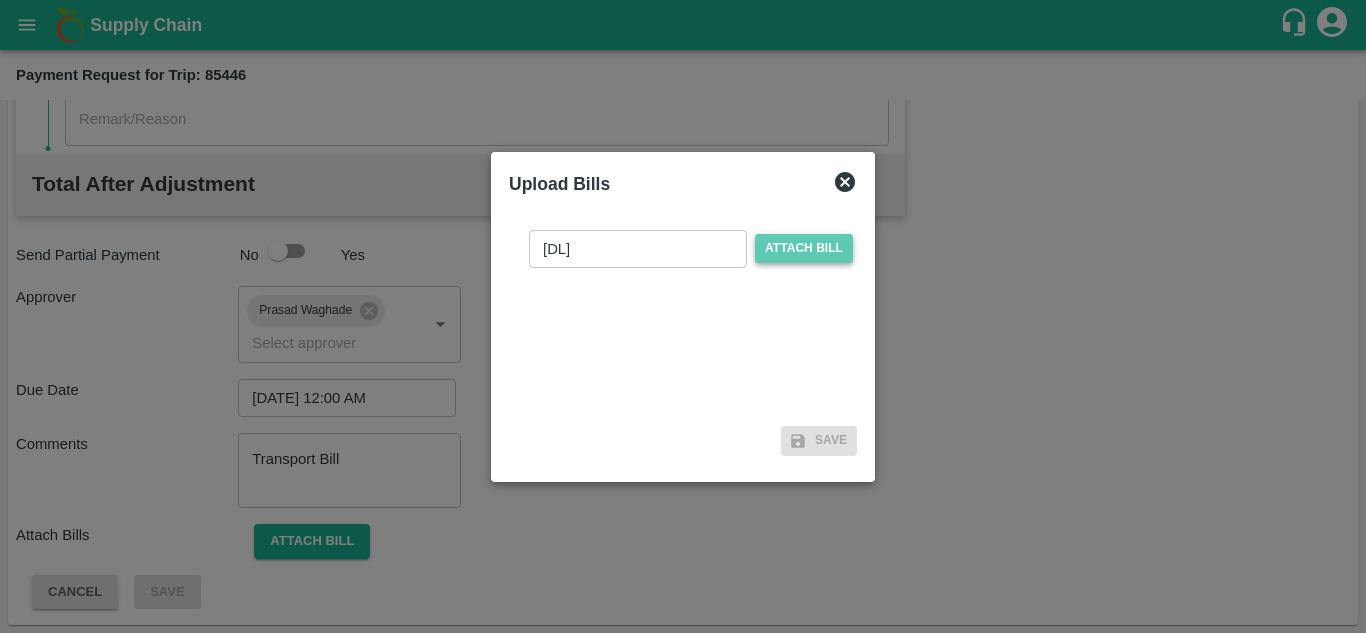 click on "Attach bill" at bounding box center [804, 248] 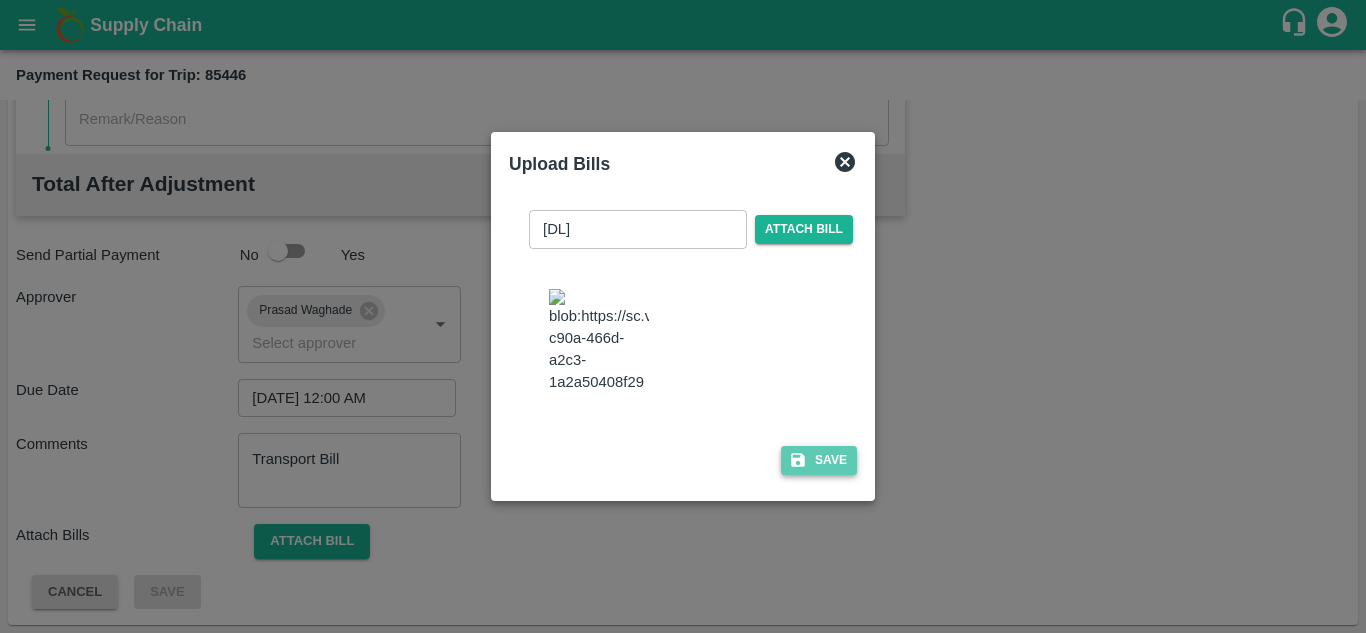 click on "Save" at bounding box center [819, 460] 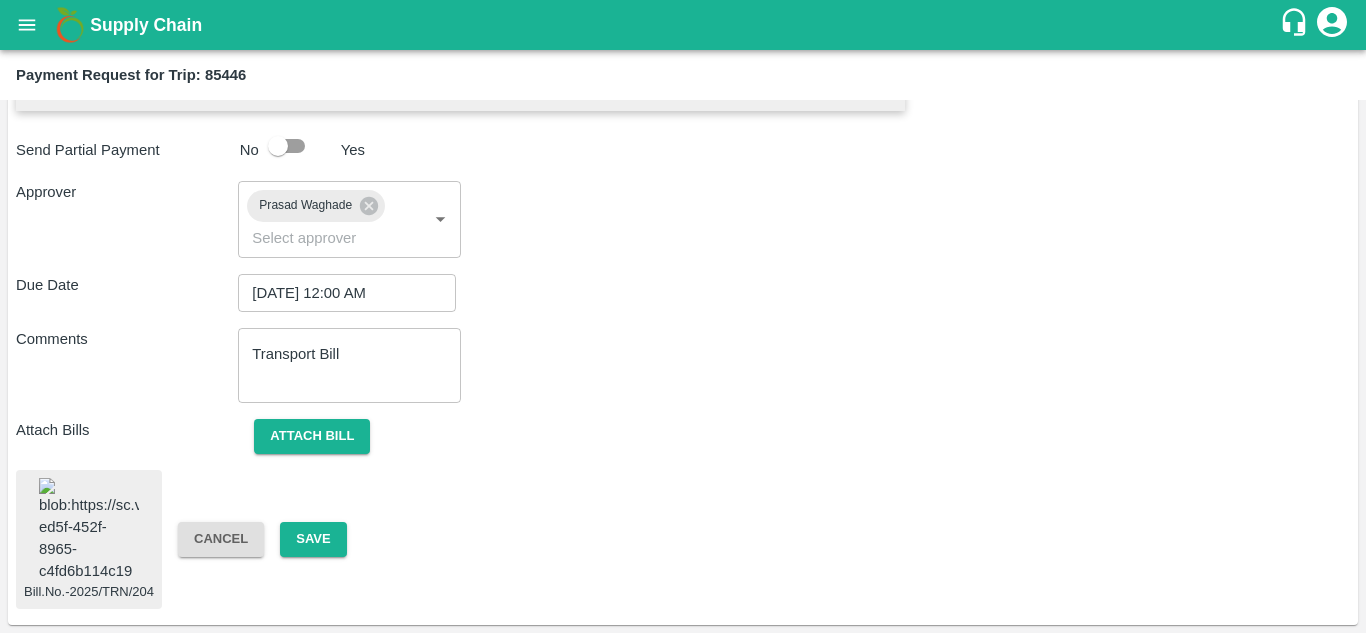 scroll, scrollTop: 1031, scrollLeft: 0, axis: vertical 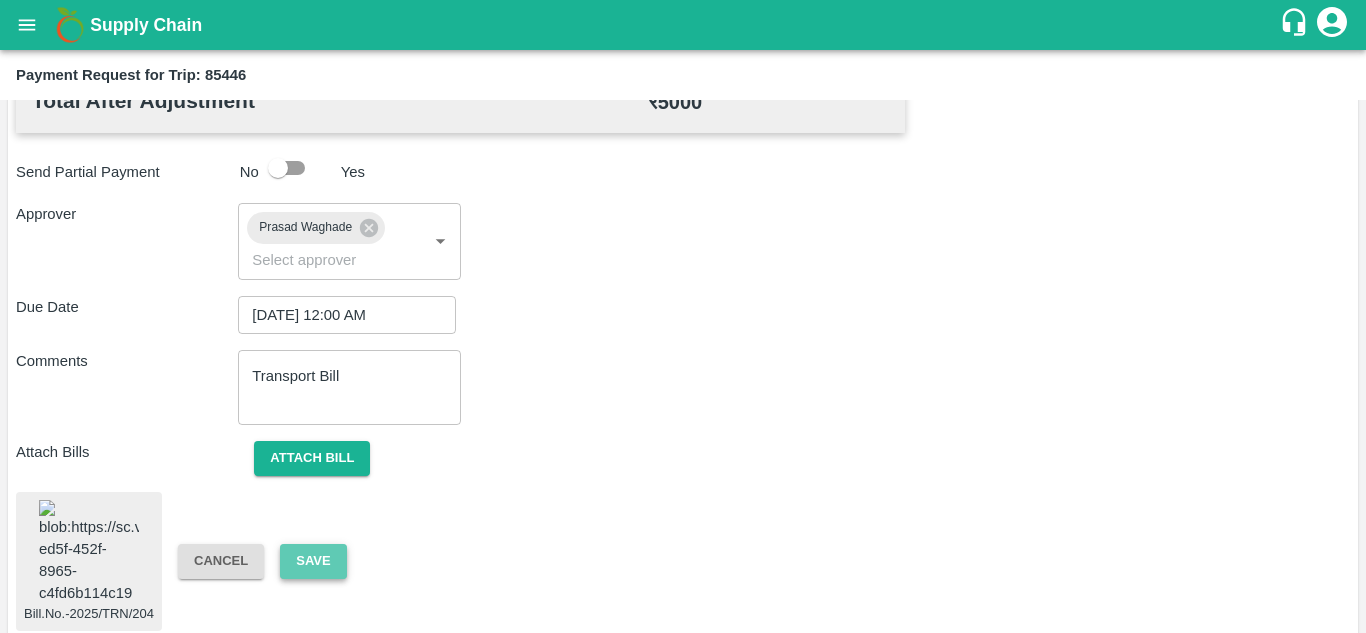 click on "Save" at bounding box center [313, 561] 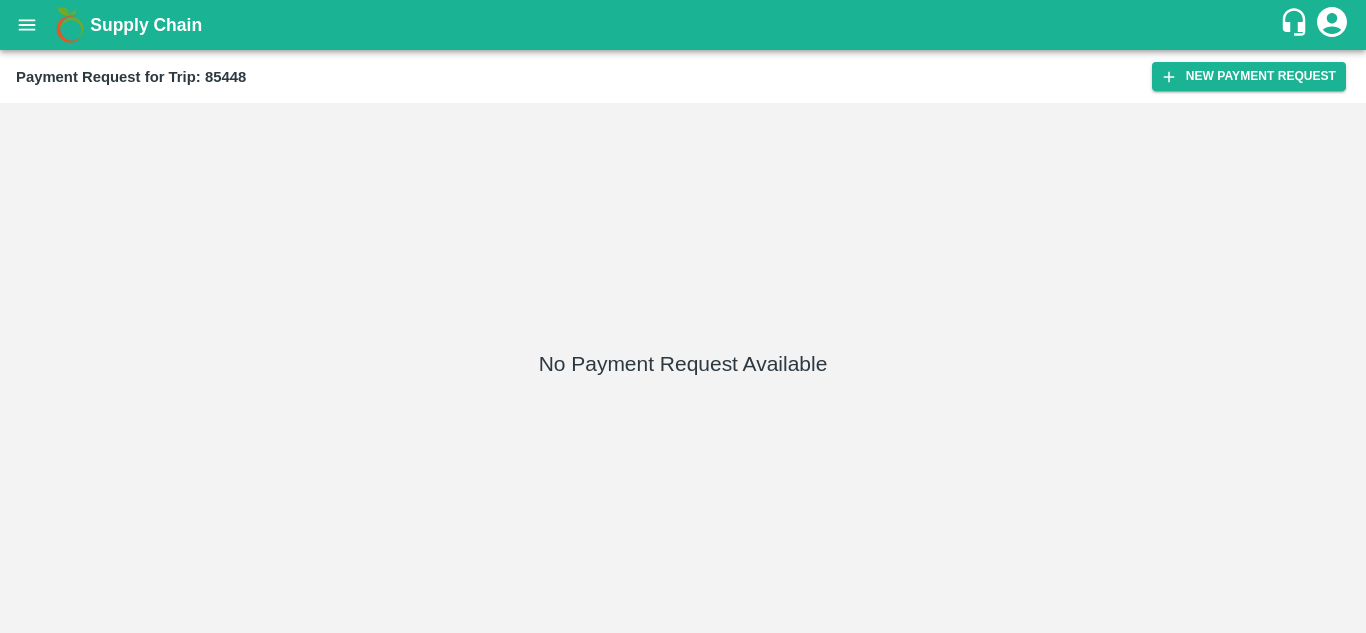 scroll, scrollTop: 0, scrollLeft: 0, axis: both 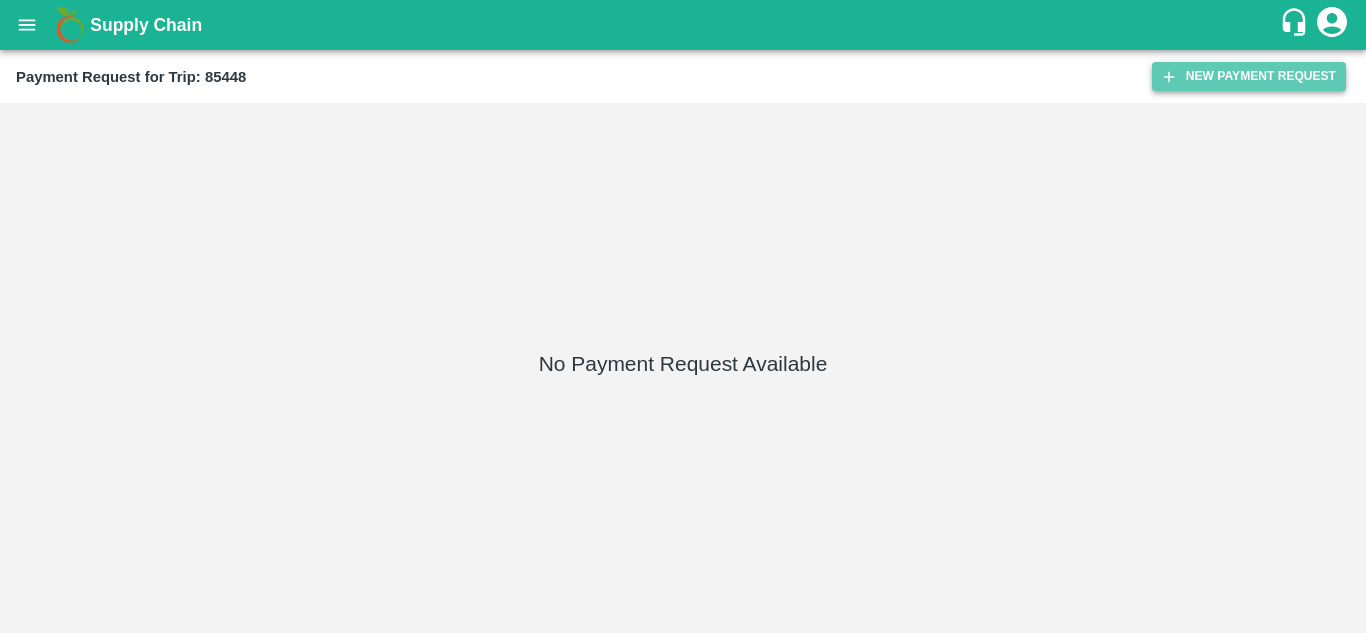 click on "New Payment Request" at bounding box center (1249, 76) 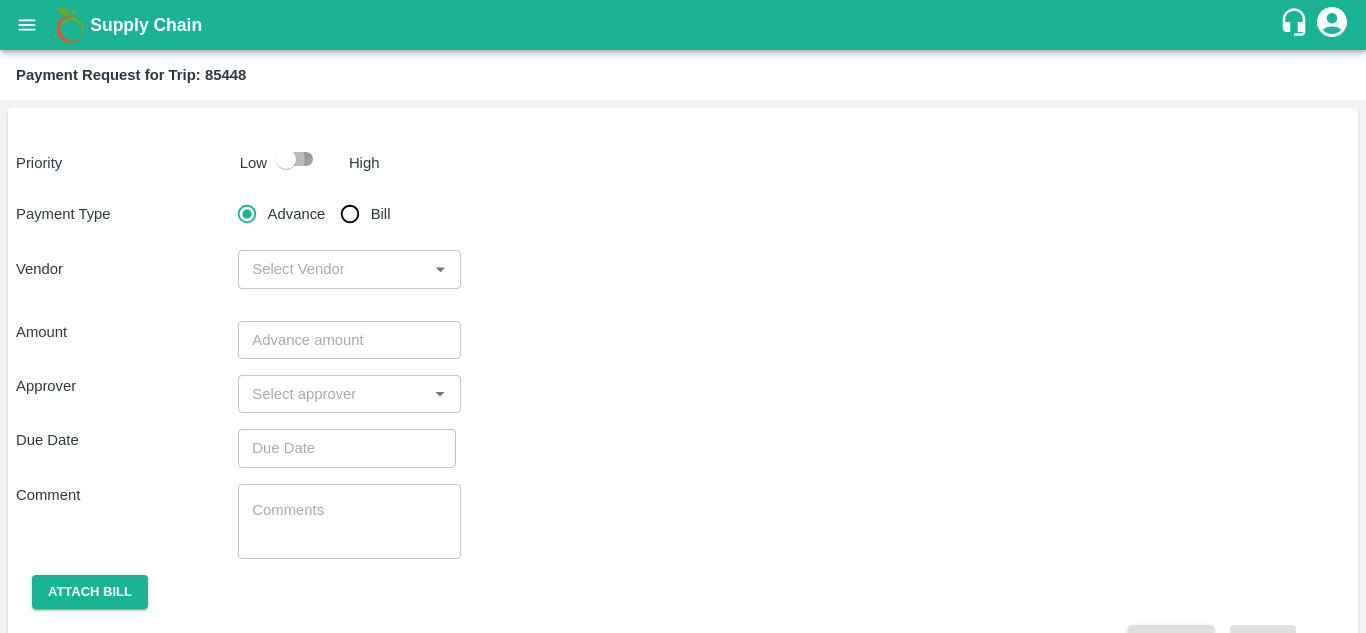 click at bounding box center [286, 159] 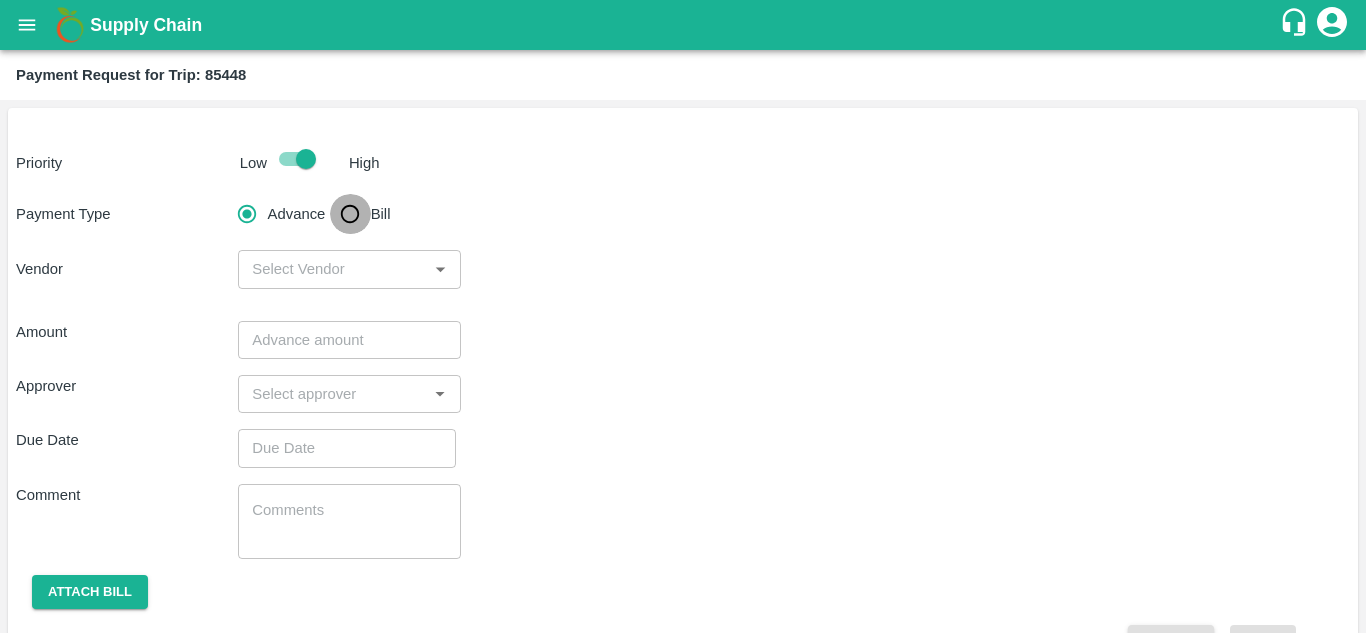 click on "Bill" at bounding box center (350, 214) 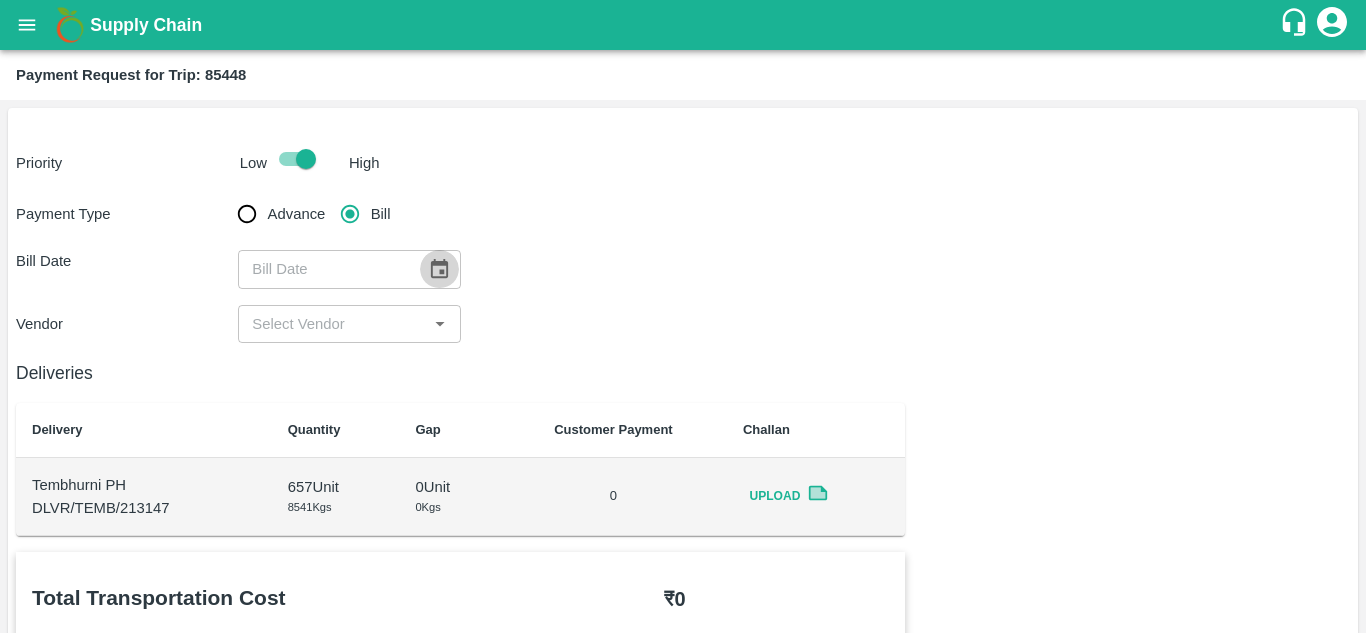click 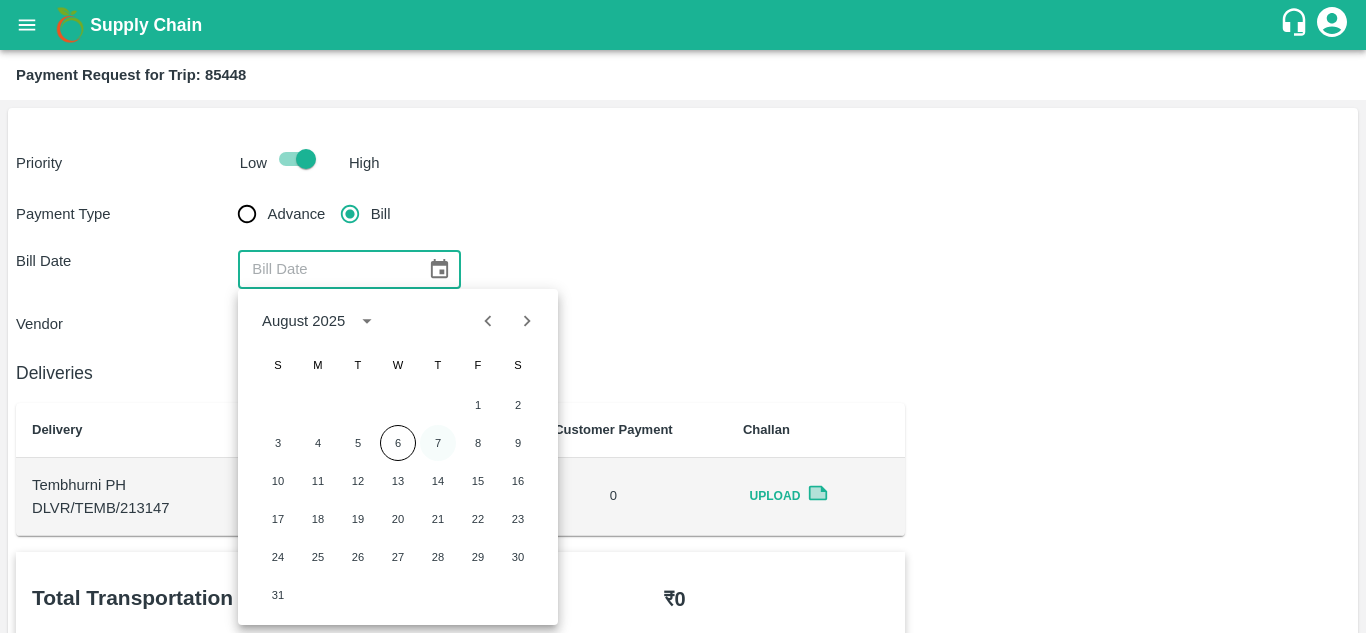 click on "7" at bounding box center [438, 443] 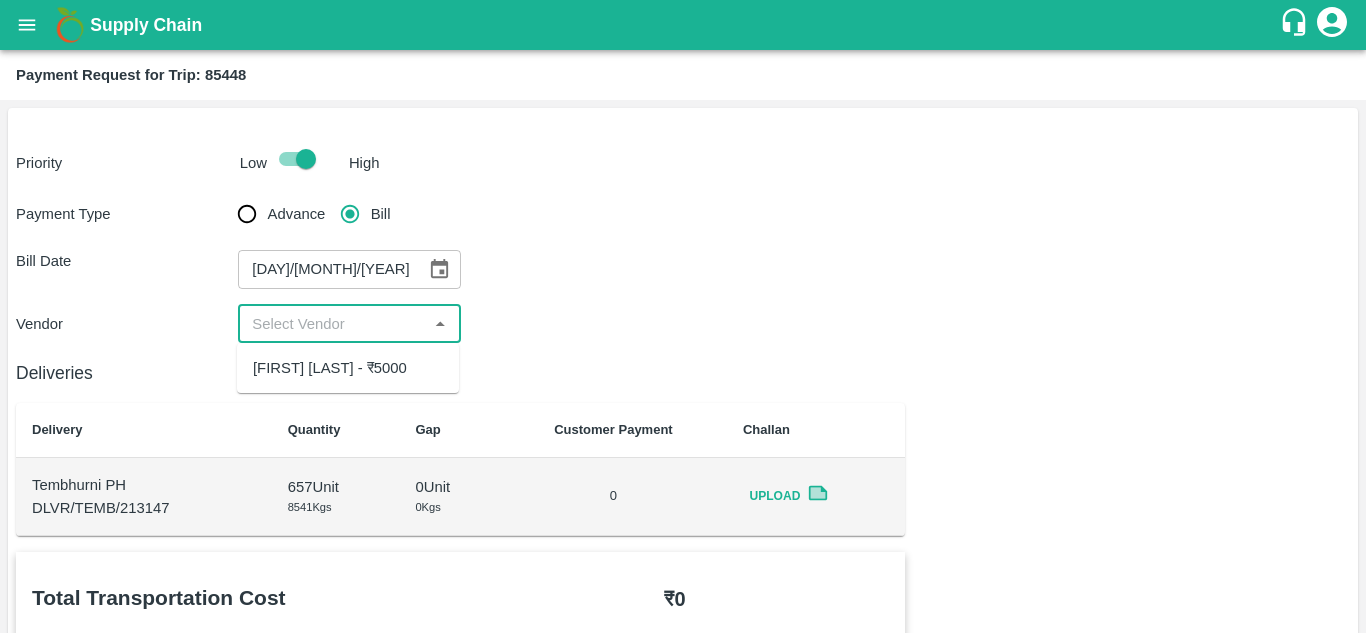 click at bounding box center [332, 324] 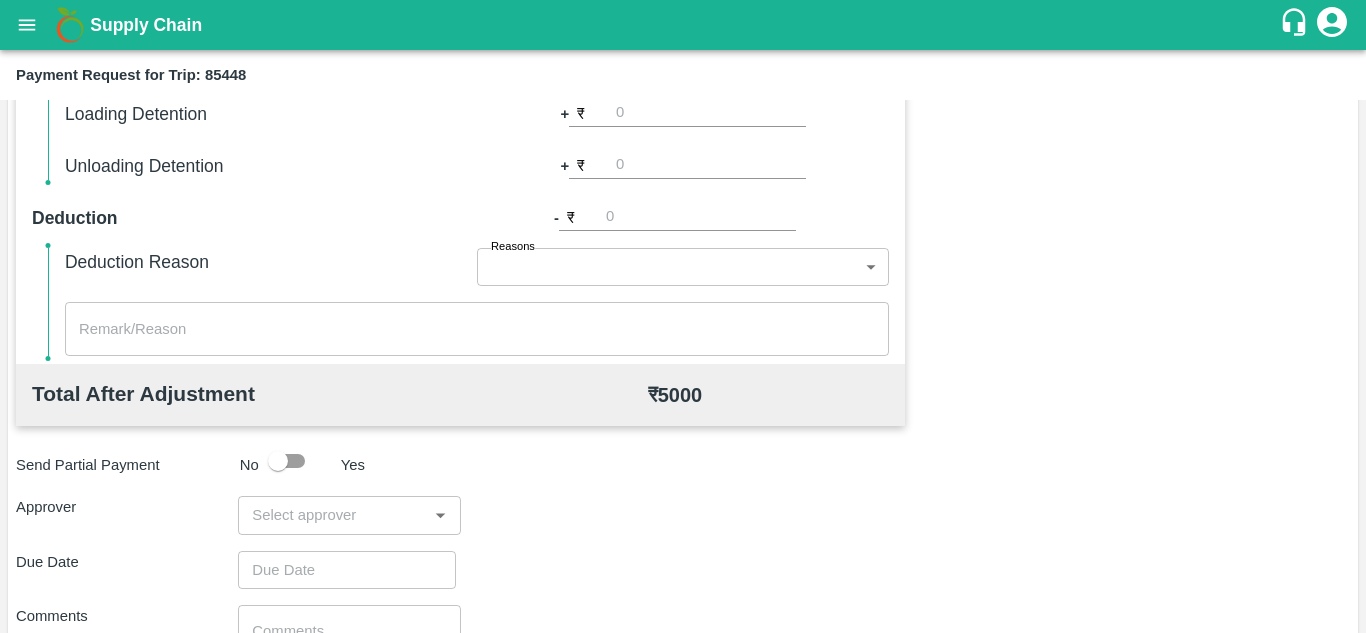 scroll, scrollTop: 910, scrollLeft: 0, axis: vertical 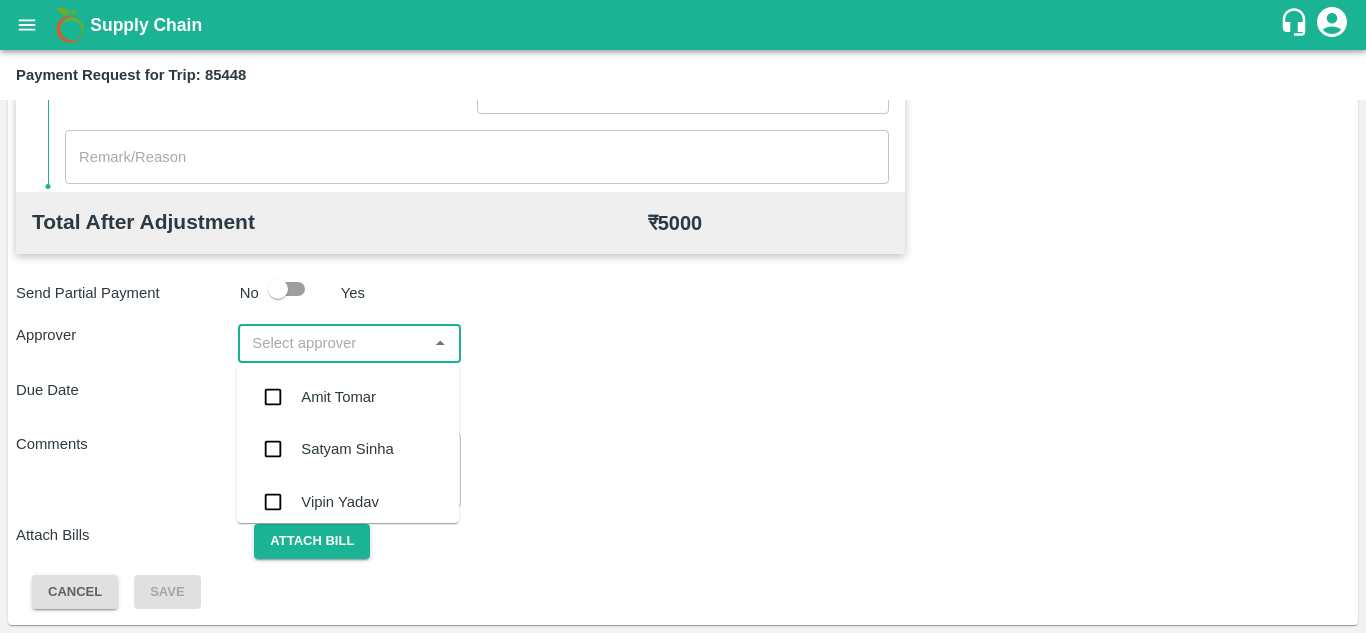 click at bounding box center [332, 343] 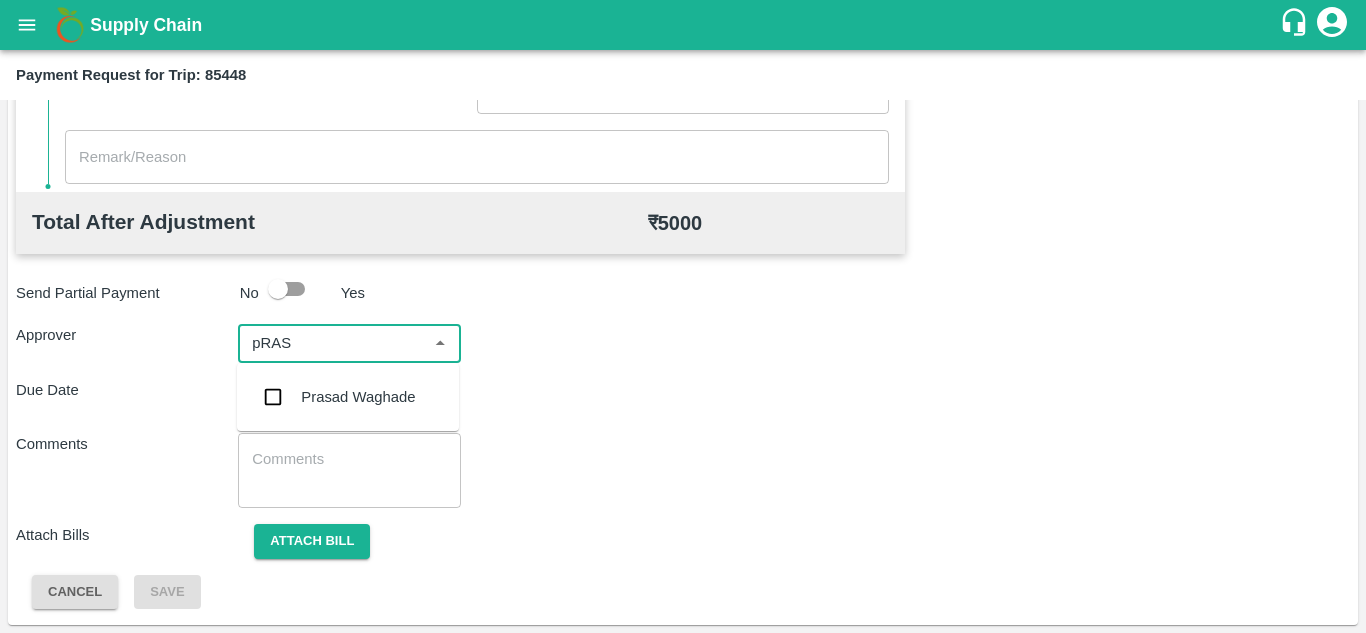 type on "pRASA" 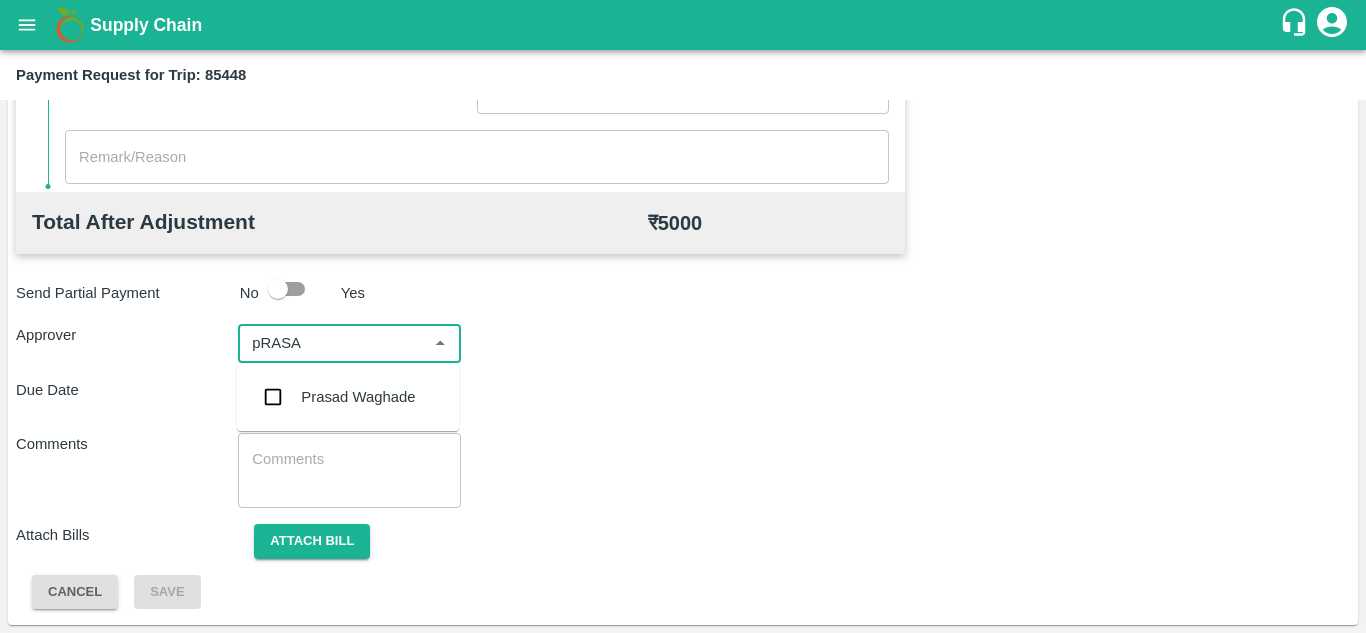 click on "Prasad Waghade" at bounding box center (358, 397) 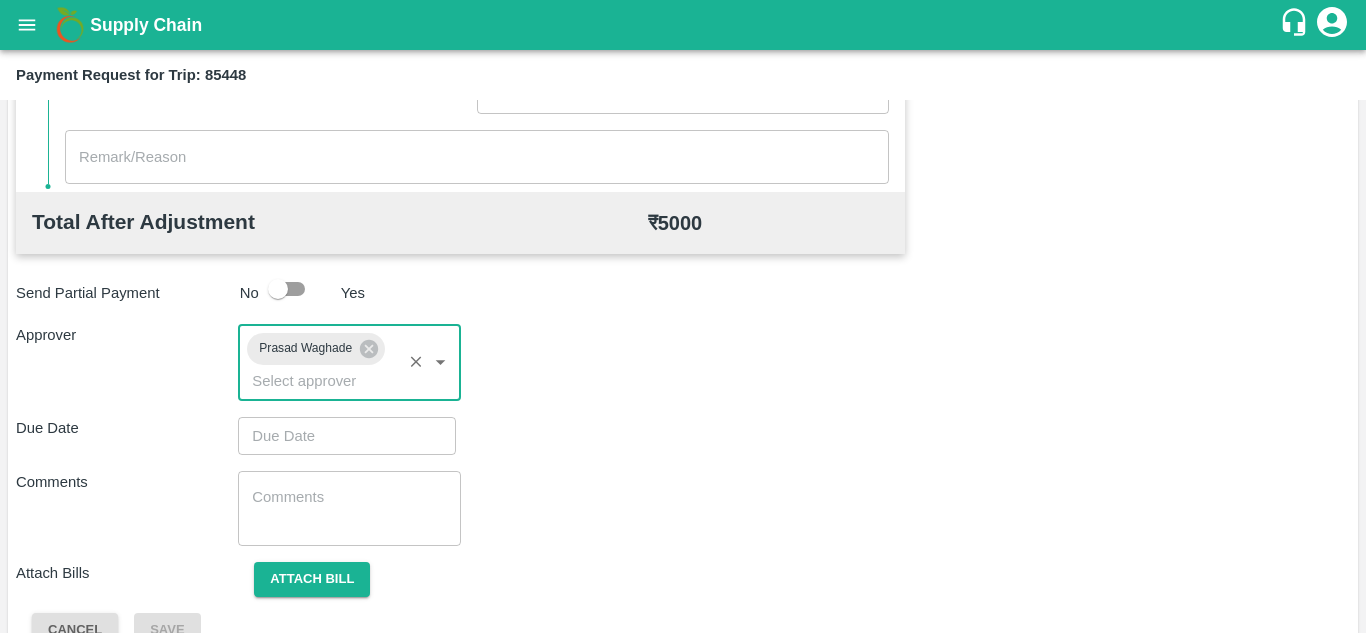 type on "DD/MM/YYYY hh:mm aa" 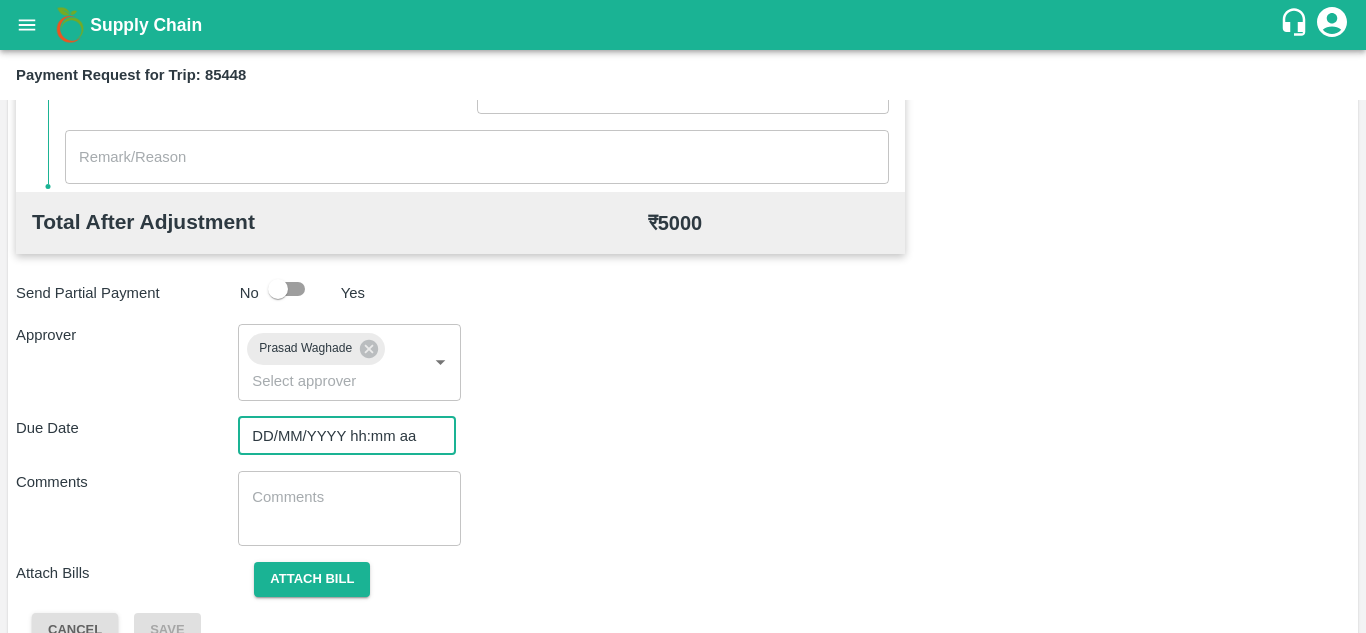 click on "DD/MM/YYYY hh:mm aa" at bounding box center (340, 436) 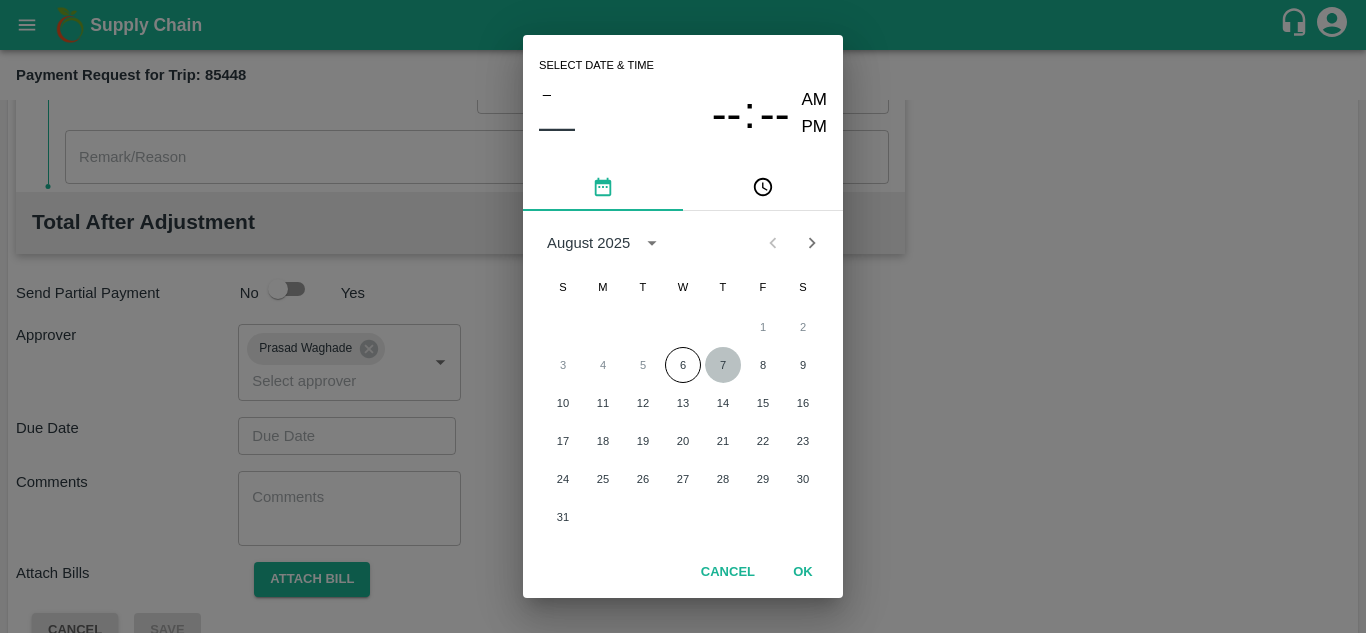 click on "7" at bounding box center (723, 365) 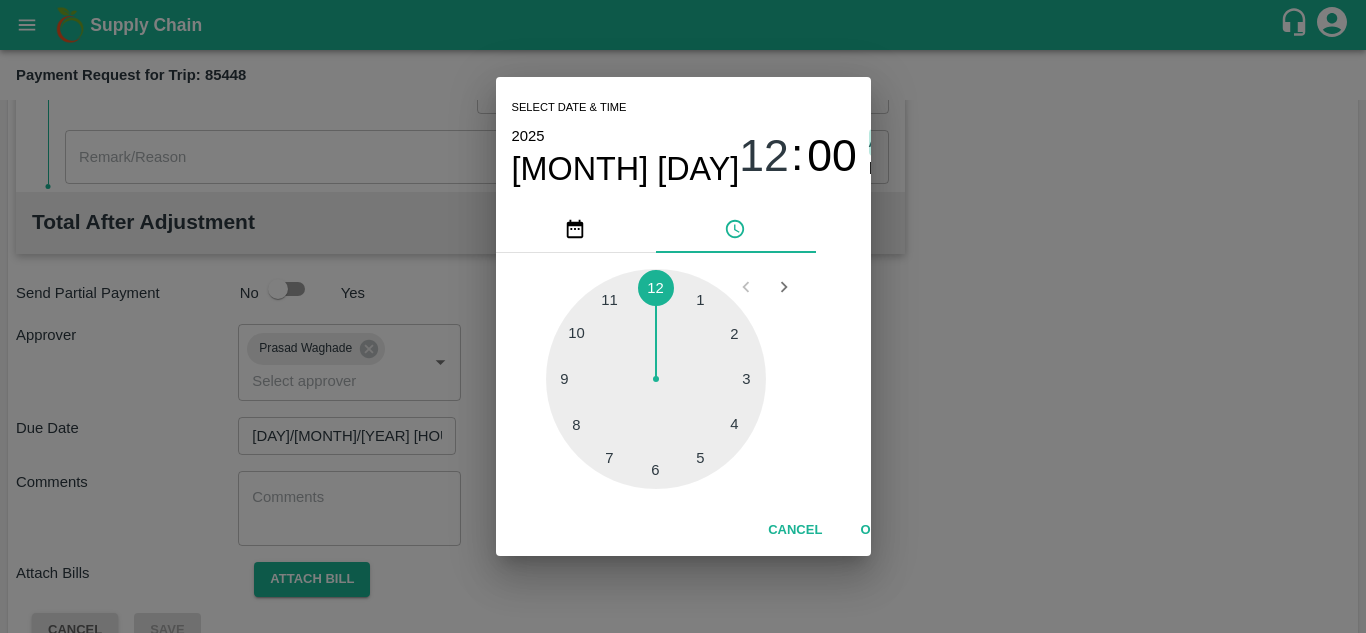 click on "AM" at bounding box center (882, 142) 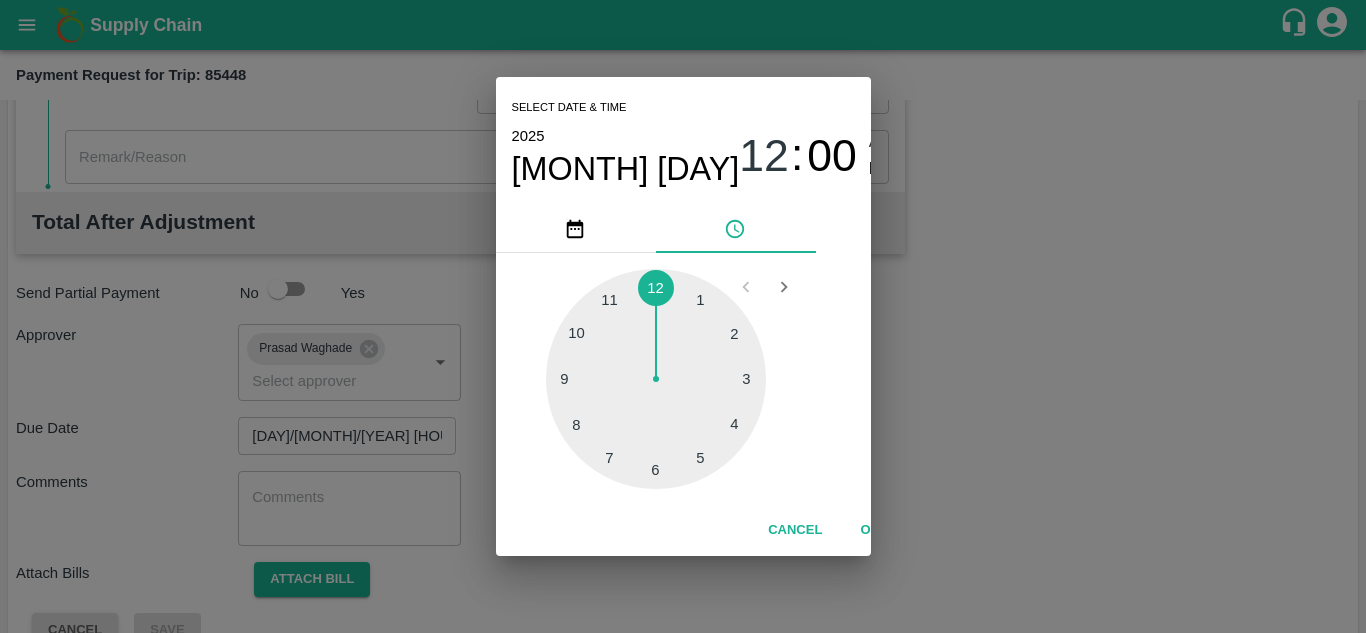 click on "OK" at bounding box center [870, 530] 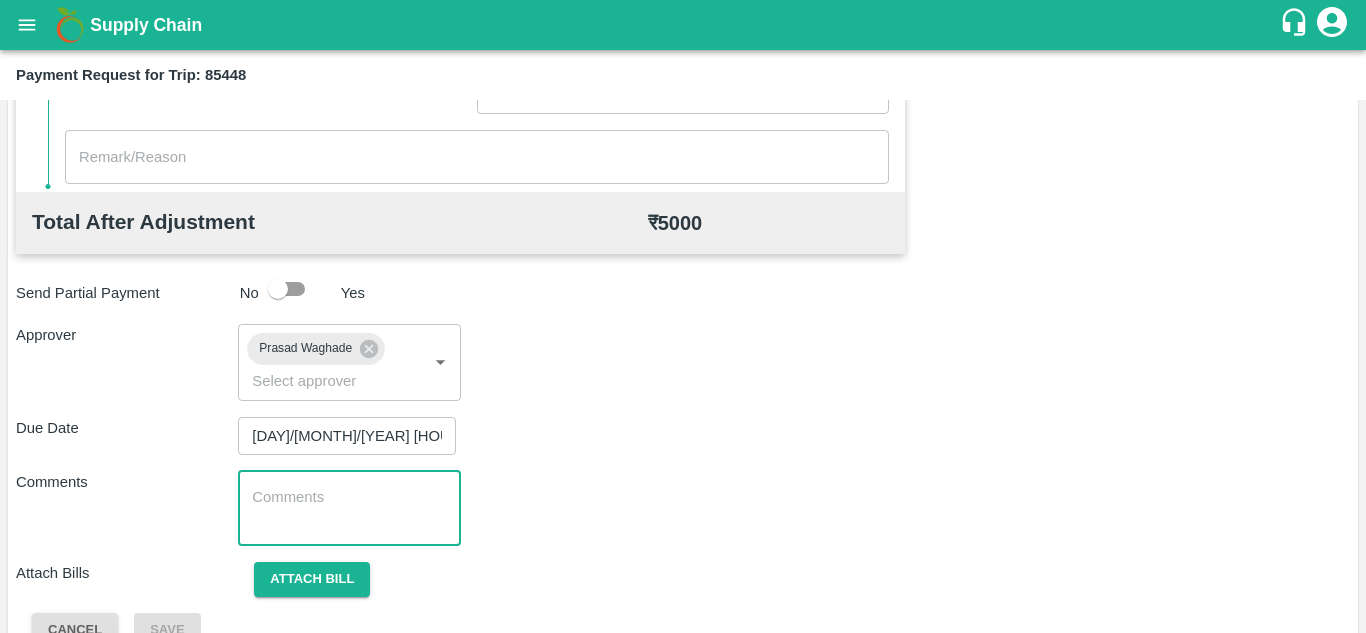 click at bounding box center (349, 508) 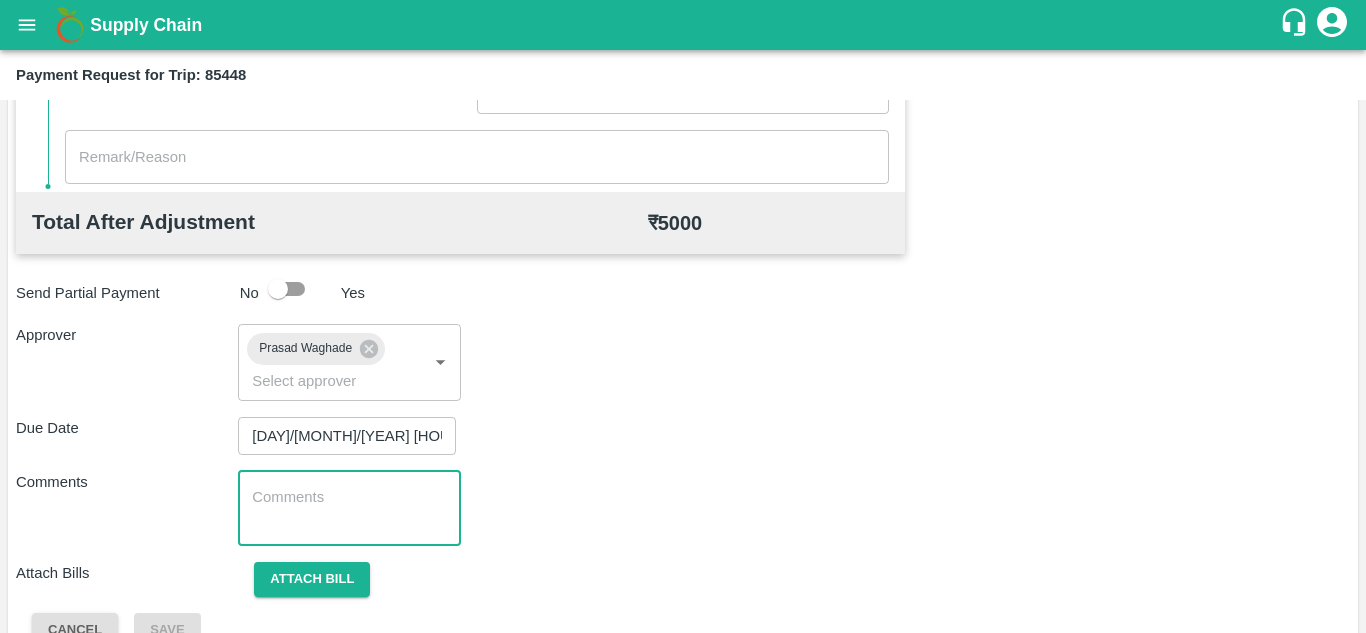 paste on "SE09-1117" 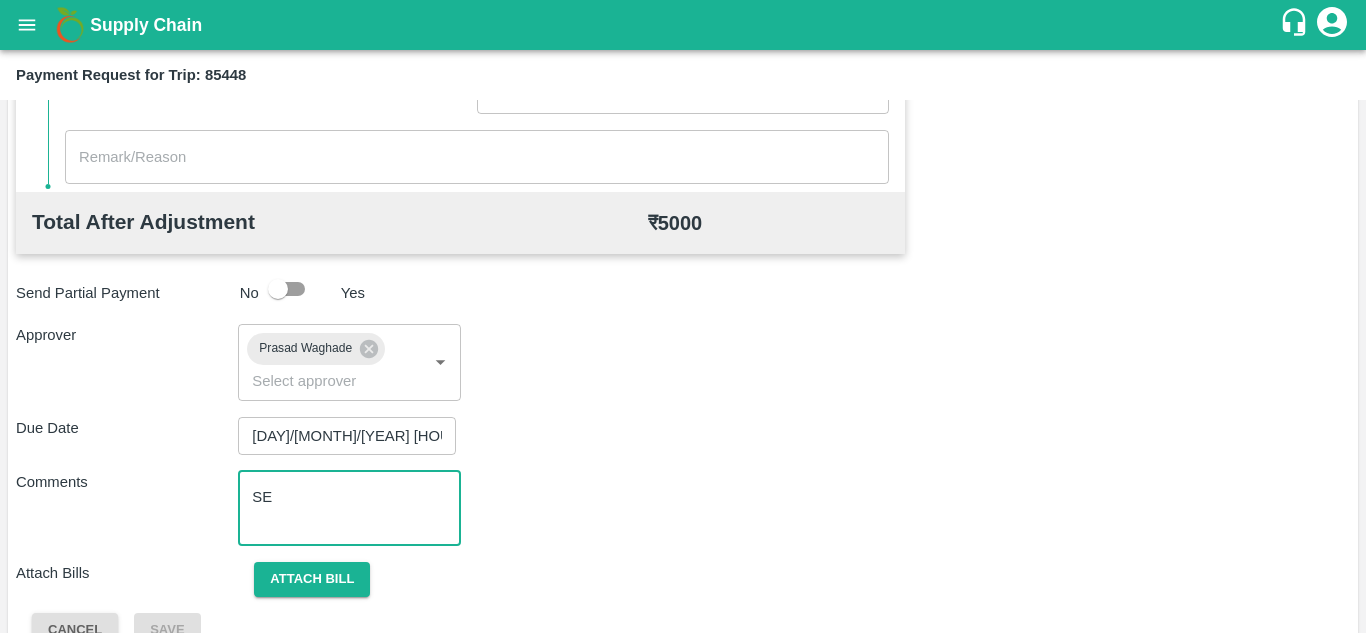 type on "S" 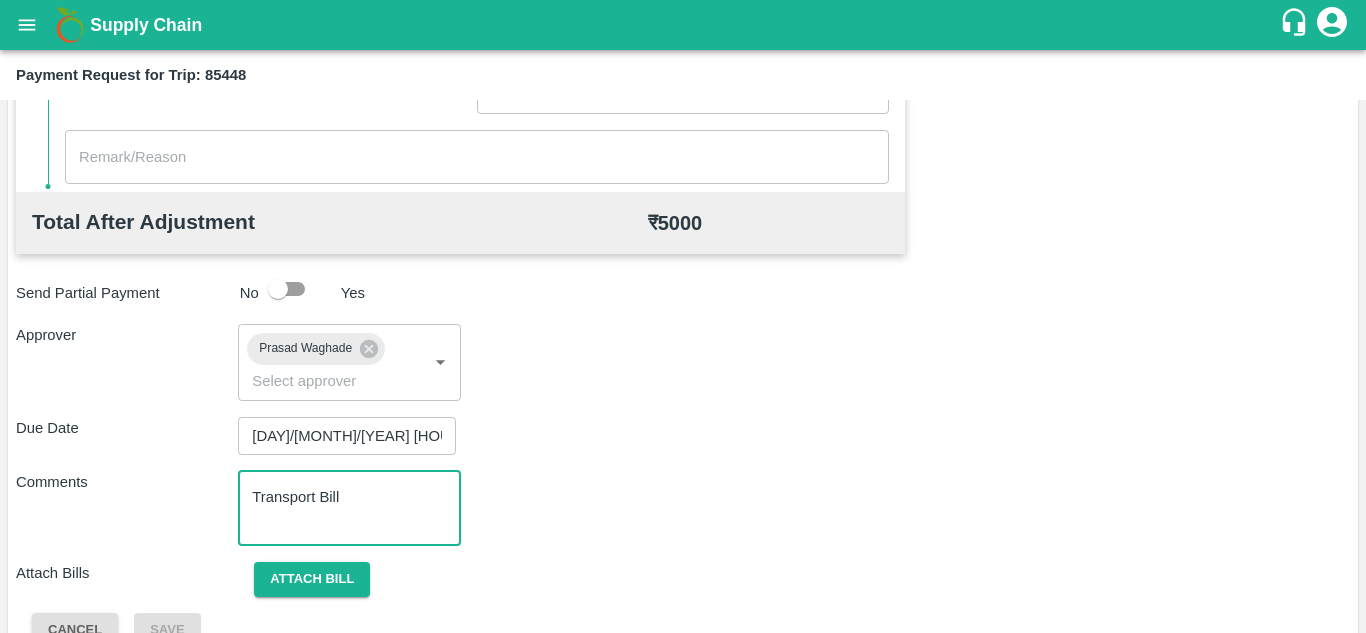 type on "Transport Bill" 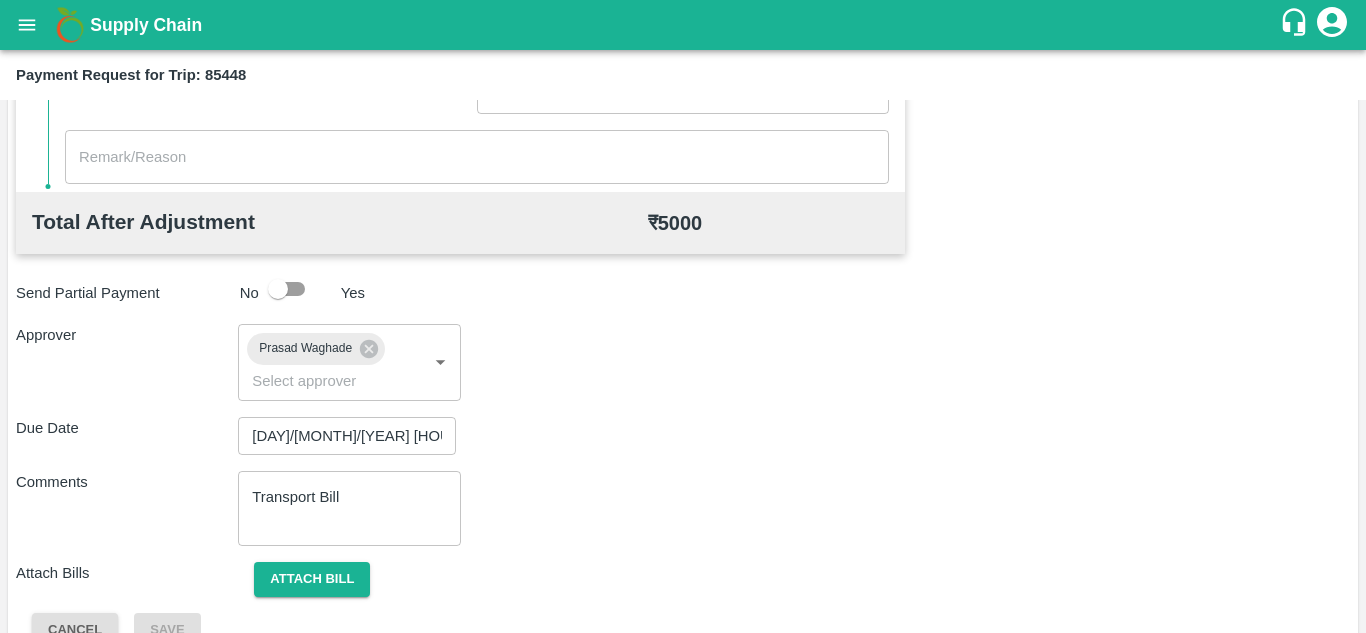 click on "Comments Transport Bill x ​" at bounding box center (683, 508) 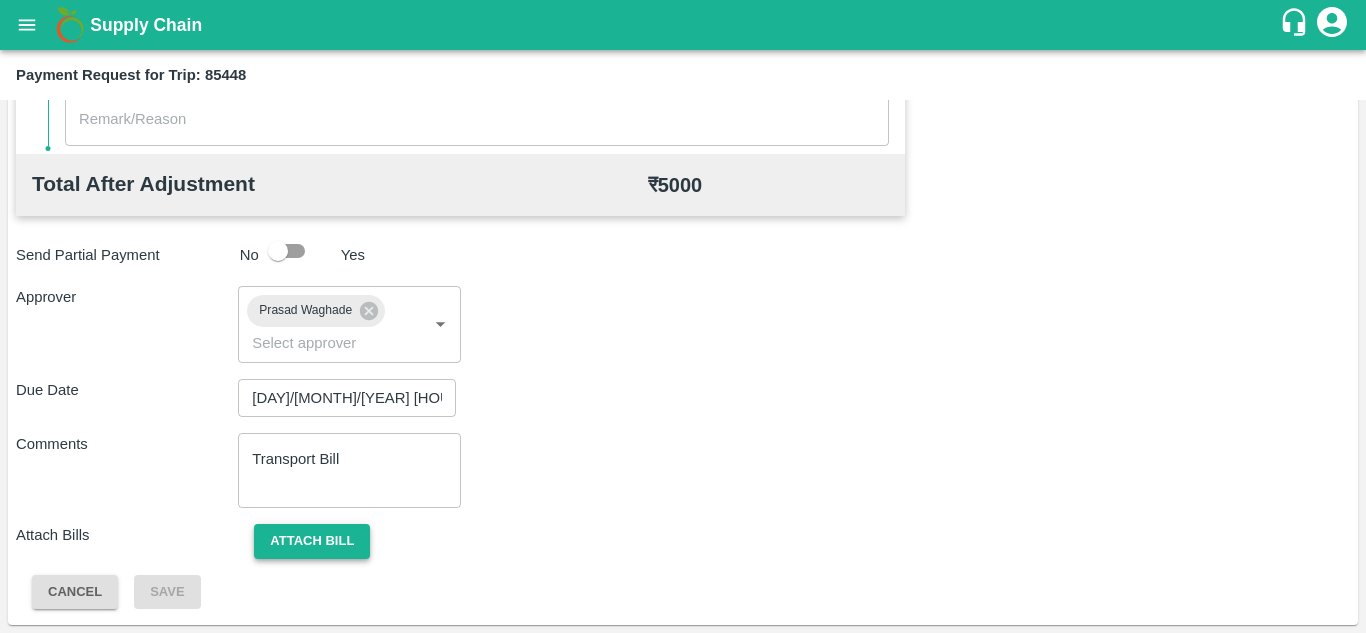 click on "Attach bill" at bounding box center (312, 541) 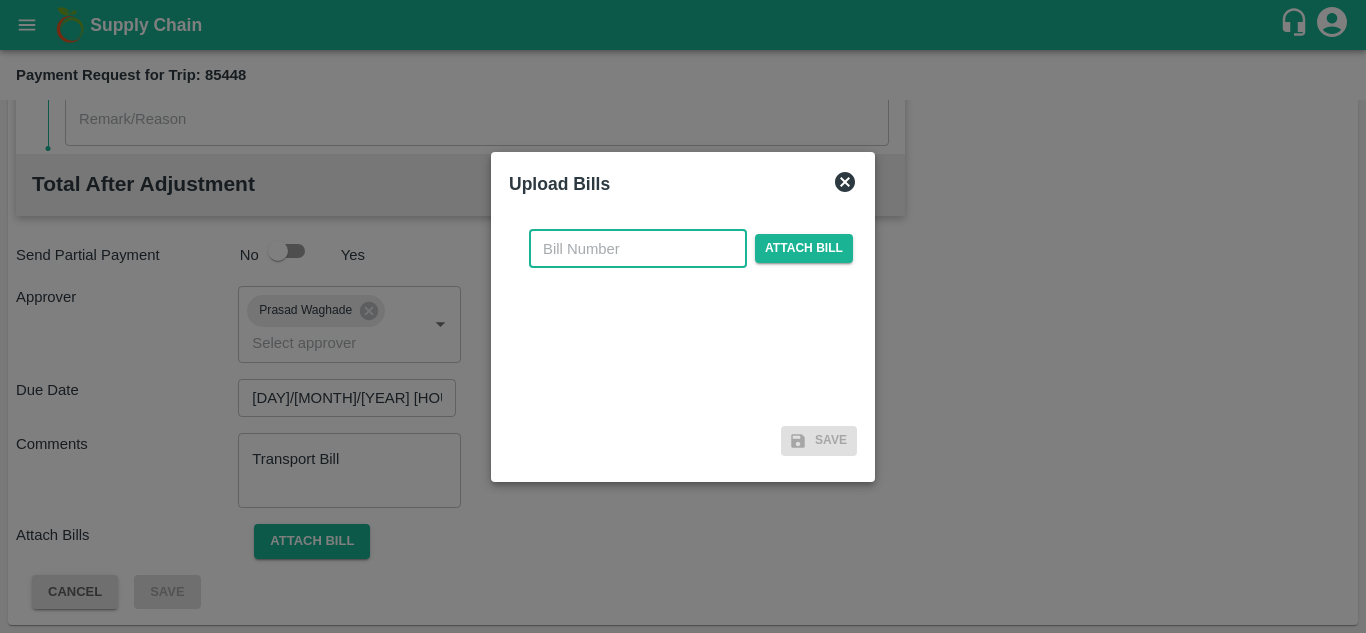 click at bounding box center [638, 249] 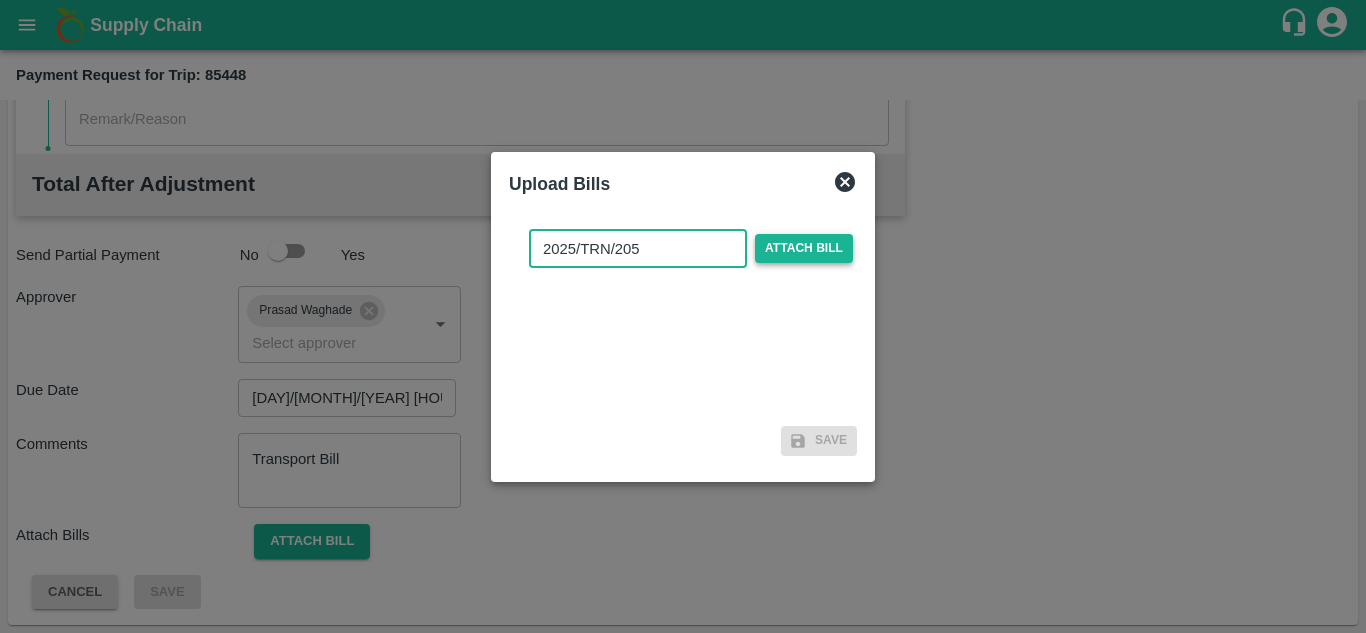 type on "2025/TRN/205" 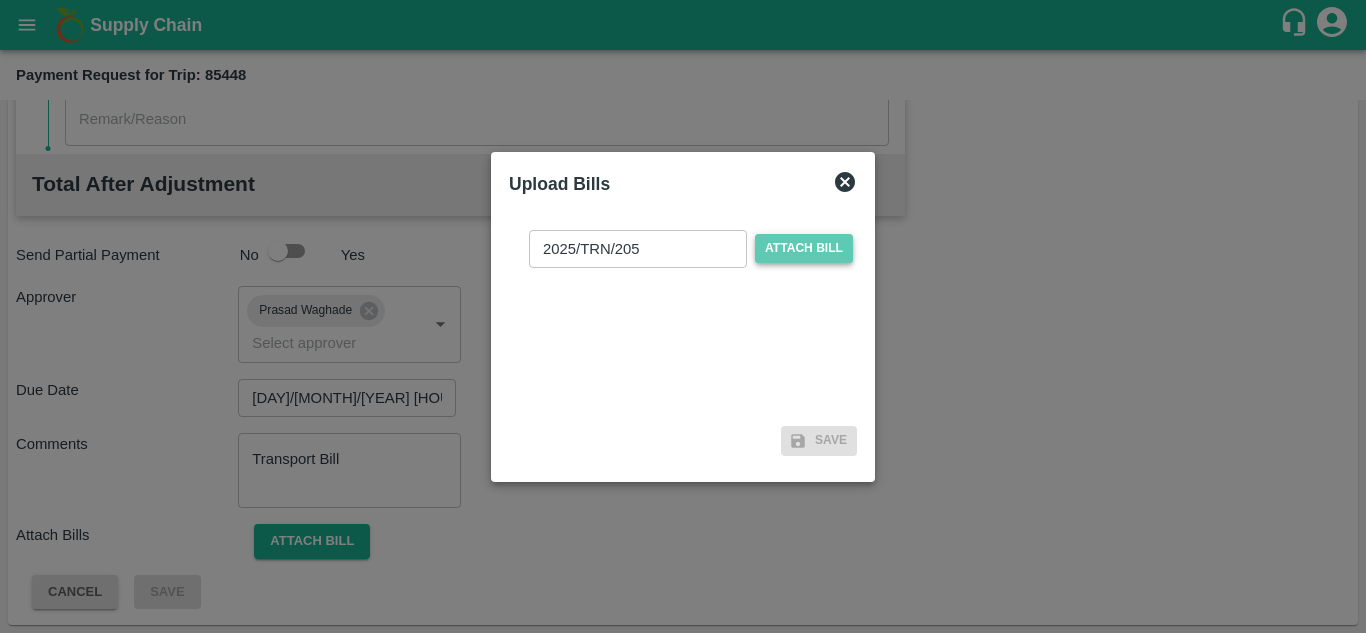 click on "Attach bill" at bounding box center [804, 248] 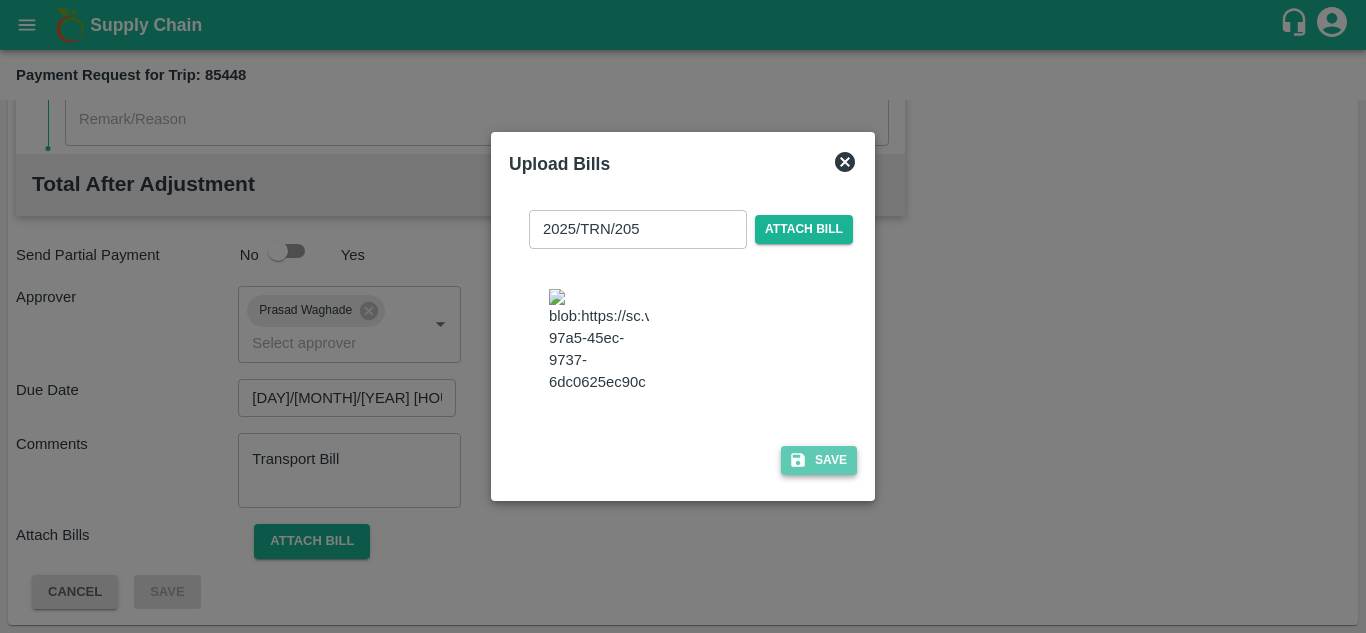 click on "Save" at bounding box center (819, 460) 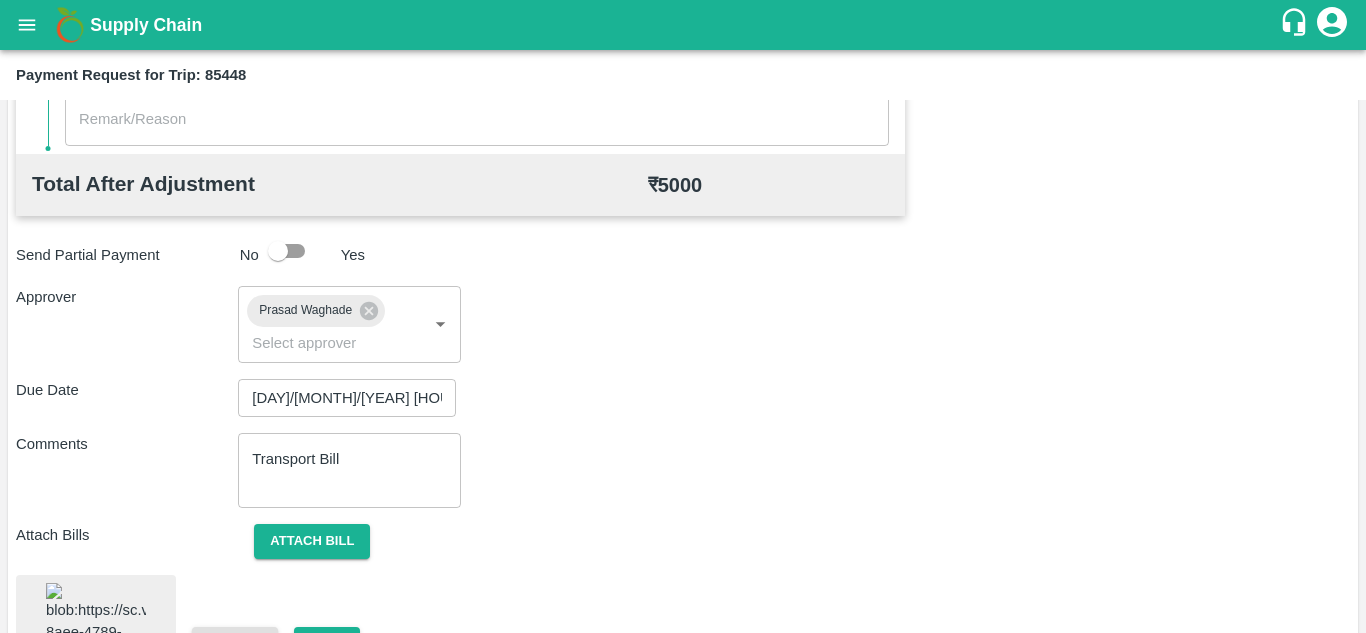 scroll, scrollTop: 1097, scrollLeft: 0, axis: vertical 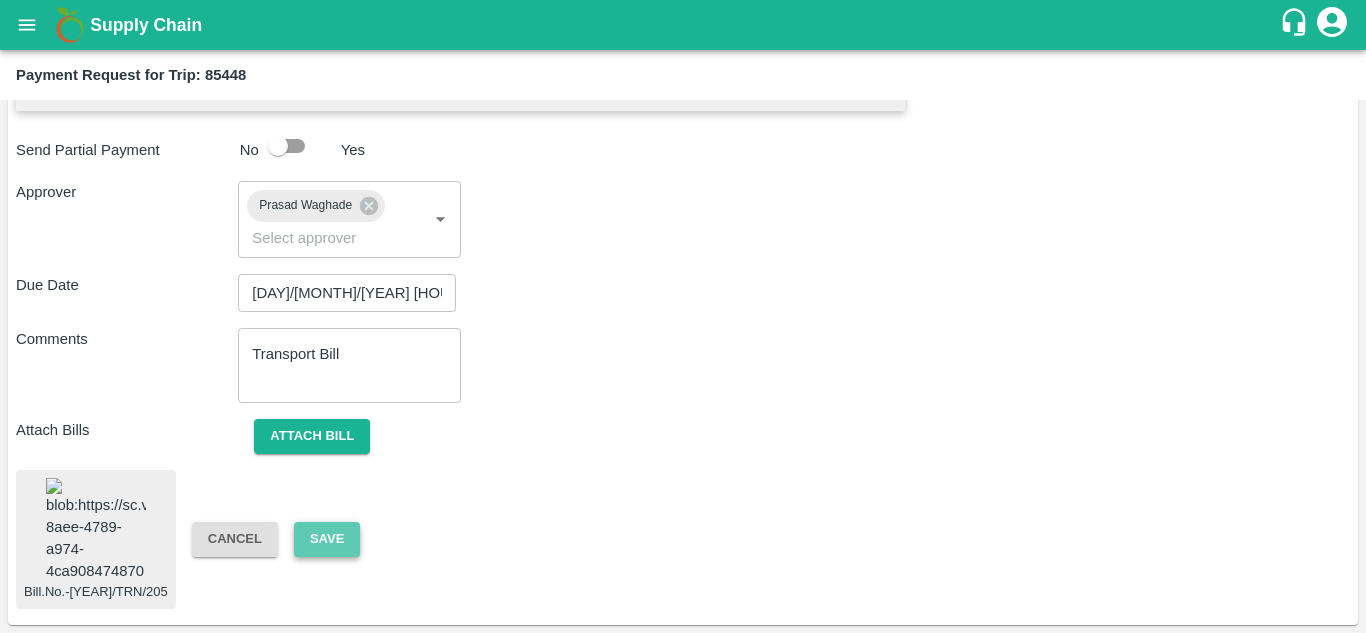 click on "Save" at bounding box center (327, 539) 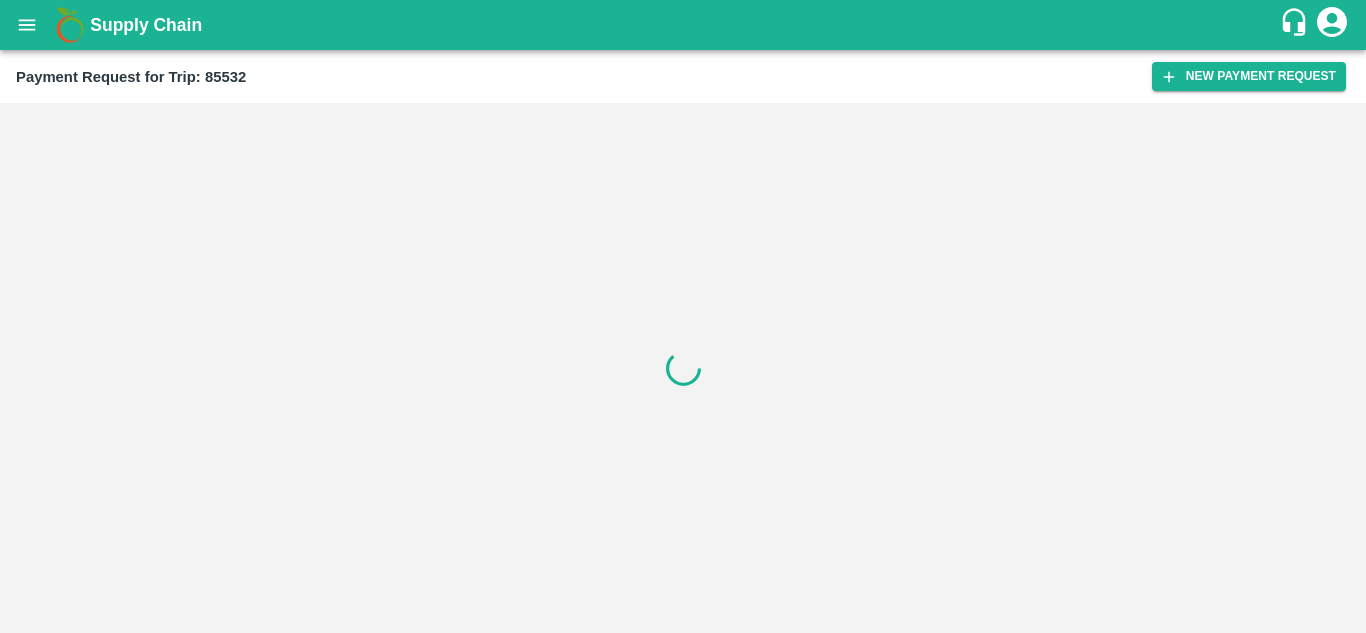 scroll, scrollTop: 0, scrollLeft: 0, axis: both 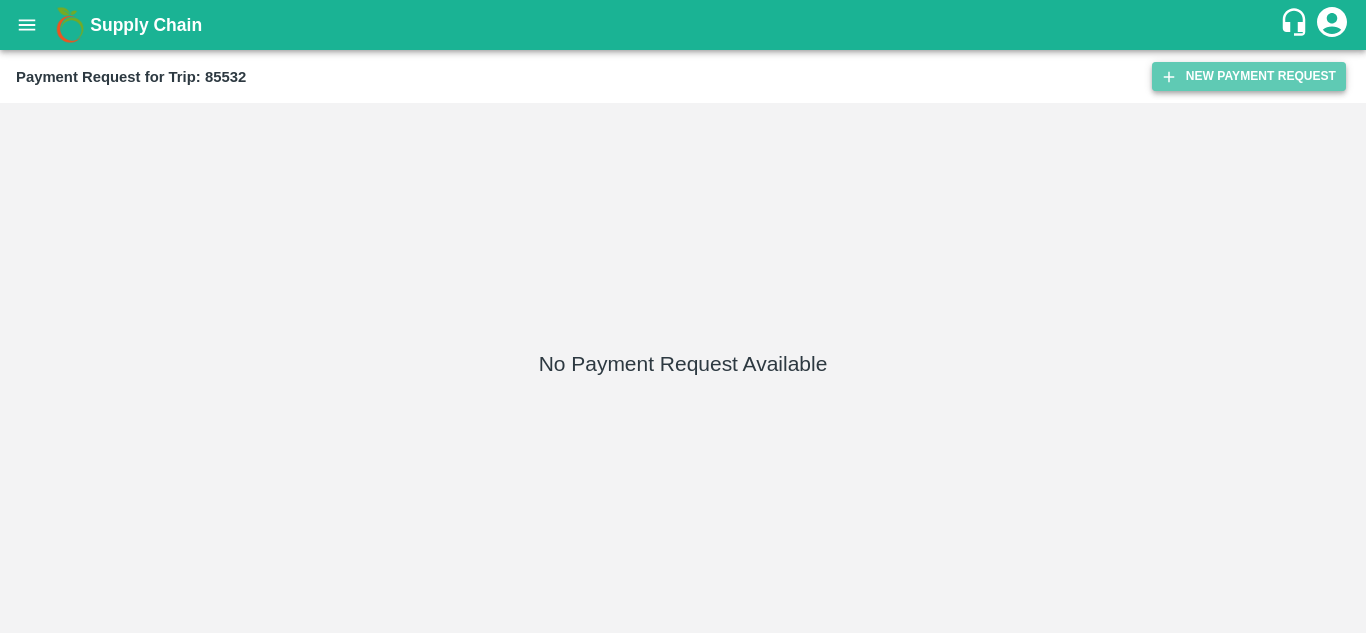 click on "New Payment Request" at bounding box center [1249, 76] 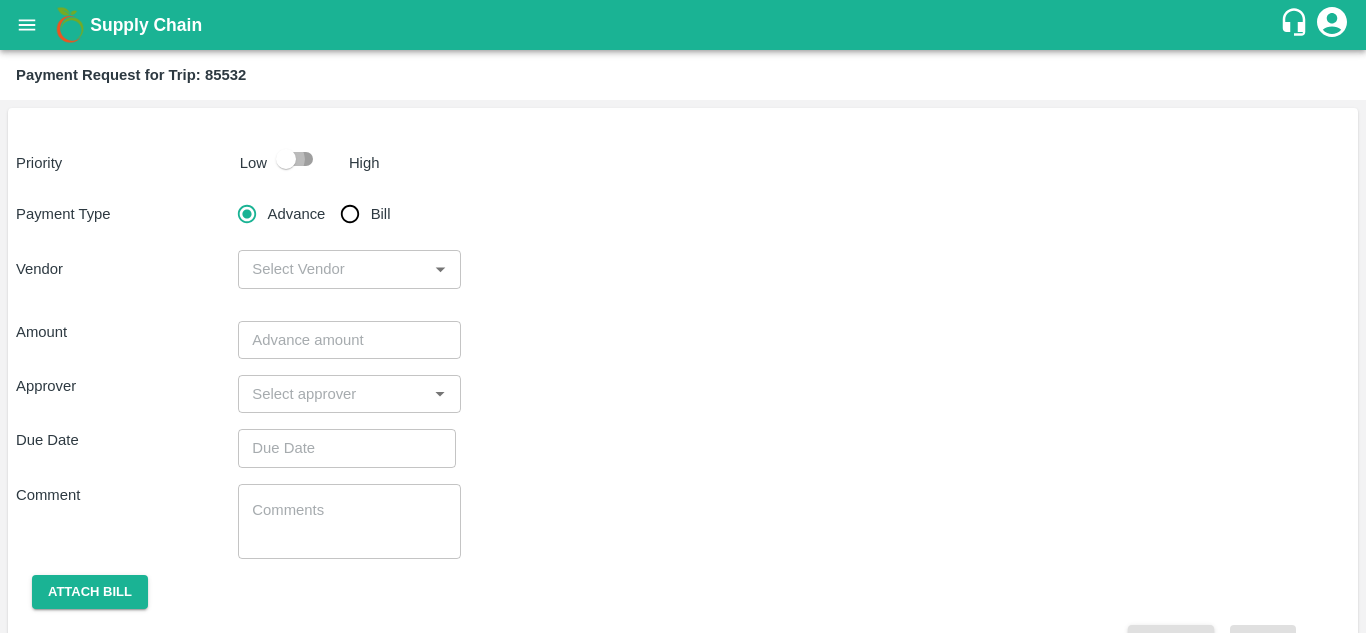 click at bounding box center (286, 159) 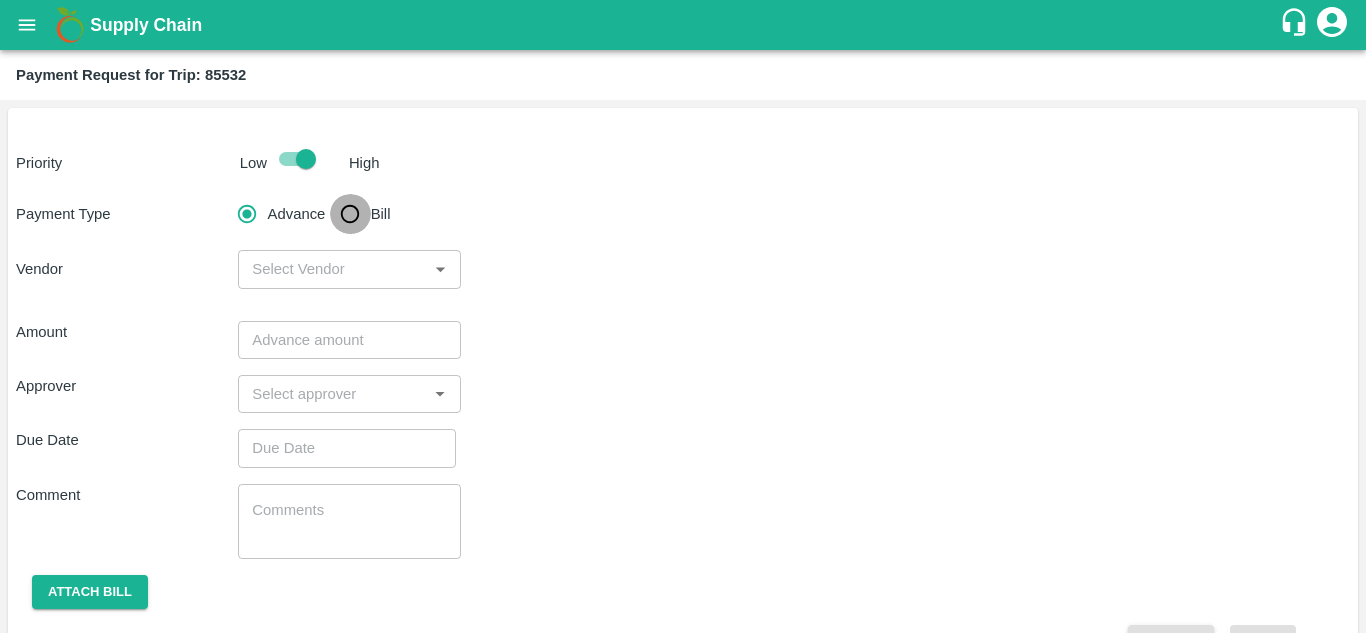 click on "Bill" at bounding box center [350, 214] 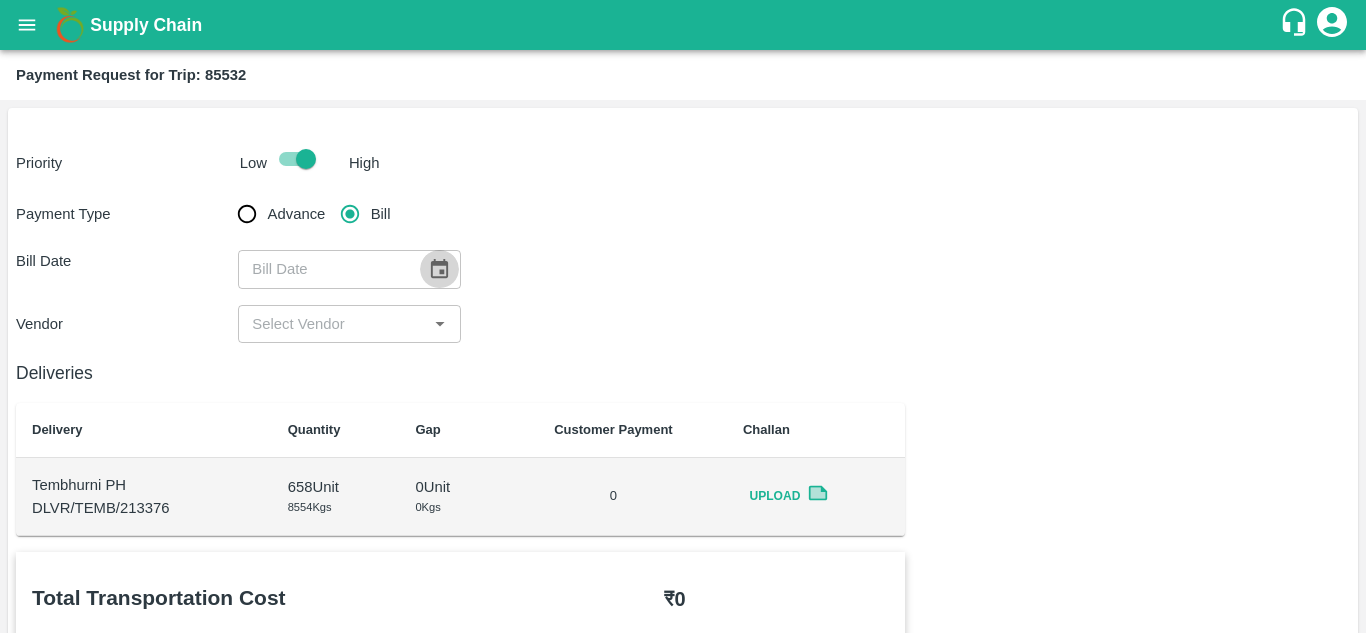 click 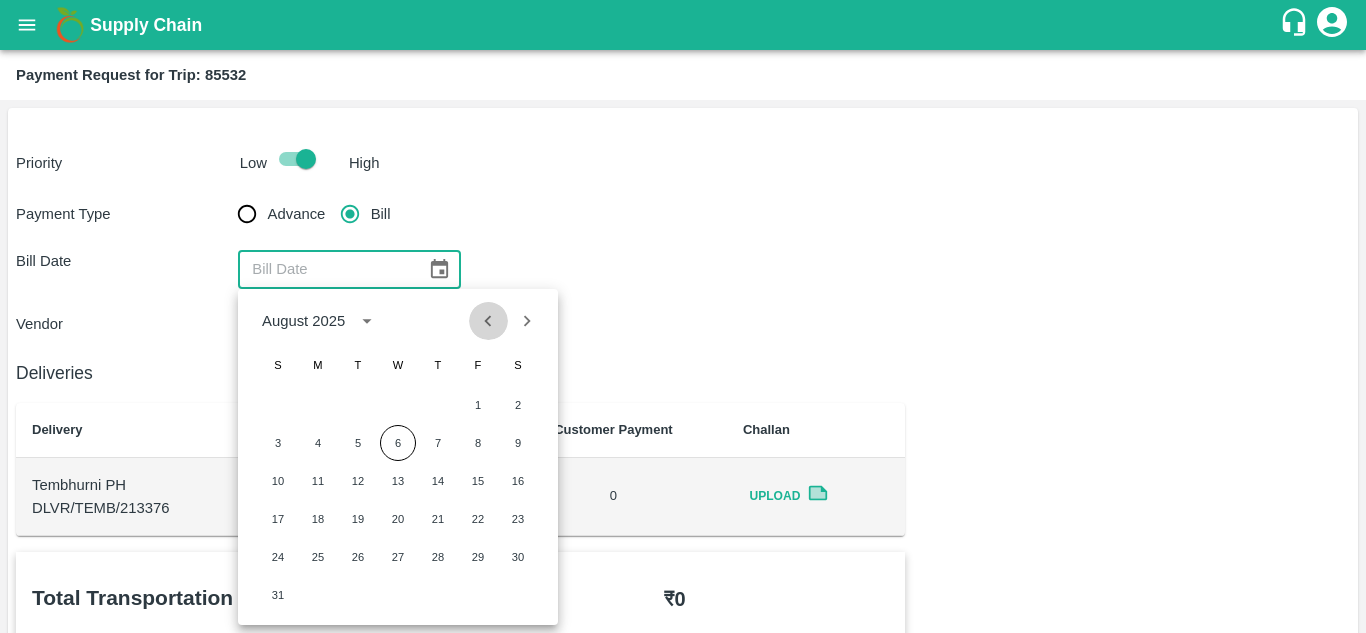 click 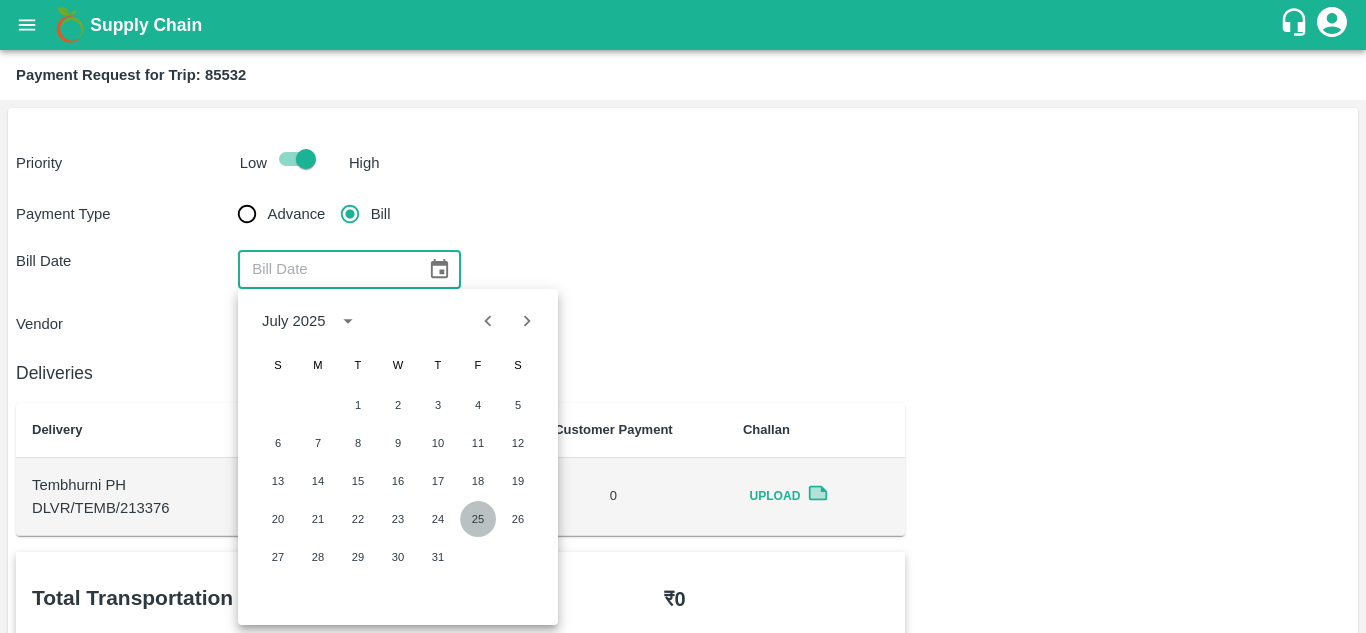 click on "25" at bounding box center [478, 519] 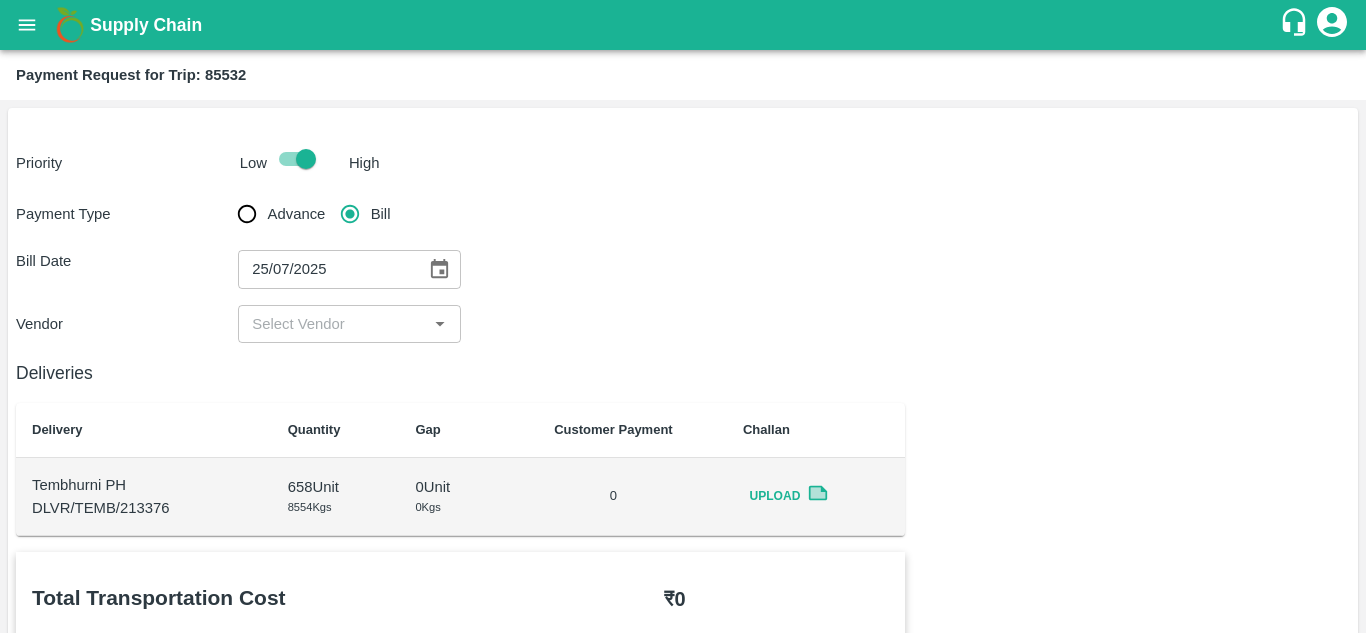 click at bounding box center [332, 324] 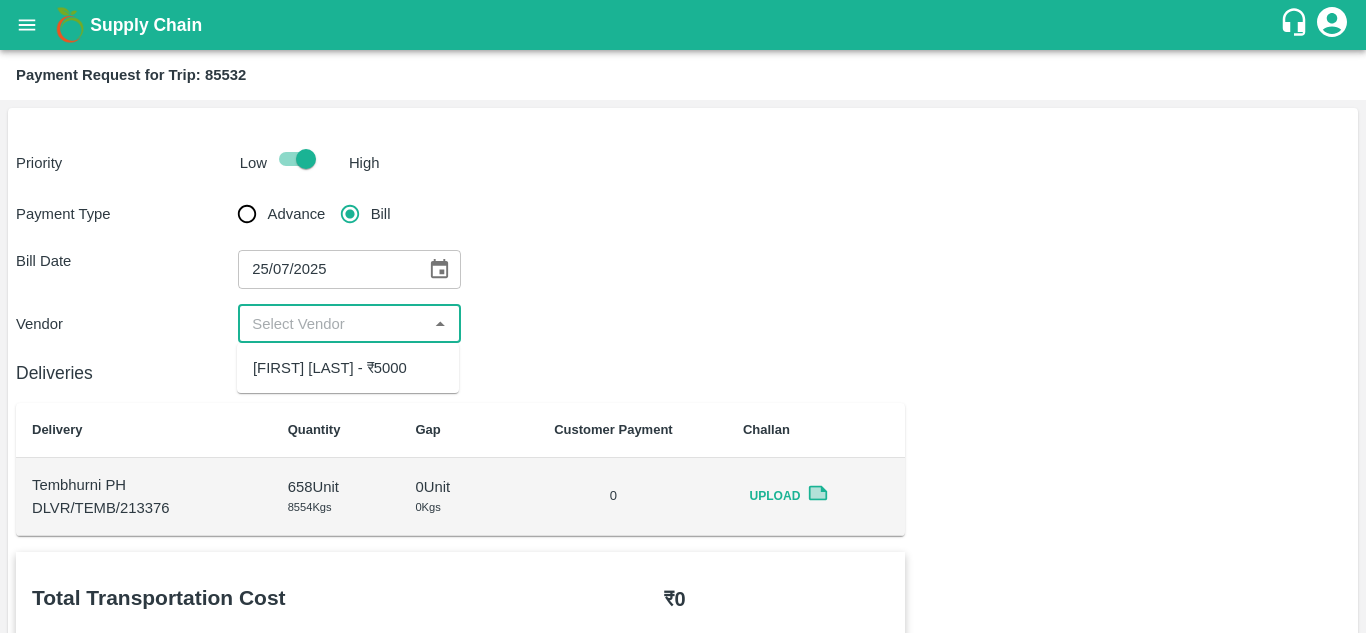 click on "[FIRST] [LAST] - ₹5000" at bounding box center (330, 368) 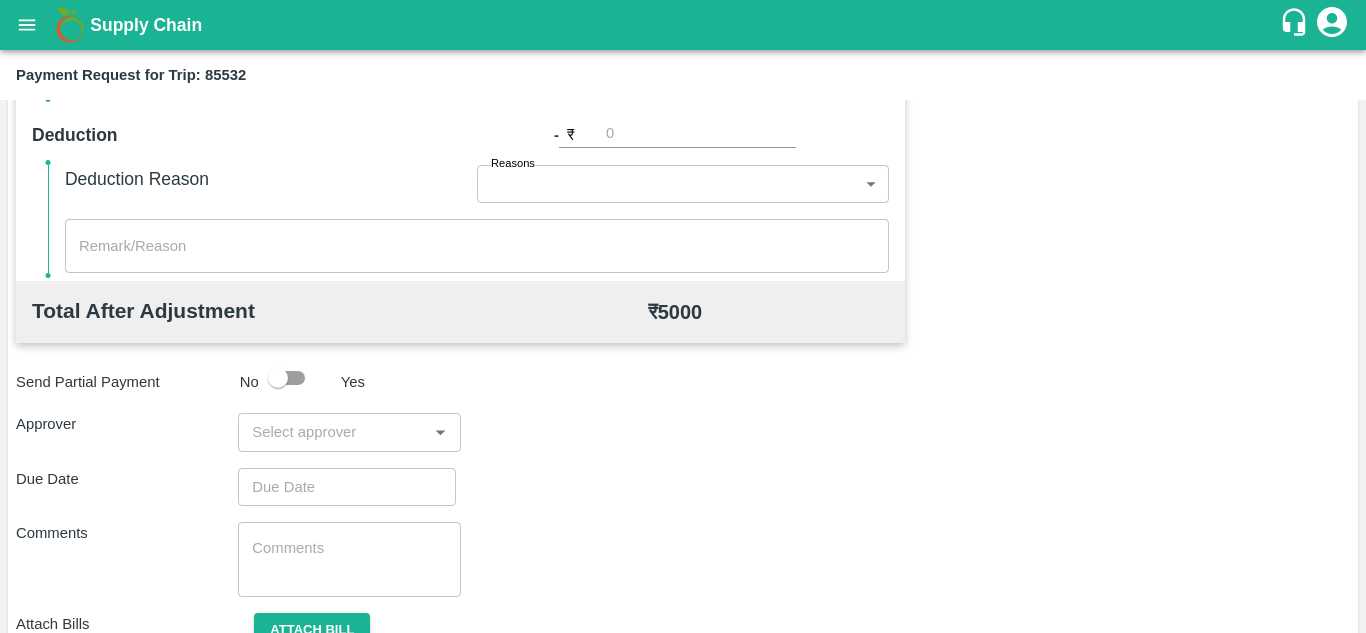scroll, scrollTop: 910, scrollLeft: 0, axis: vertical 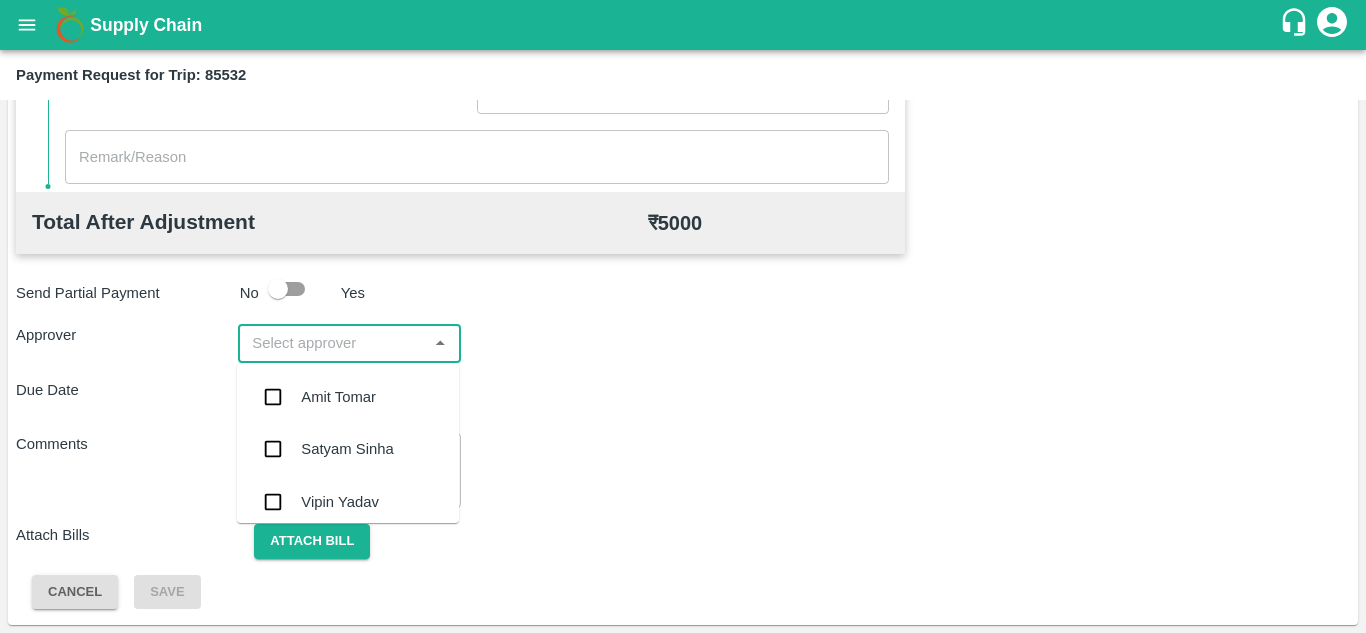 click at bounding box center (332, 343) 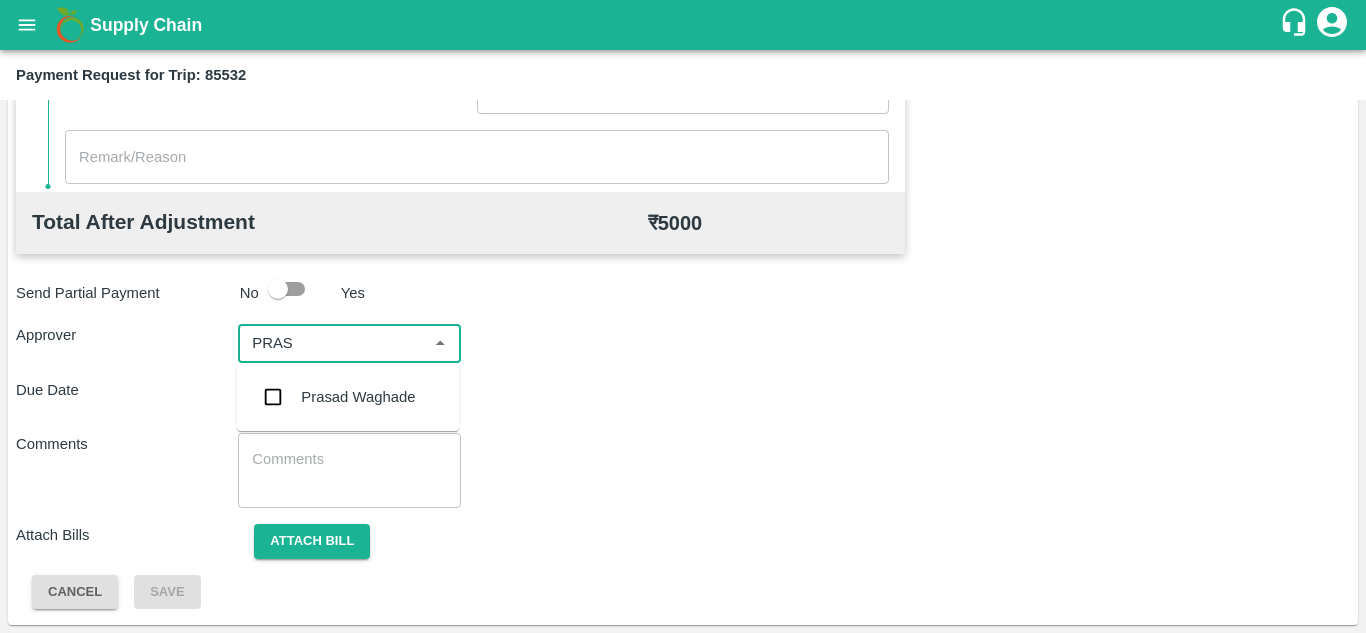 type on "PRASA" 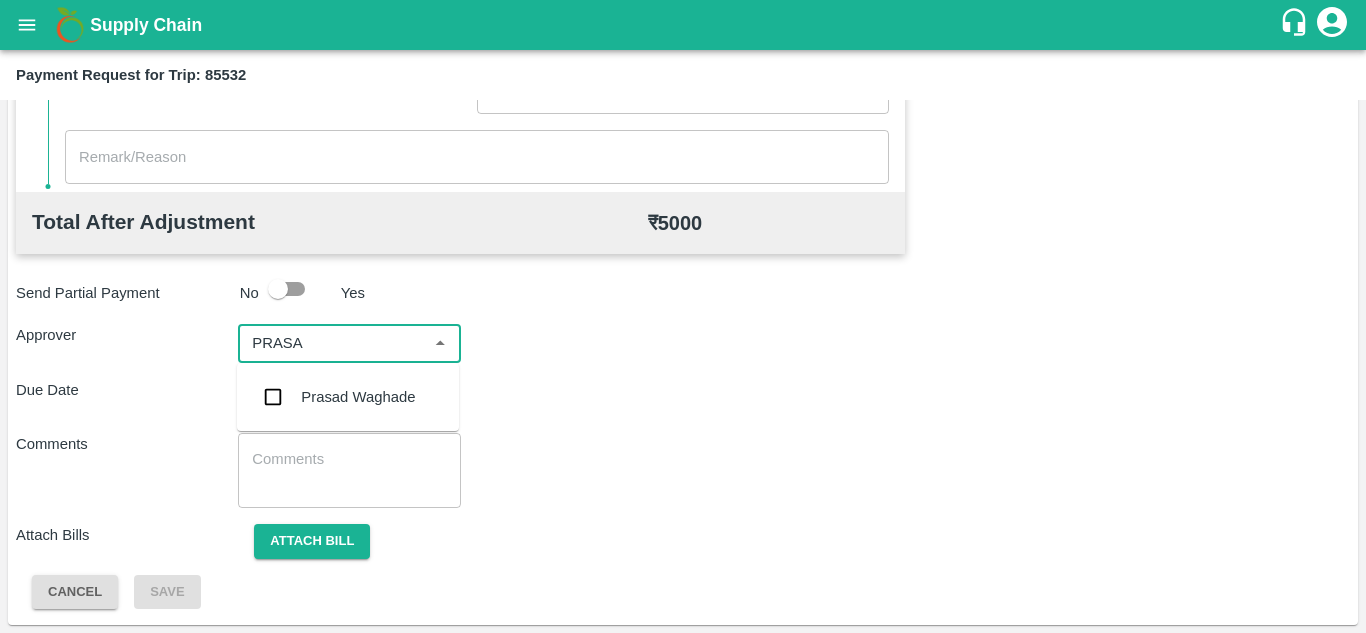 click on "Prasad Waghade" at bounding box center [358, 397] 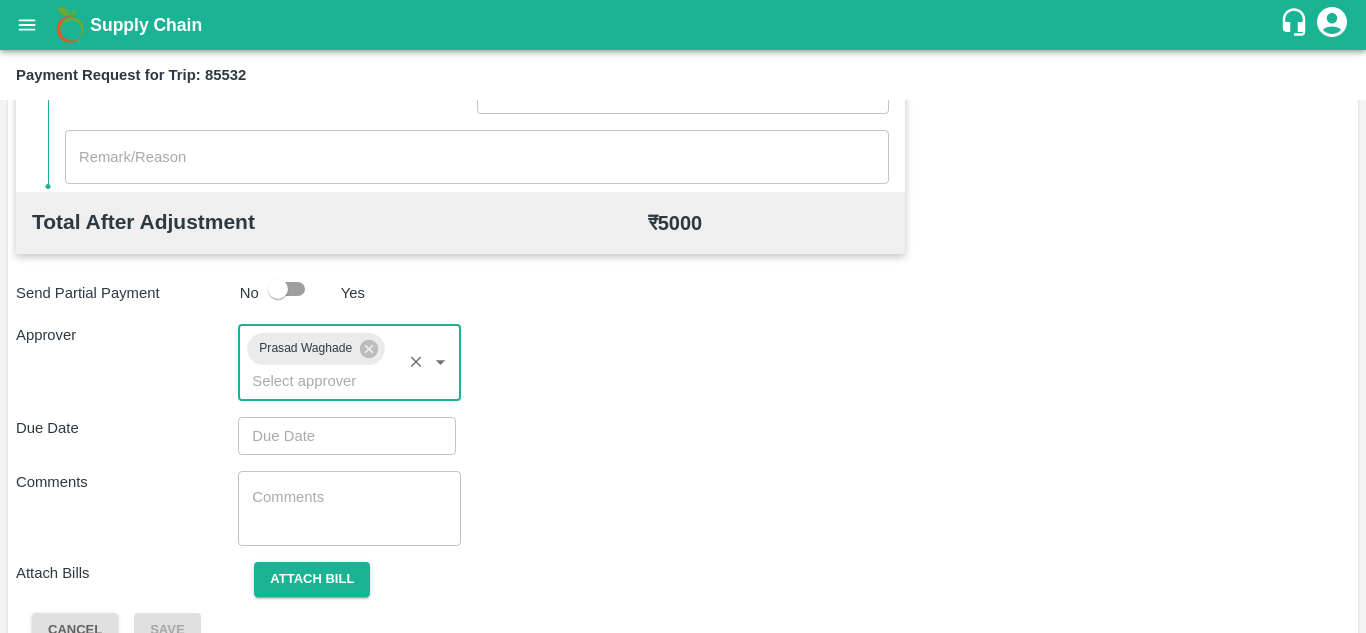 type on "DD/MM/YYYY hh:mm aa" 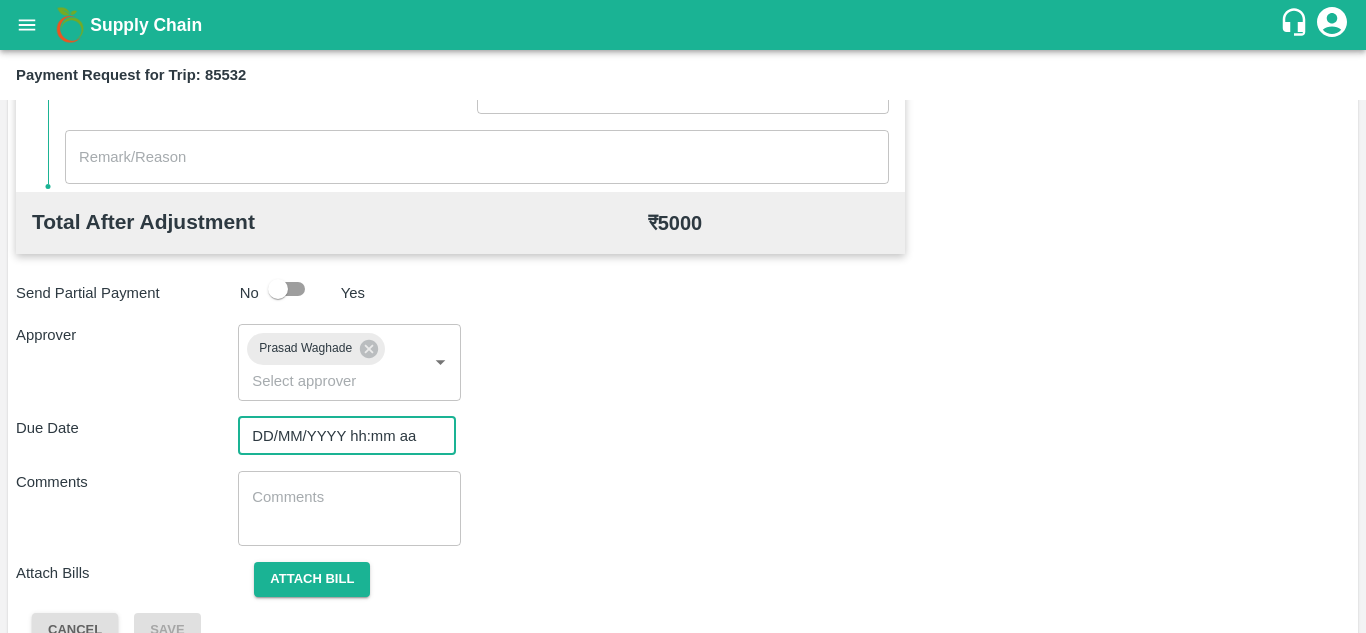 click on "DD/MM/YYYY hh:mm aa" at bounding box center [340, 436] 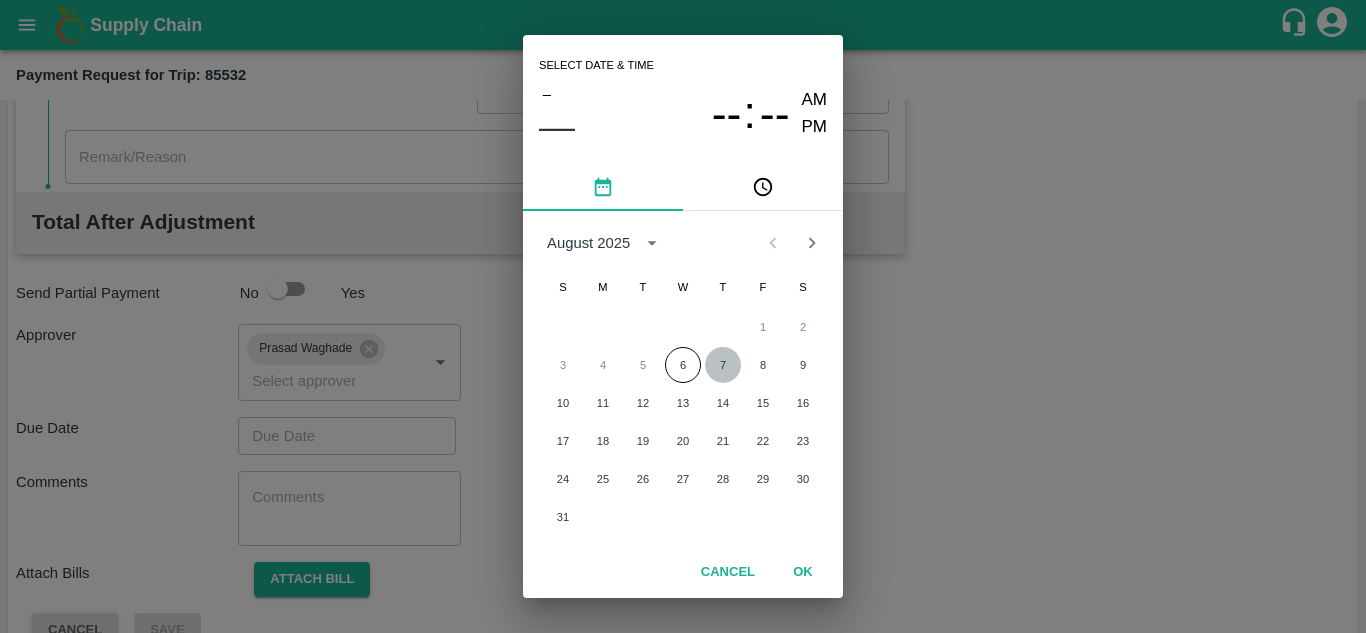 click on "7" at bounding box center (723, 365) 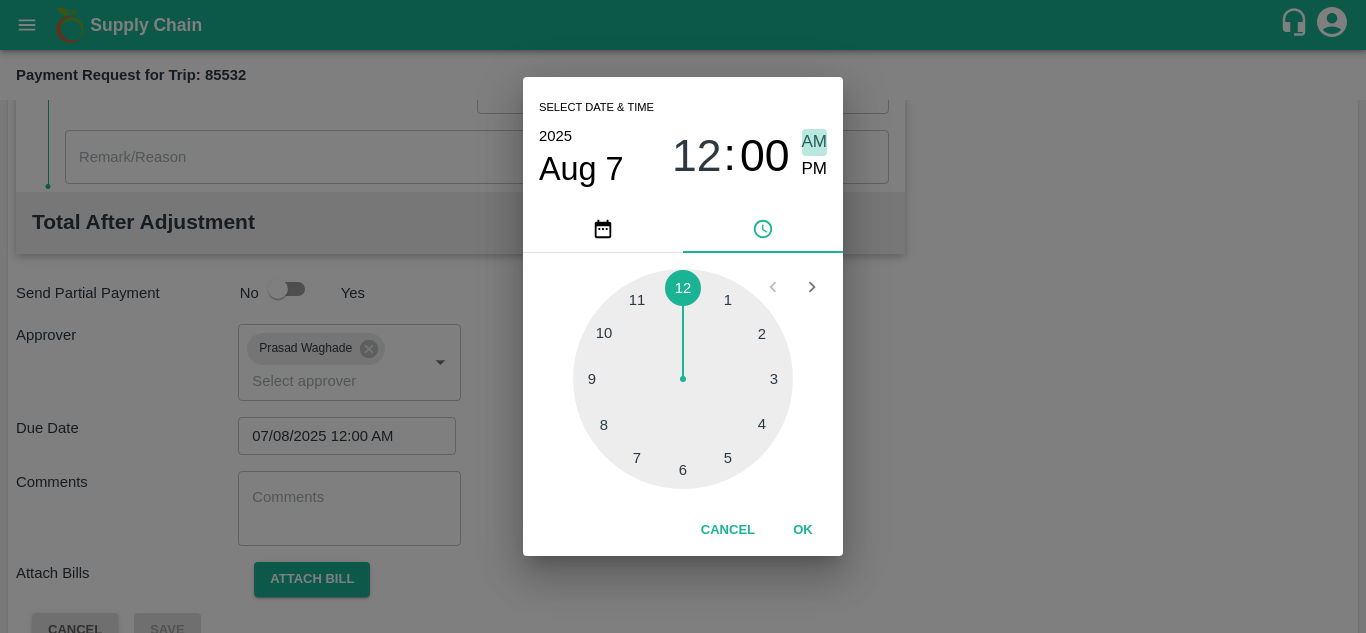 click on "AM" at bounding box center [815, 142] 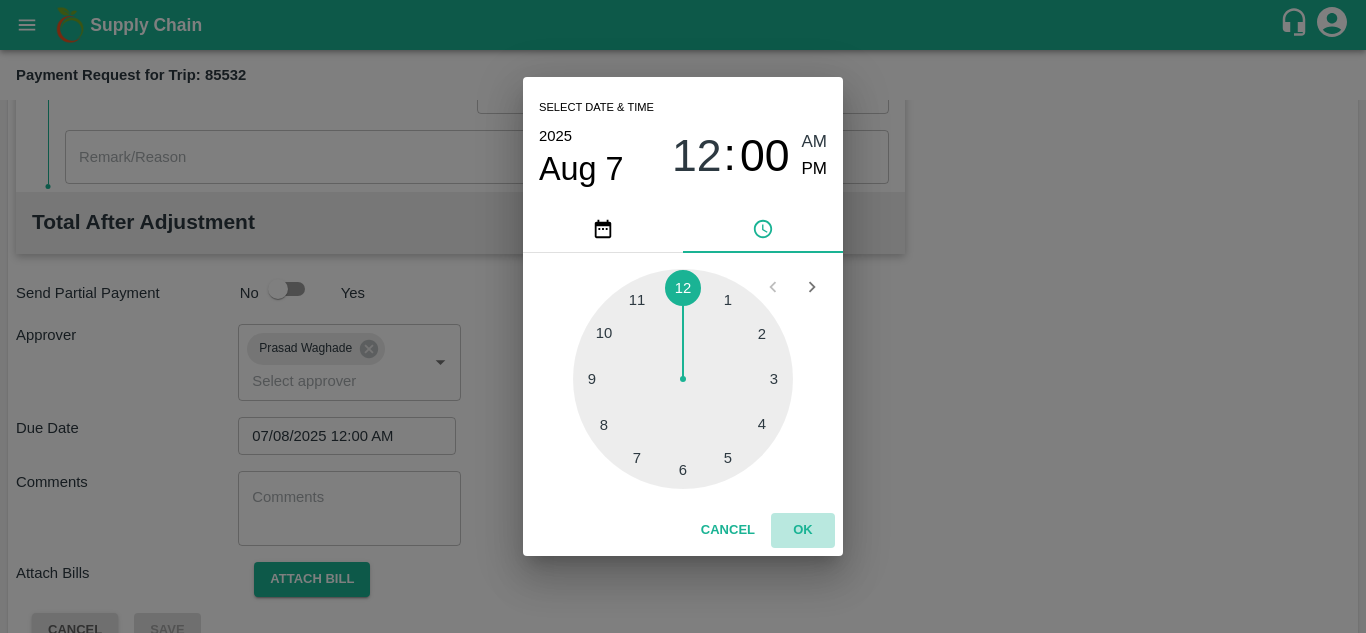 click on "OK" at bounding box center (803, 530) 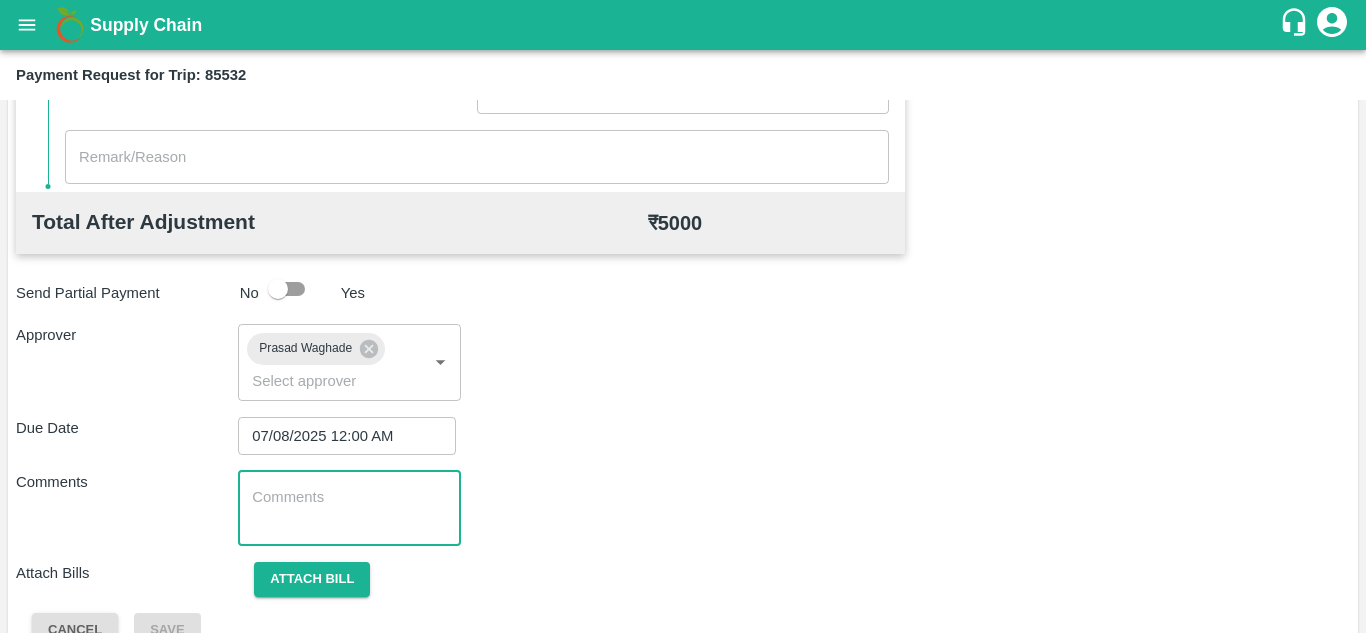 click at bounding box center [349, 508] 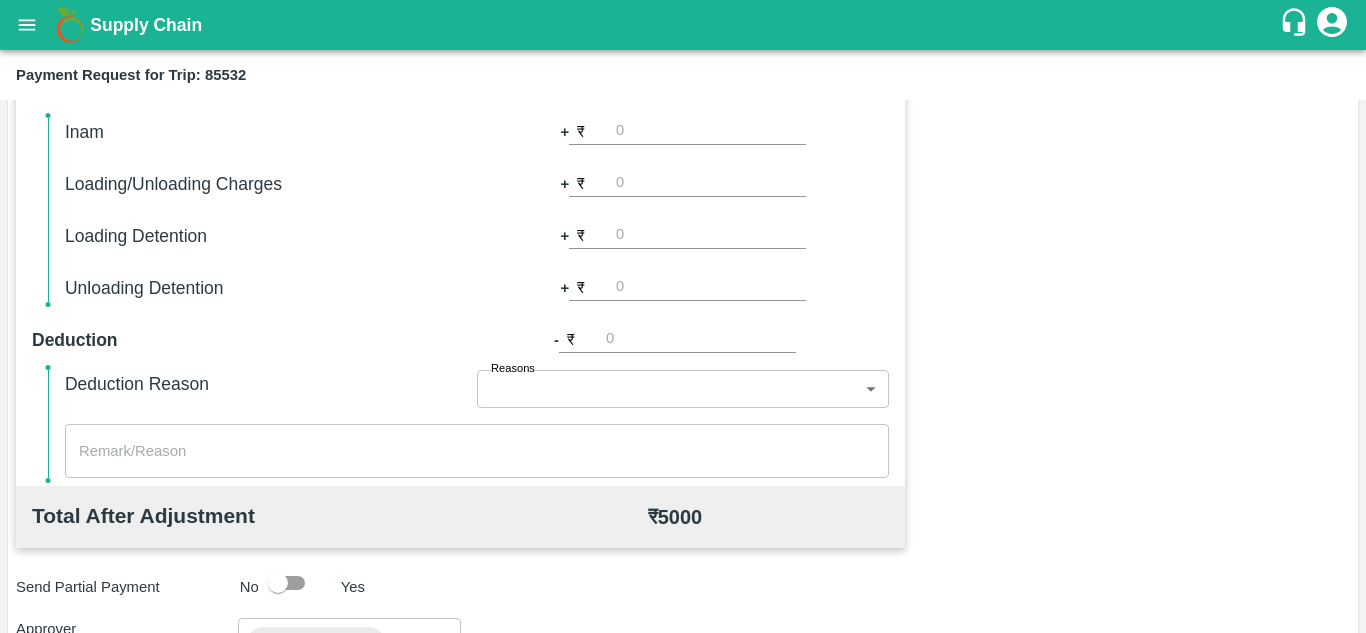 scroll, scrollTop: 948, scrollLeft: 0, axis: vertical 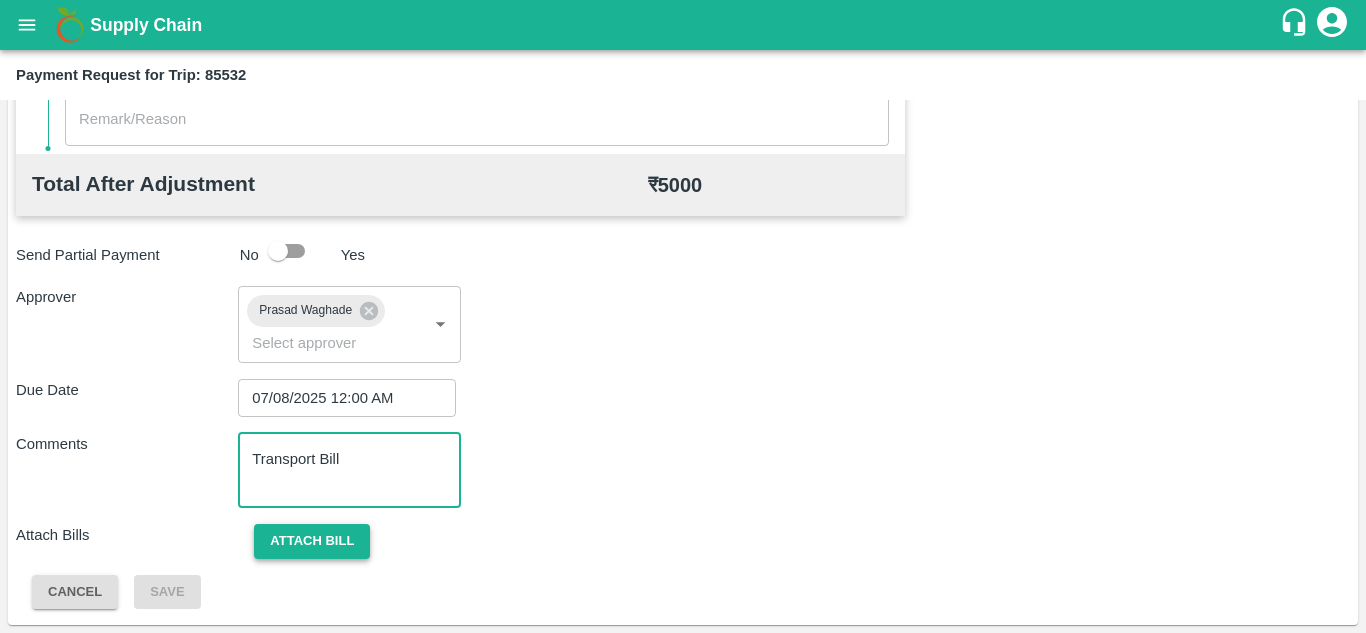 type on "Transport Bill" 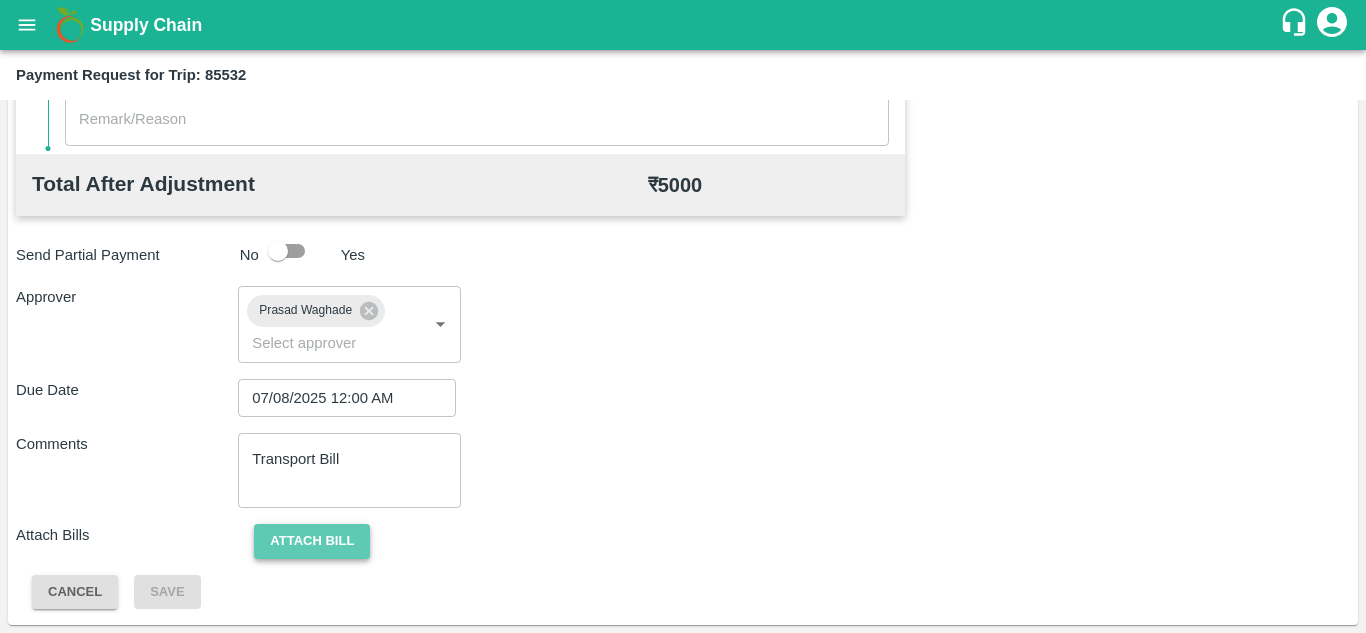 click on "Attach bill" at bounding box center [312, 541] 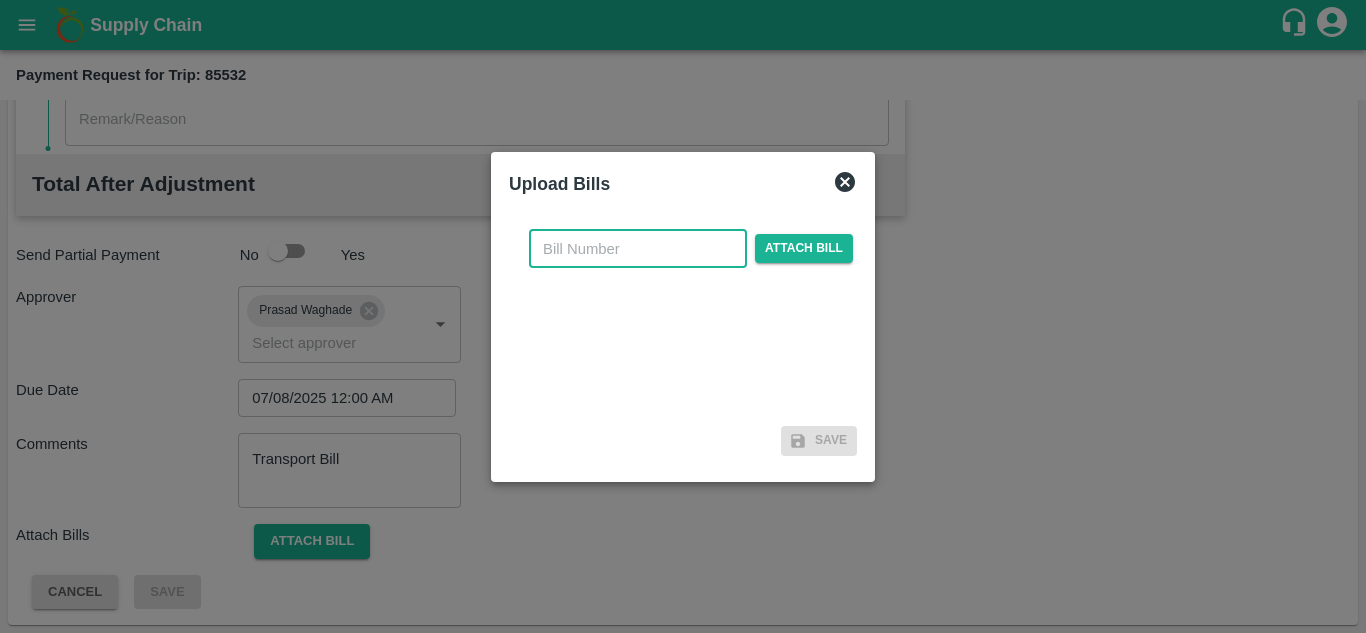 click at bounding box center [638, 249] 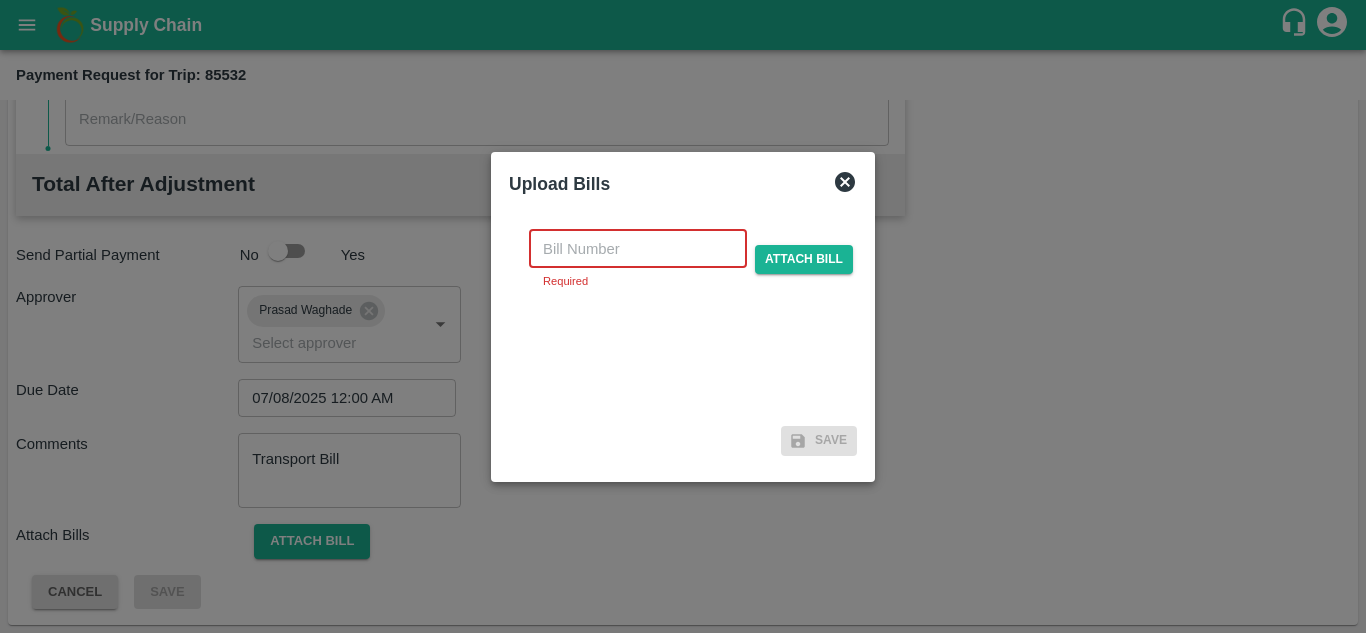 click at bounding box center (638, 249) 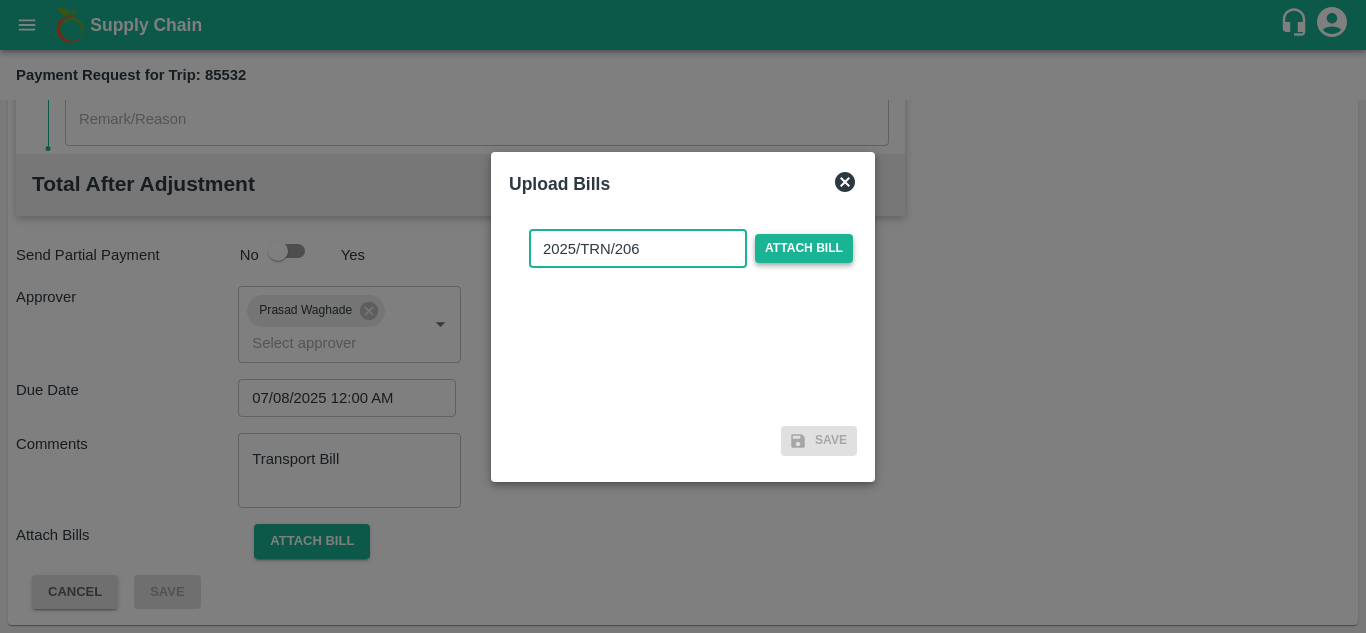 type on "2025/TRN/206" 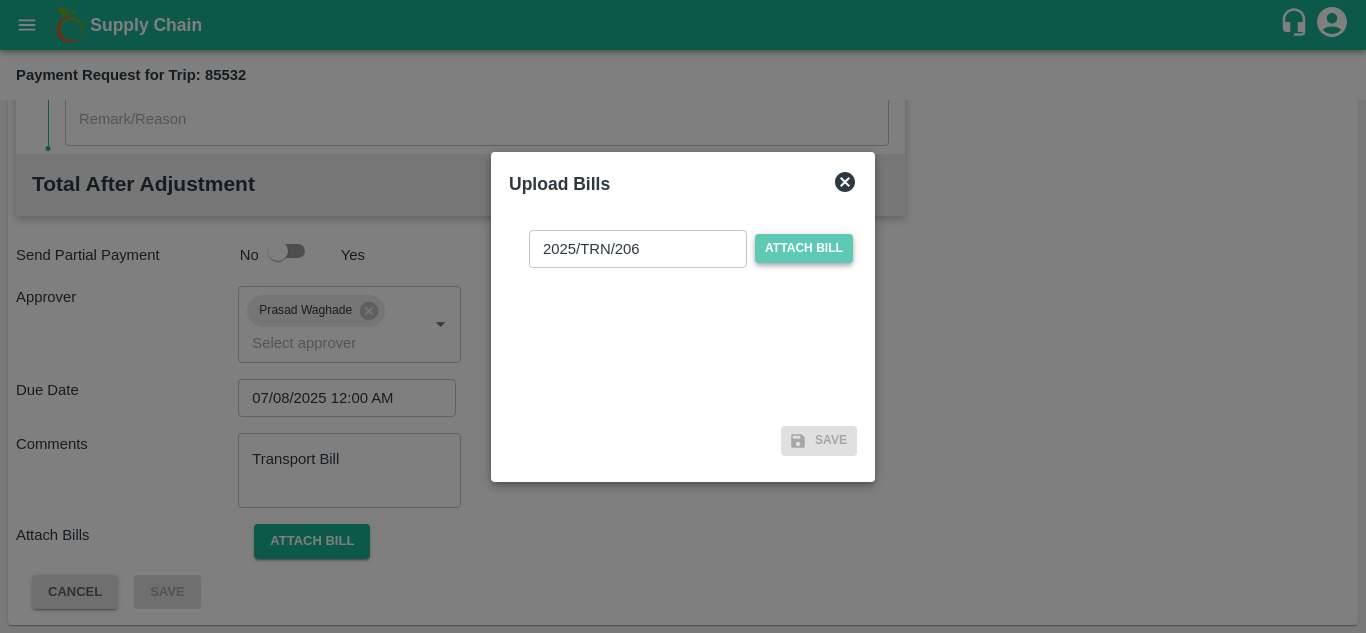 click on "Attach bill" at bounding box center [804, 248] 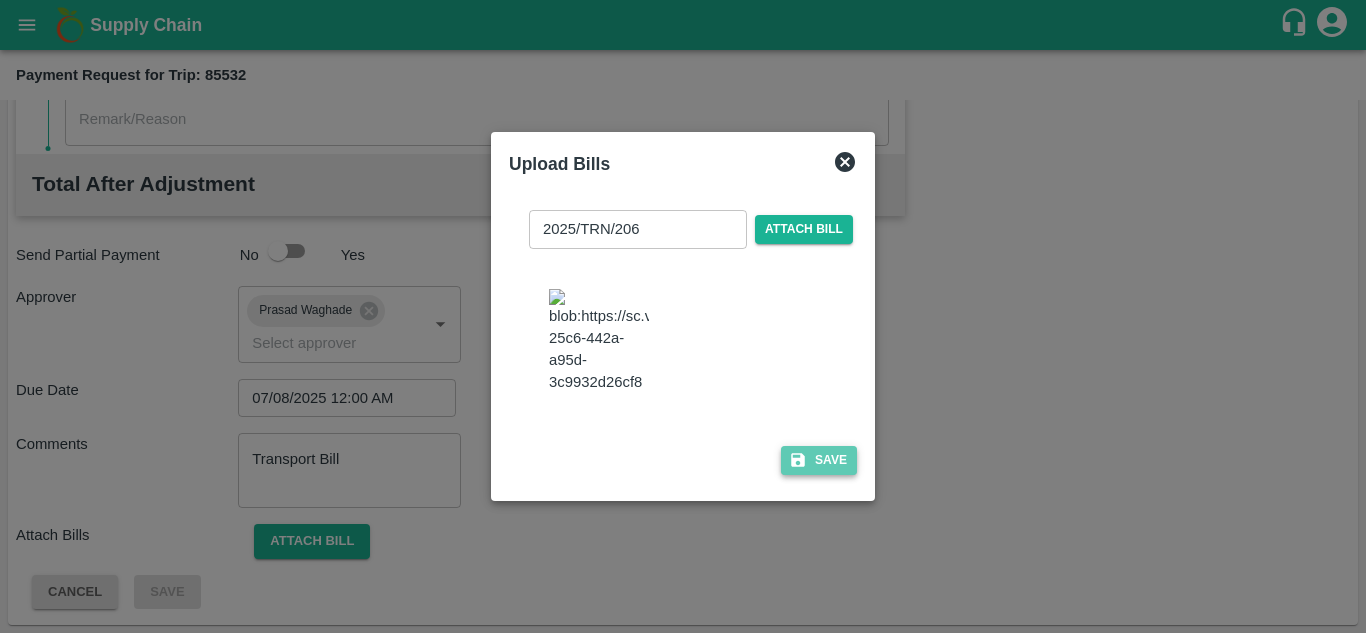 click on "Save" at bounding box center [819, 460] 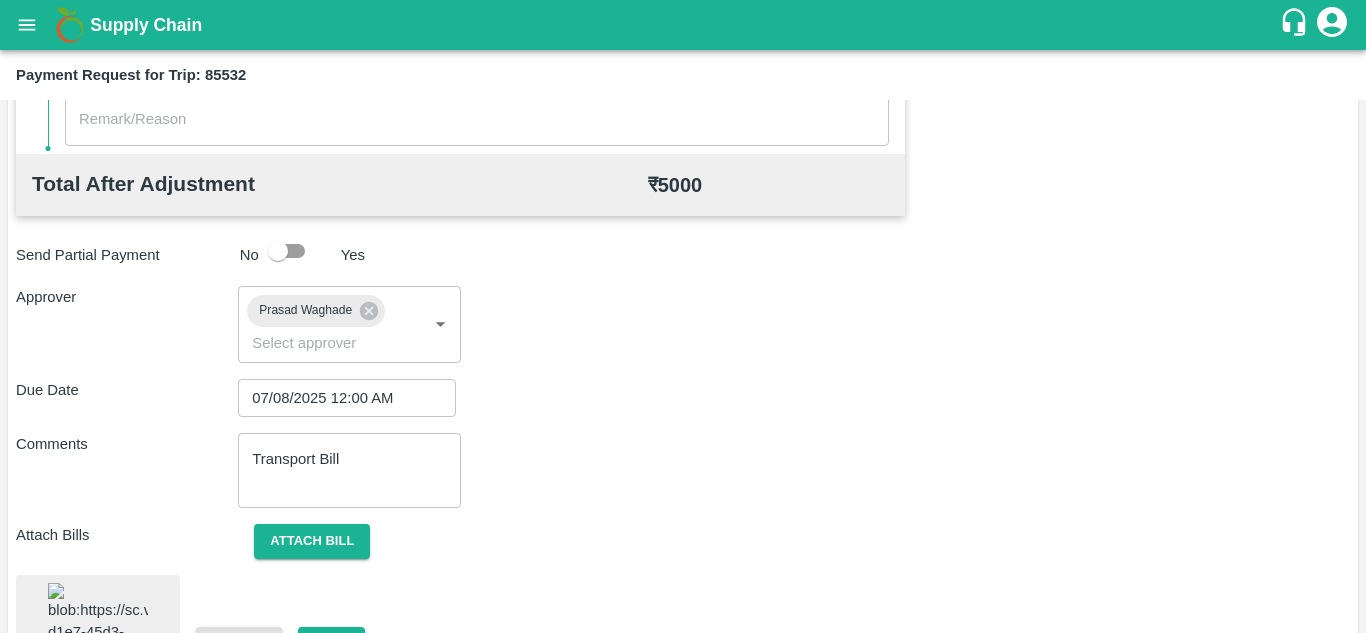 scroll, scrollTop: 1091, scrollLeft: 0, axis: vertical 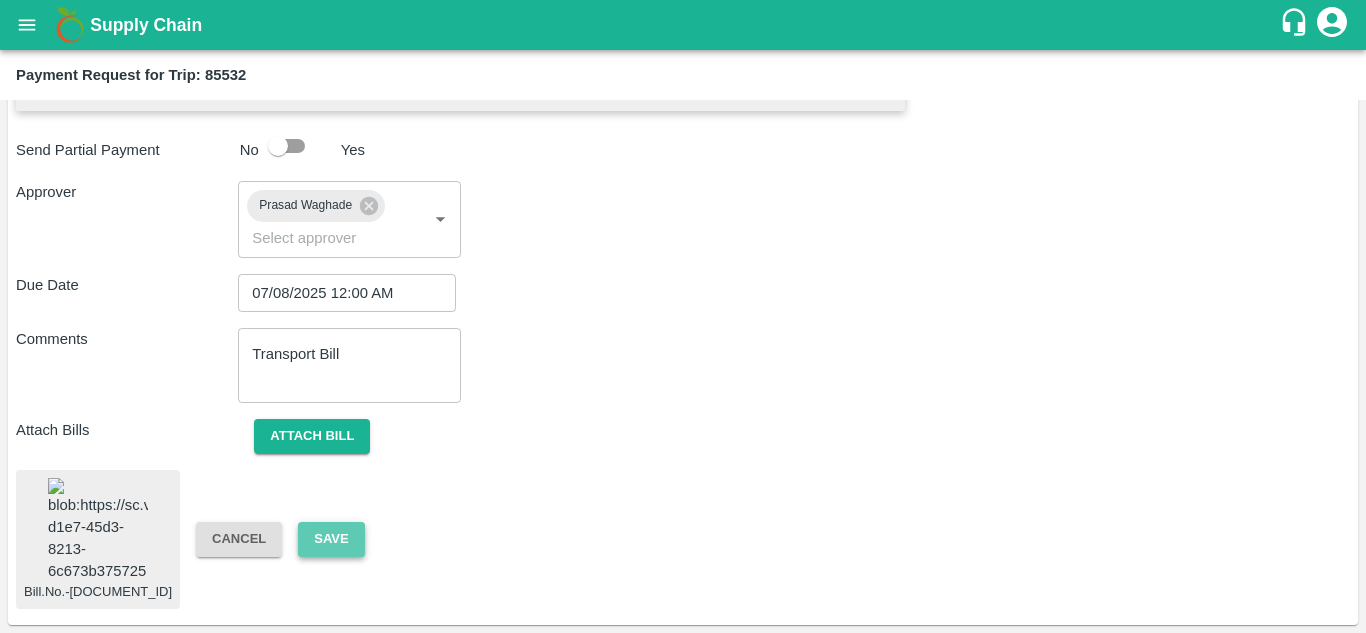 click on "Save" at bounding box center (331, 539) 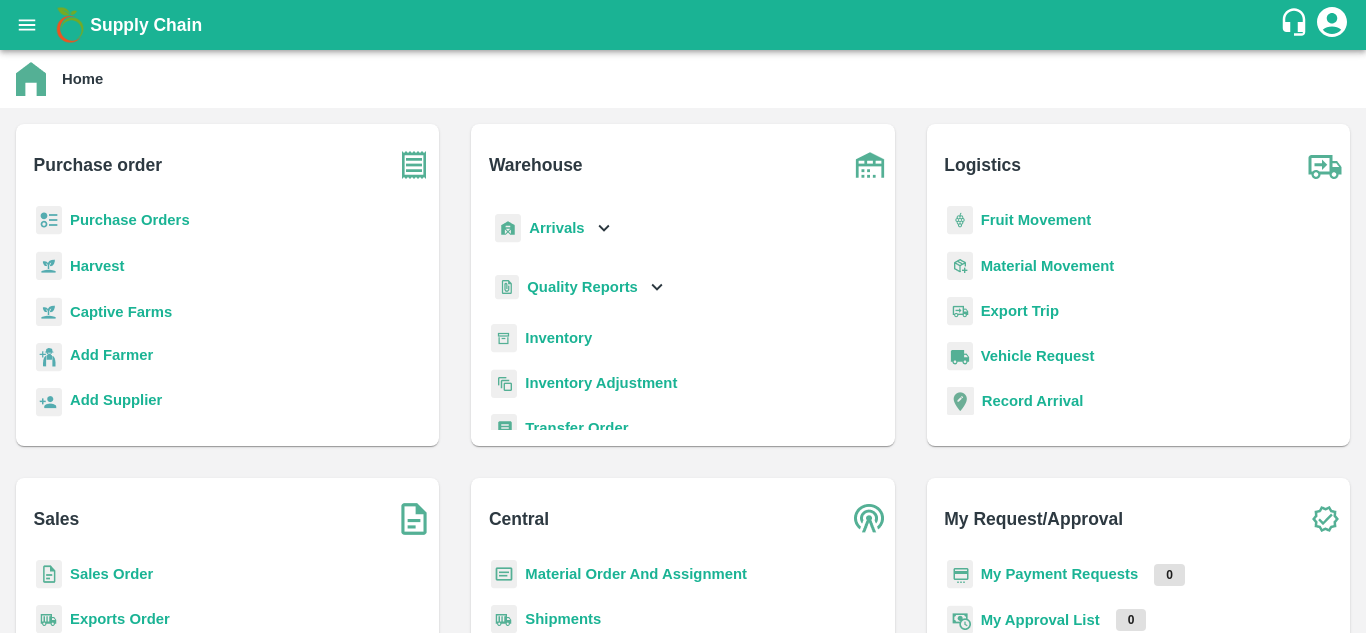 scroll, scrollTop: 0, scrollLeft: 0, axis: both 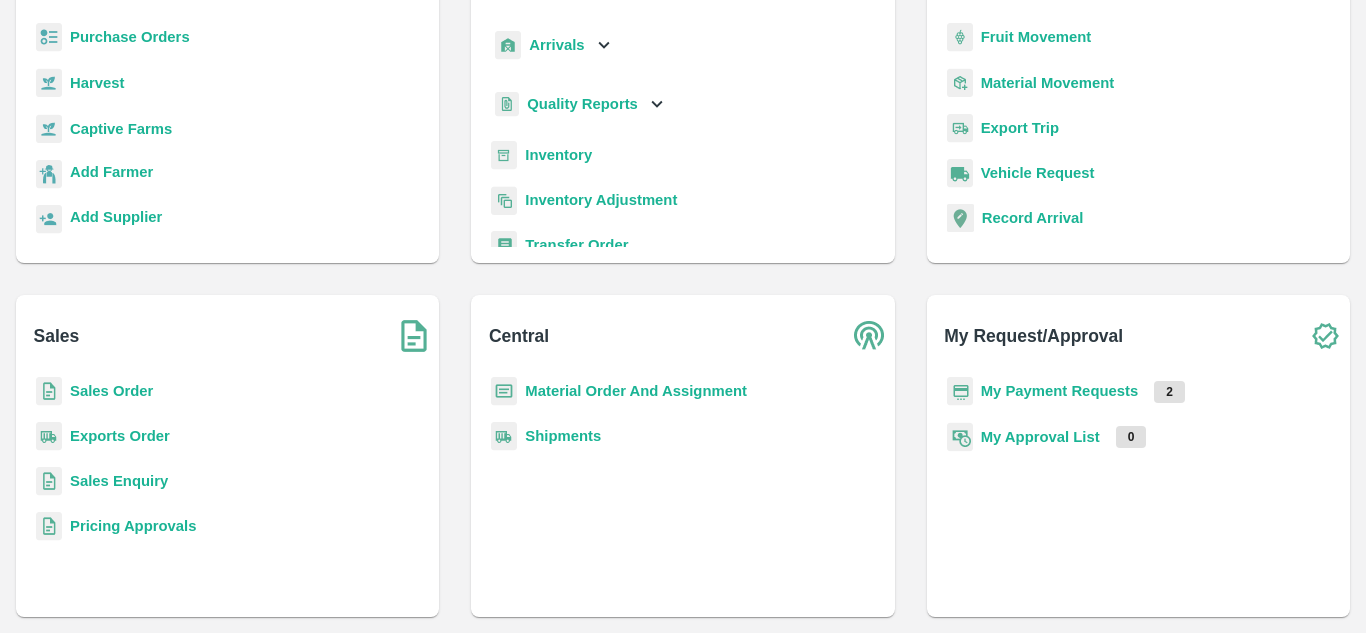 click on "My Payment Requests" at bounding box center [1060, 391] 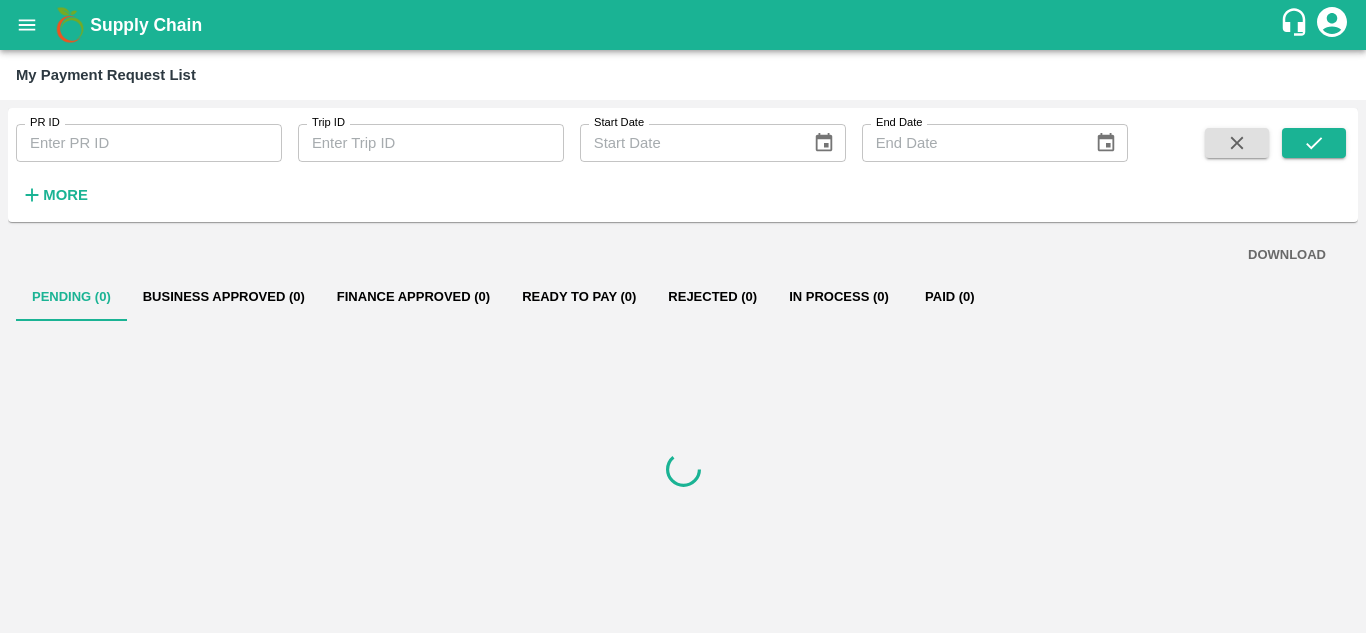 scroll, scrollTop: 0, scrollLeft: 0, axis: both 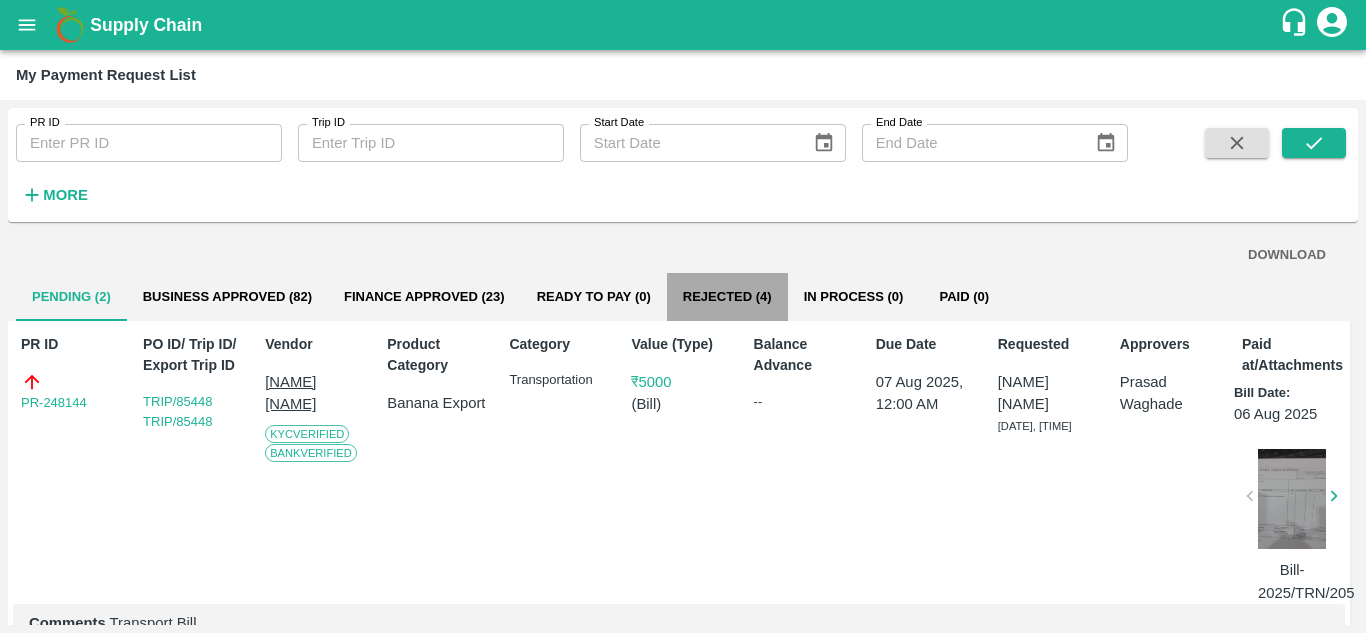 click on "Rejected (4)" at bounding box center (727, 297) 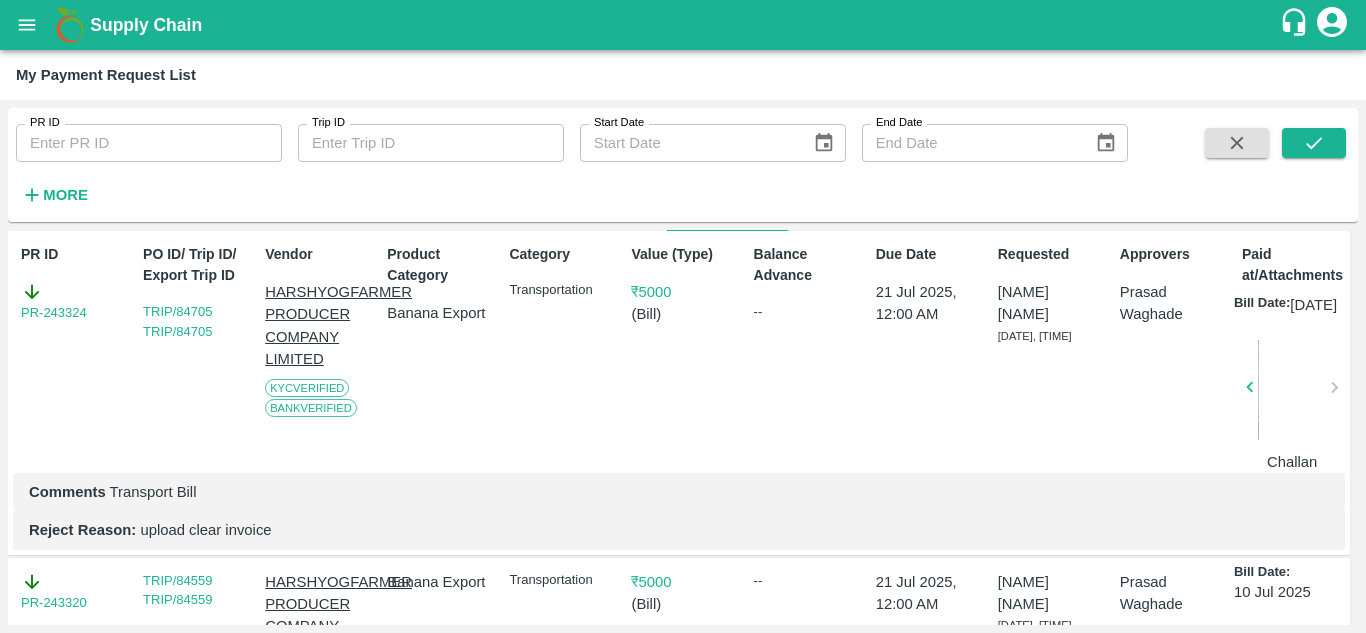 scroll, scrollTop: 0, scrollLeft: 0, axis: both 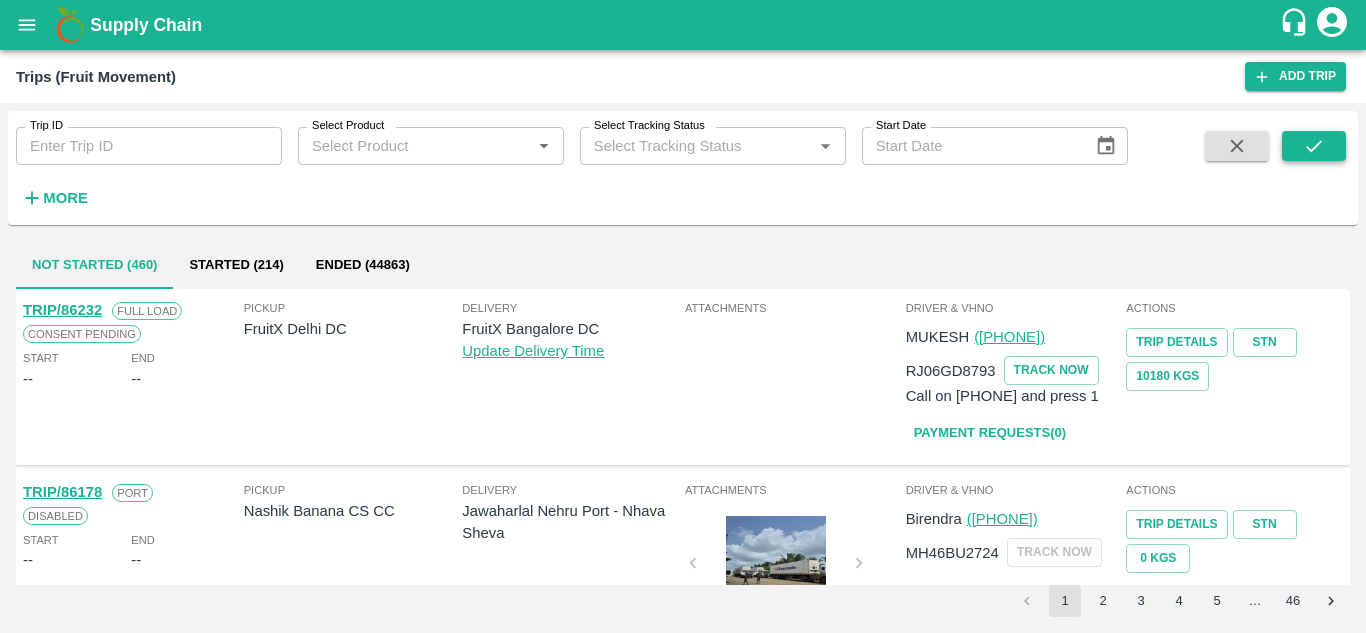 click 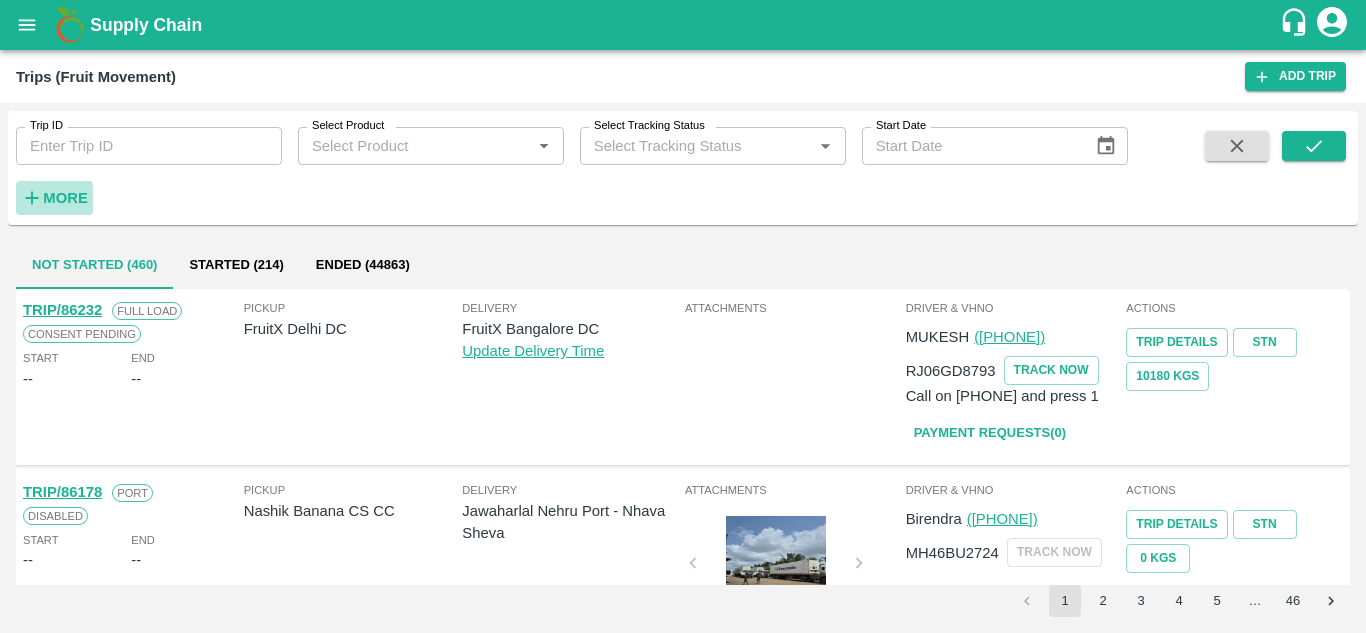 click on "More" at bounding box center (65, 198) 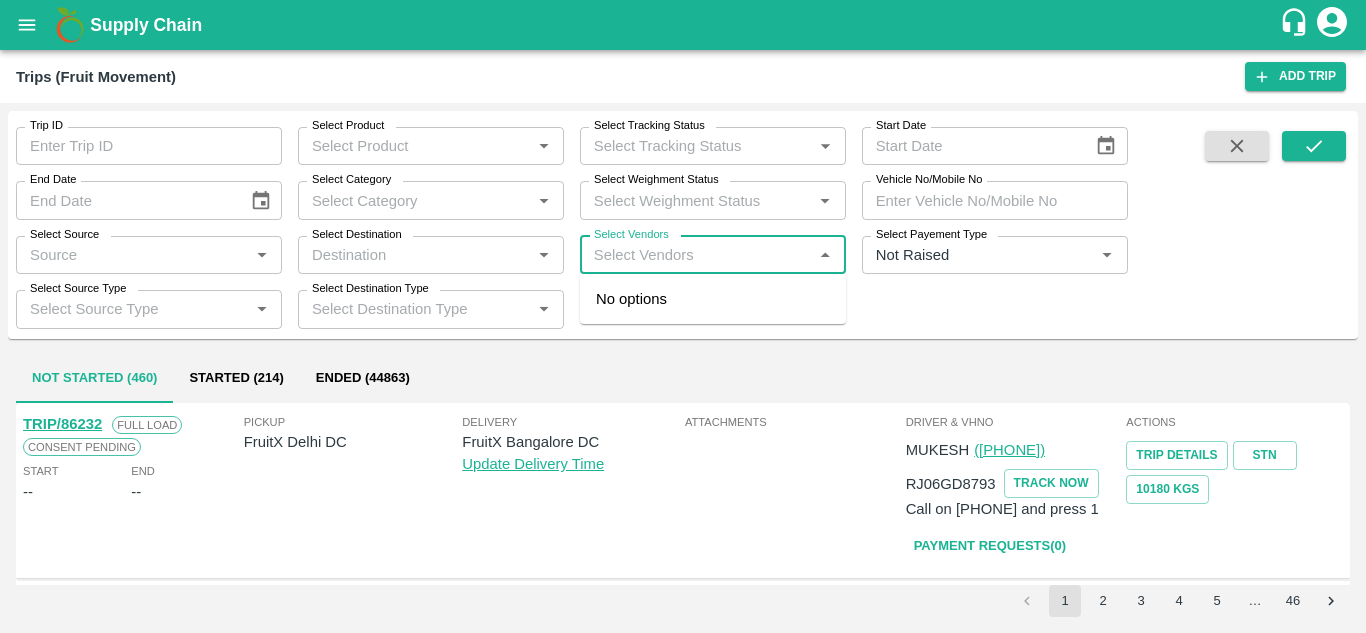 click on "Select Vendors" at bounding box center (696, 255) 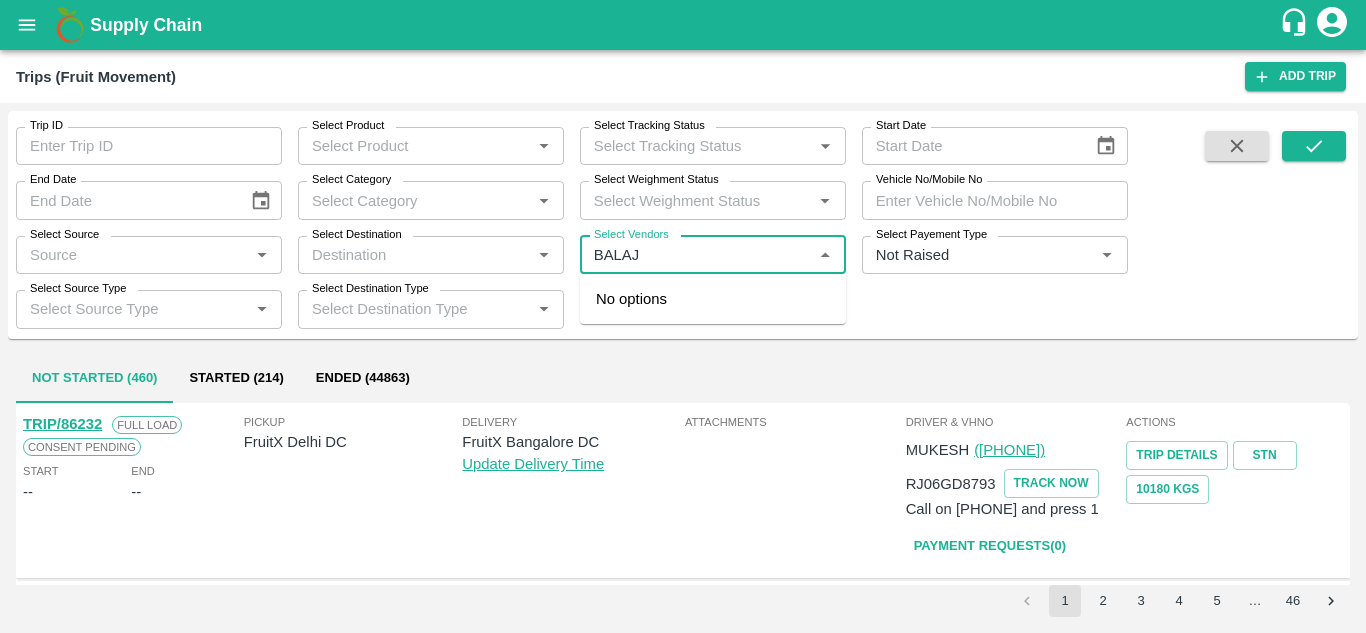 type on "BALAJI" 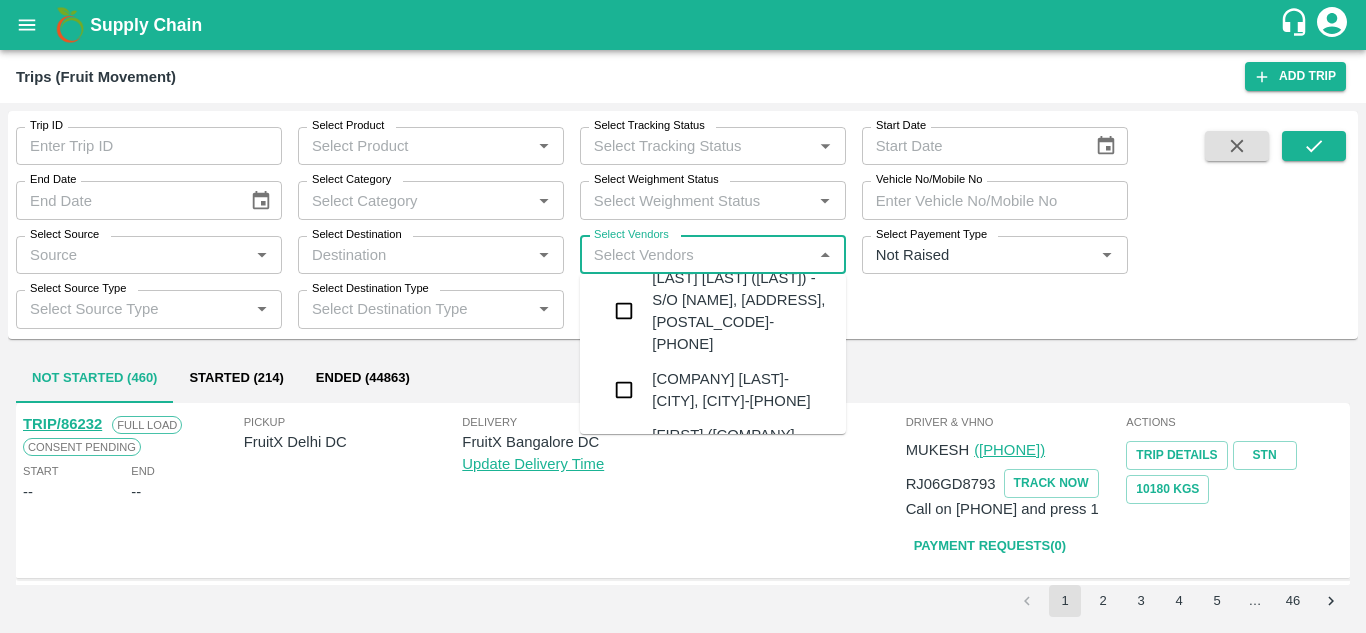 scroll, scrollTop: 562, scrollLeft: 0, axis: vertical 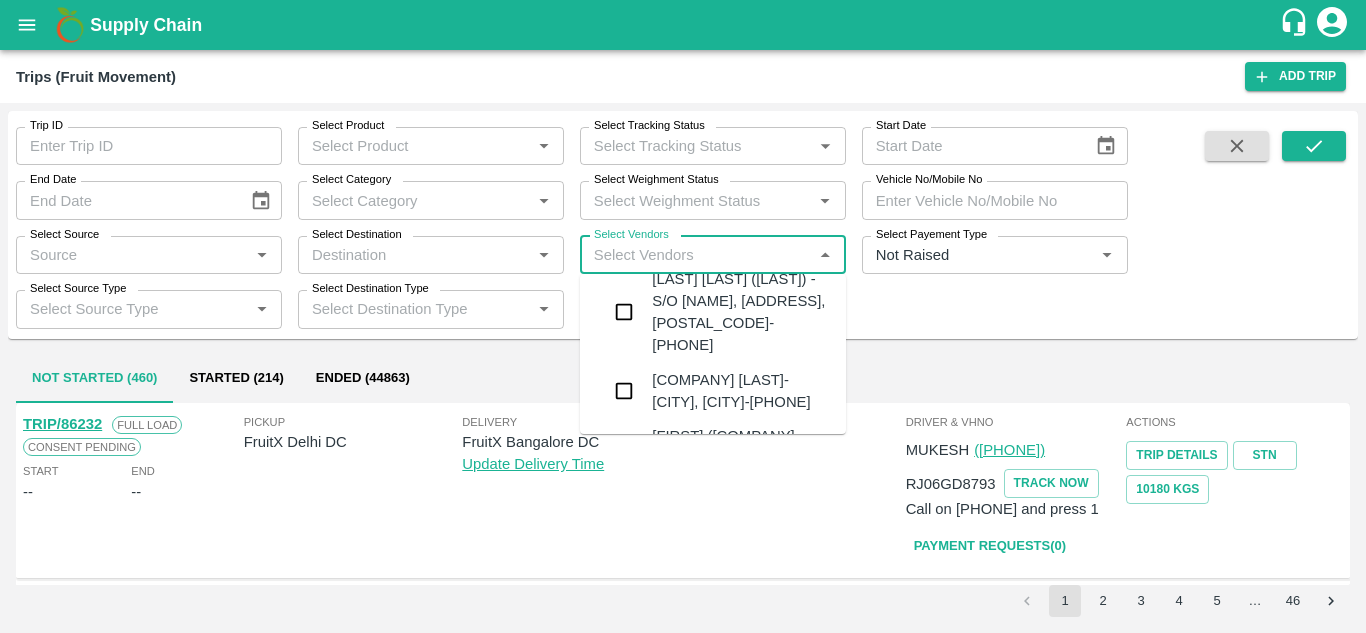 click on "[LAST] [FIRST]-[CITY], [CITY]-[PHONE]" at bounding box center (741, 177) 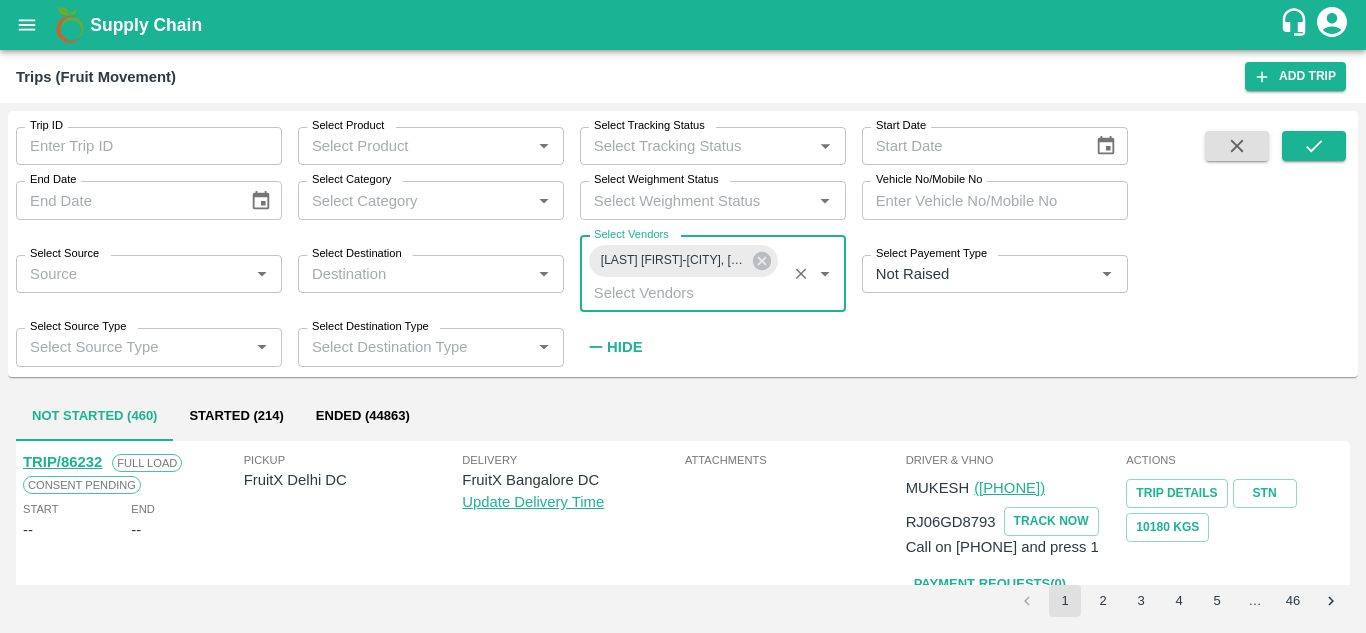 click on "[LAST] [FIRST]-[CITY], [CITY]-[PHONE]" at bounding box center (673, 260) 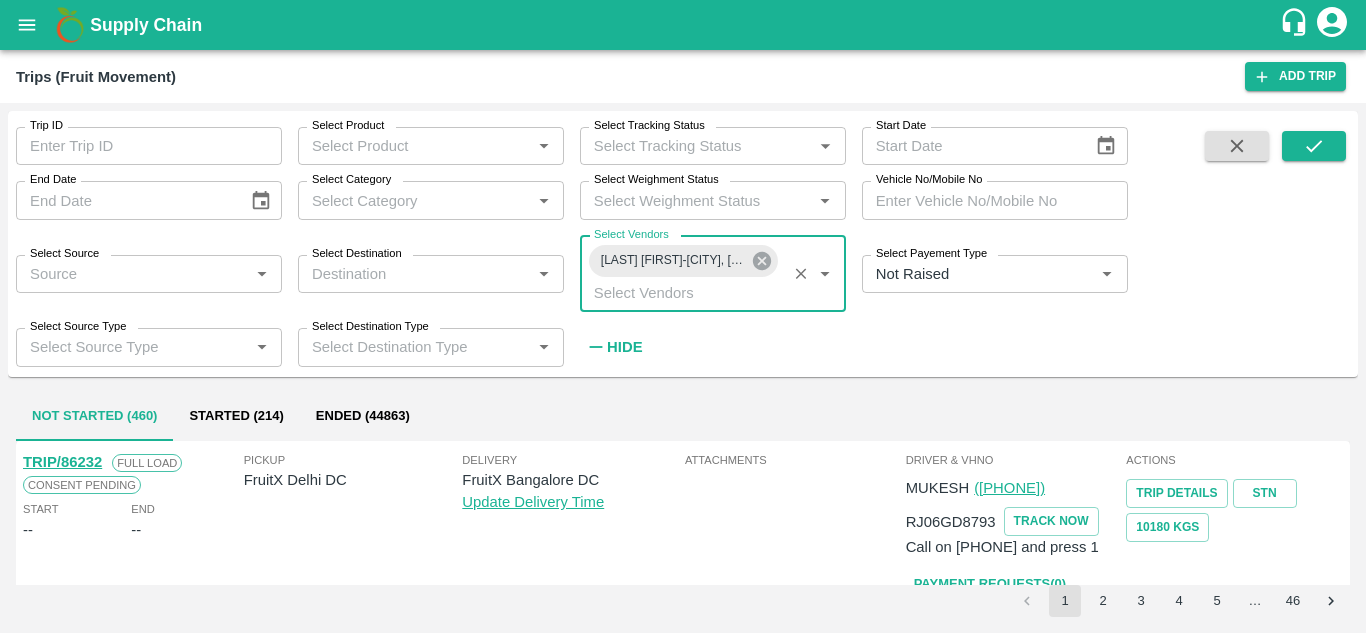 click 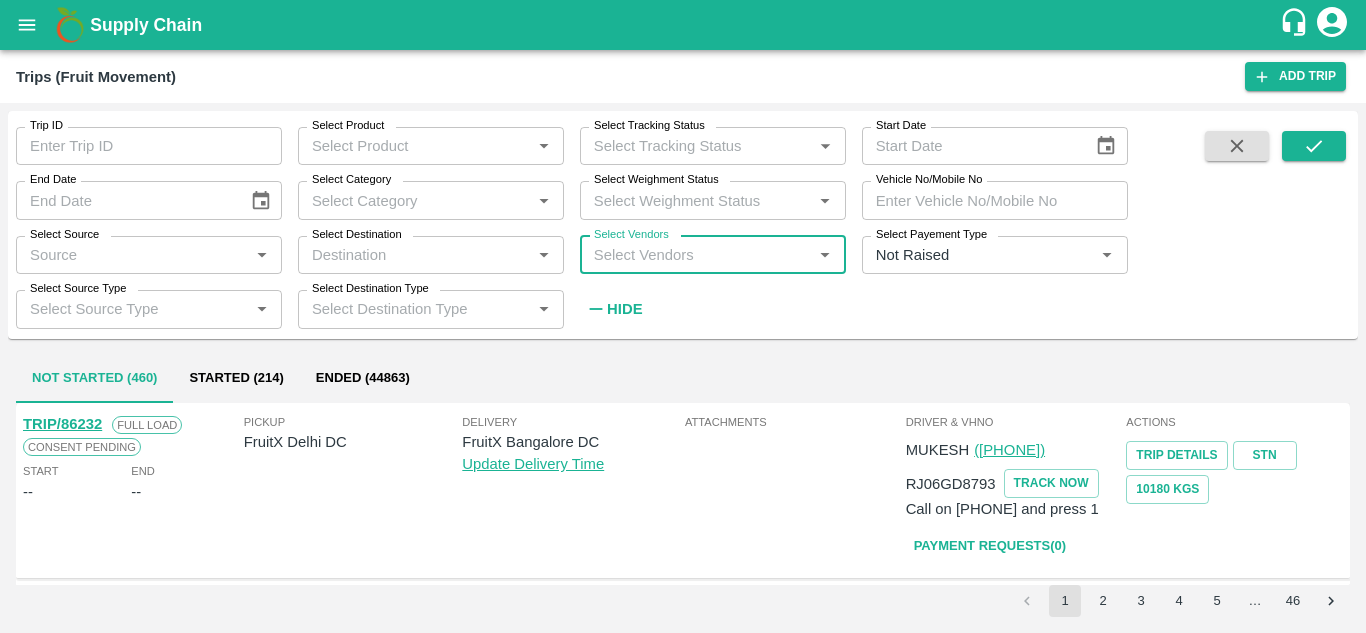 click on "Select Vendors" at bounding box center (696, 255) 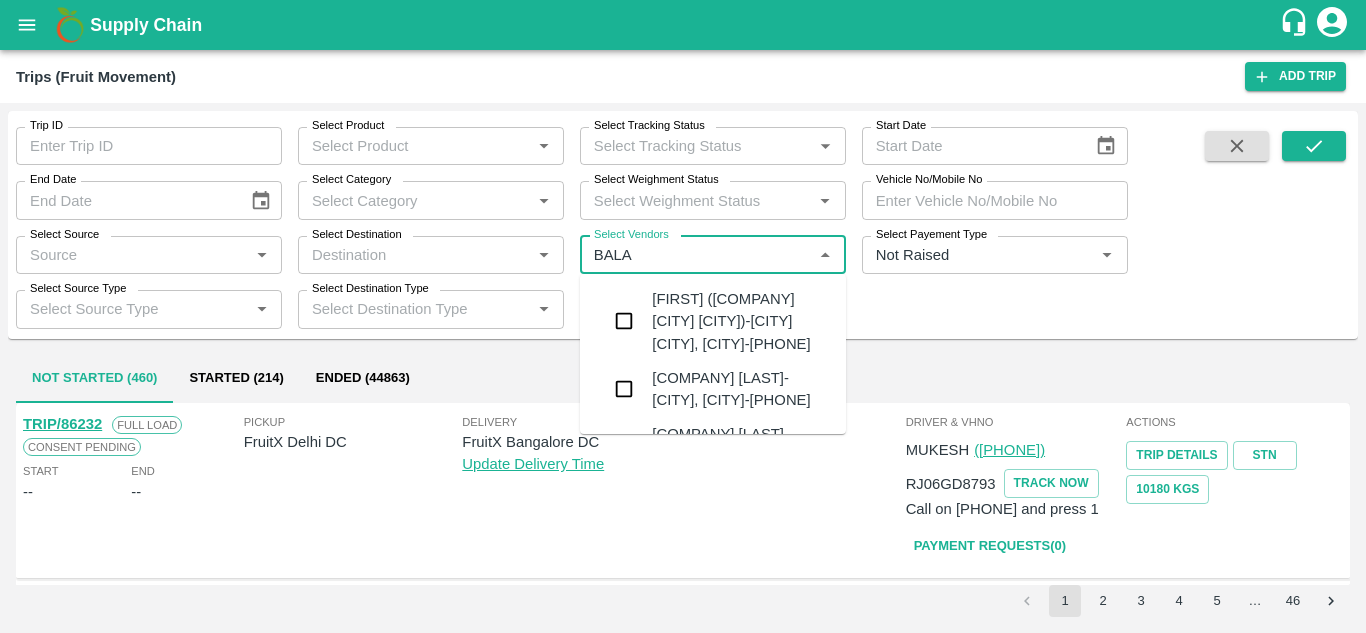 type on "BALAJ" 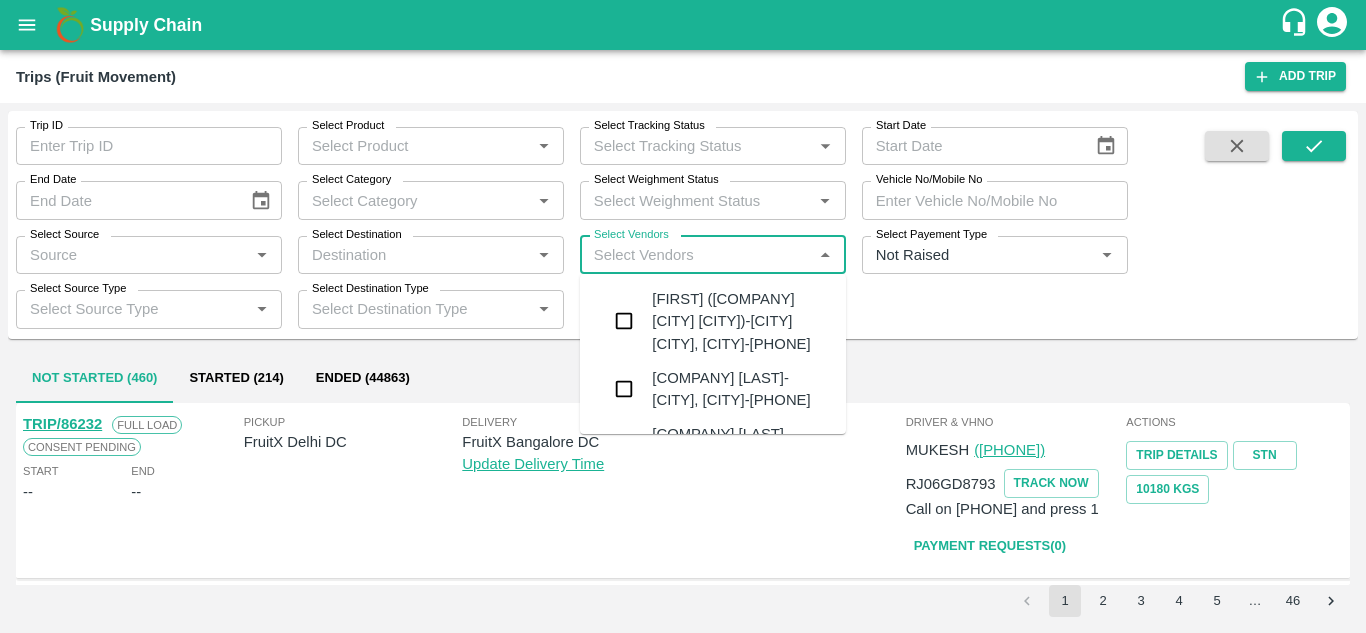type on "I" 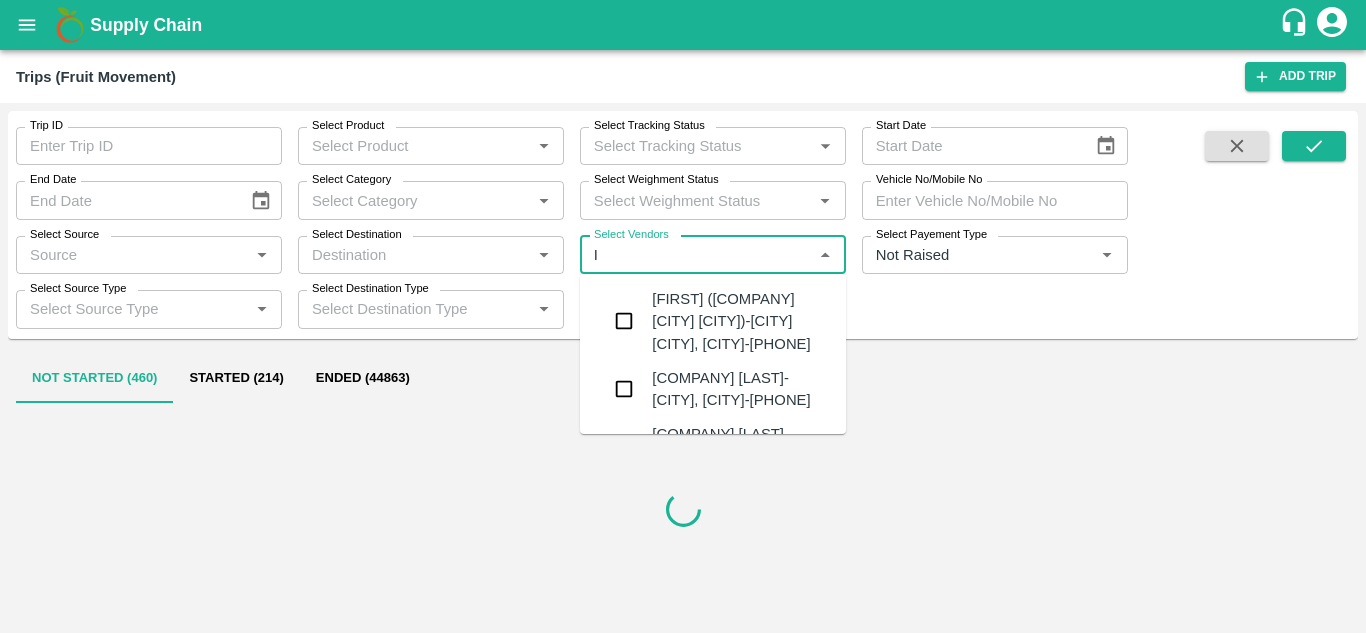 type 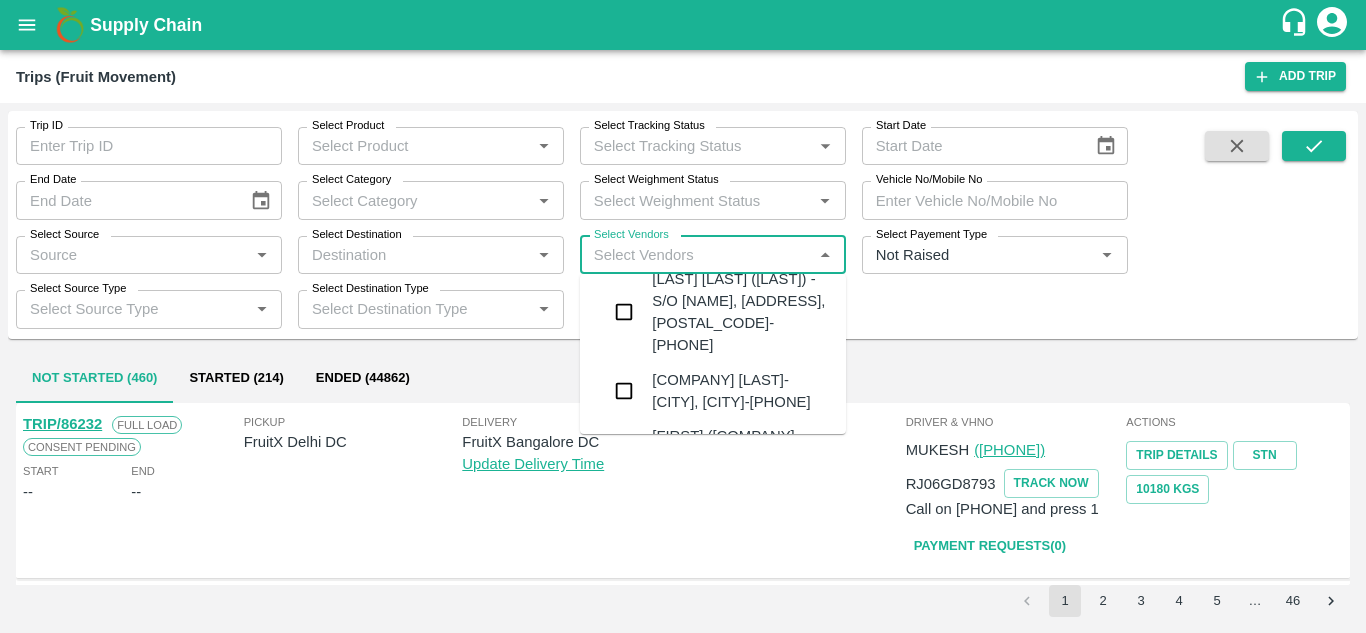 scroll, scrollTop: 565, scrollLeft: 0, axis: vertical 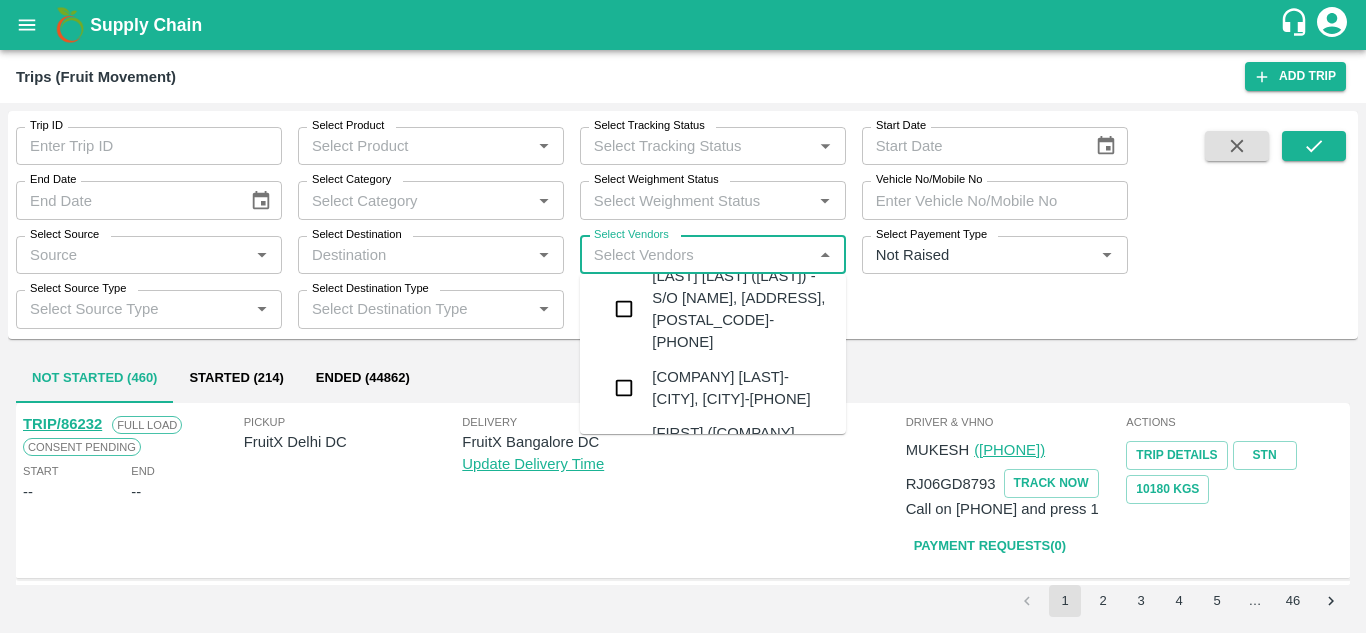 click on "[LAST] [FIRST]-[CITY], [CITY]-[PHONE]" at bounding box center [741, 174] 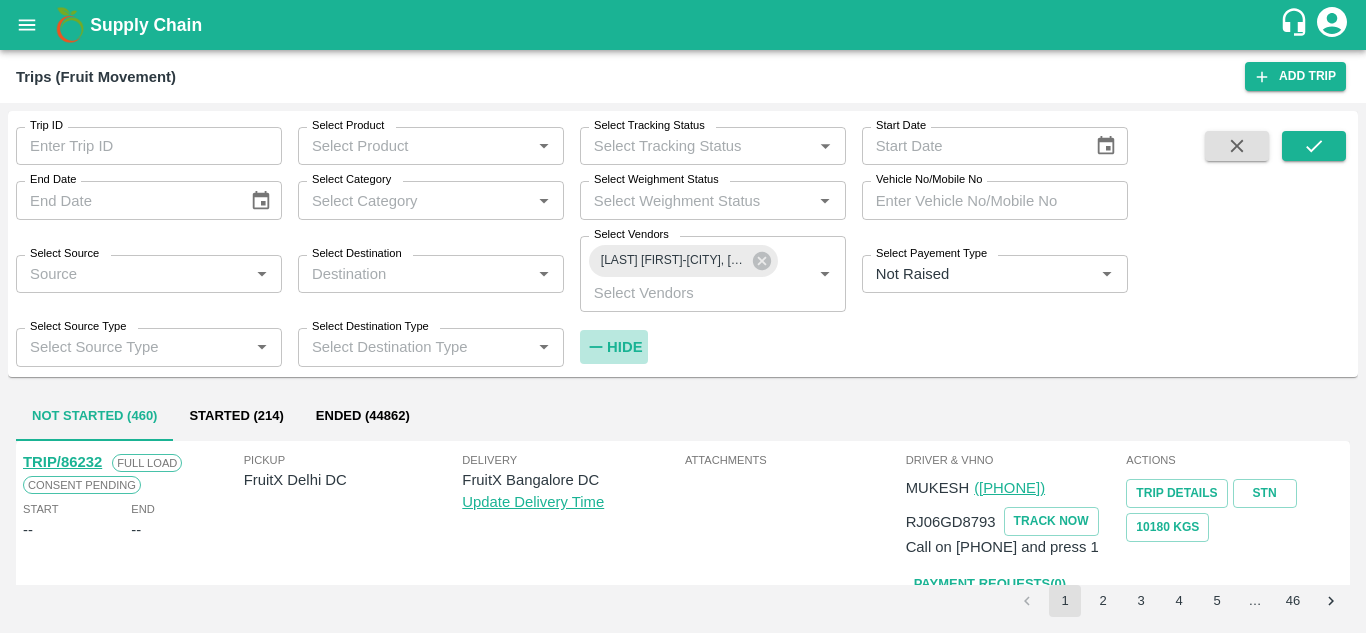 click on "Hide" at bounding box center [624, 347] 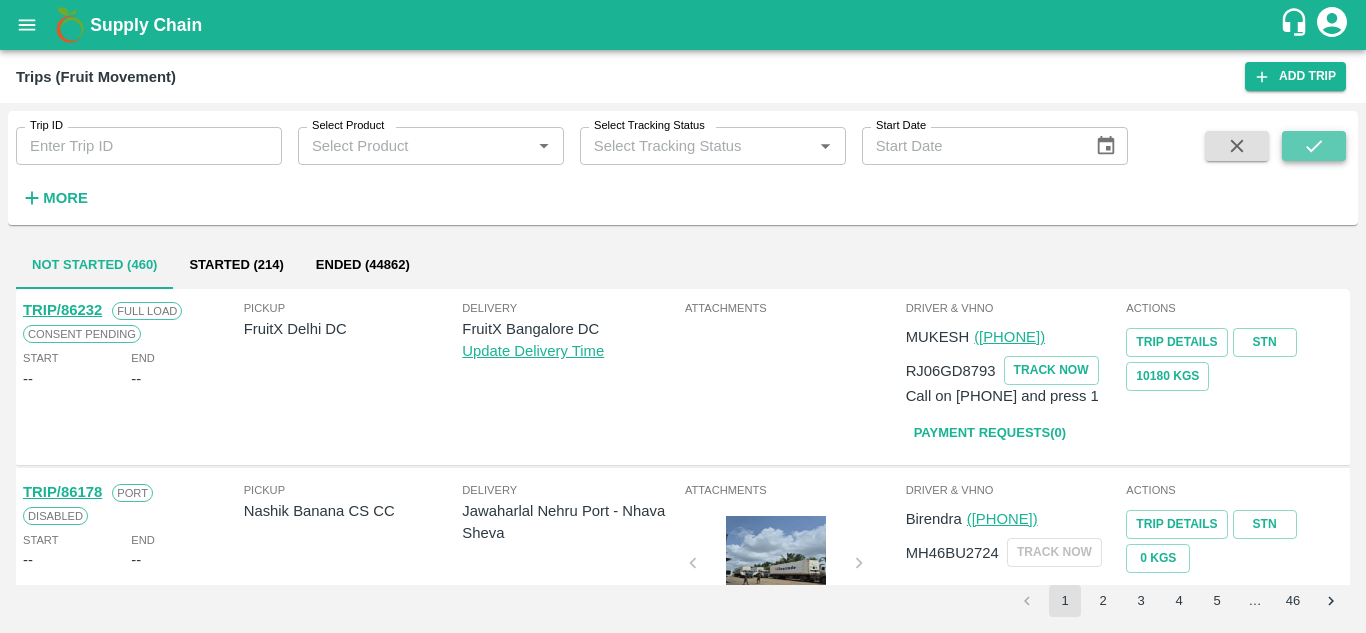 click 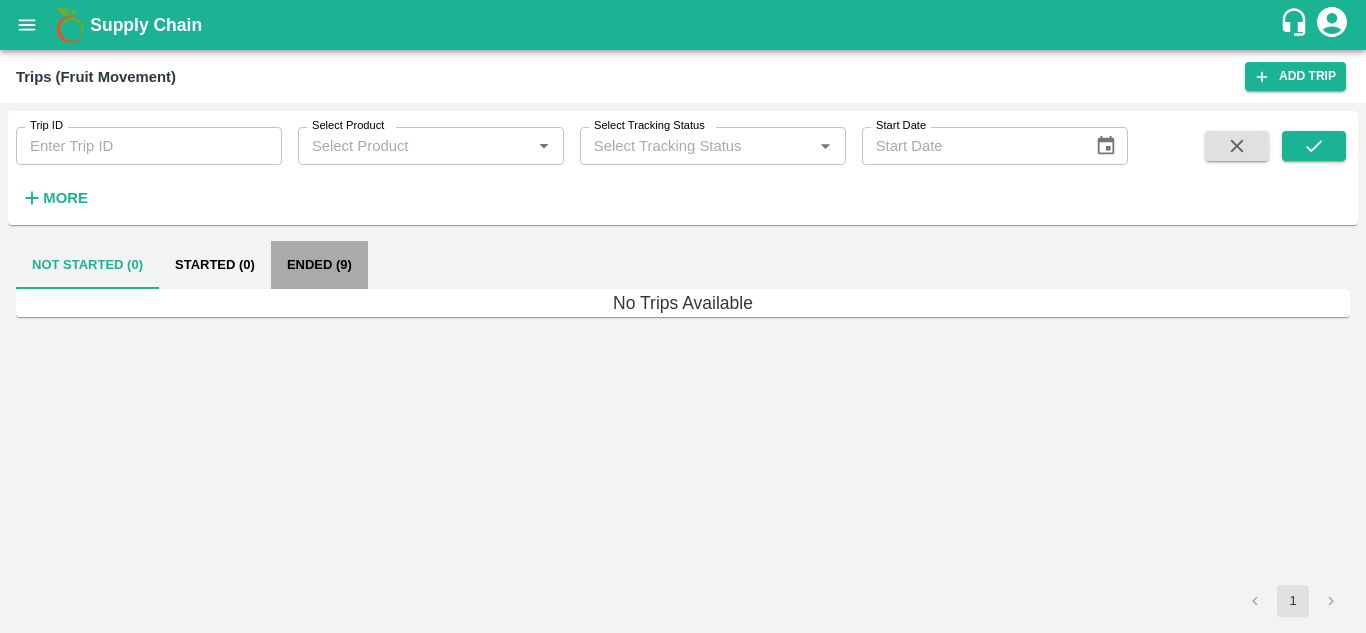 click on "Ended (9)" at bounding box center [319, 265] 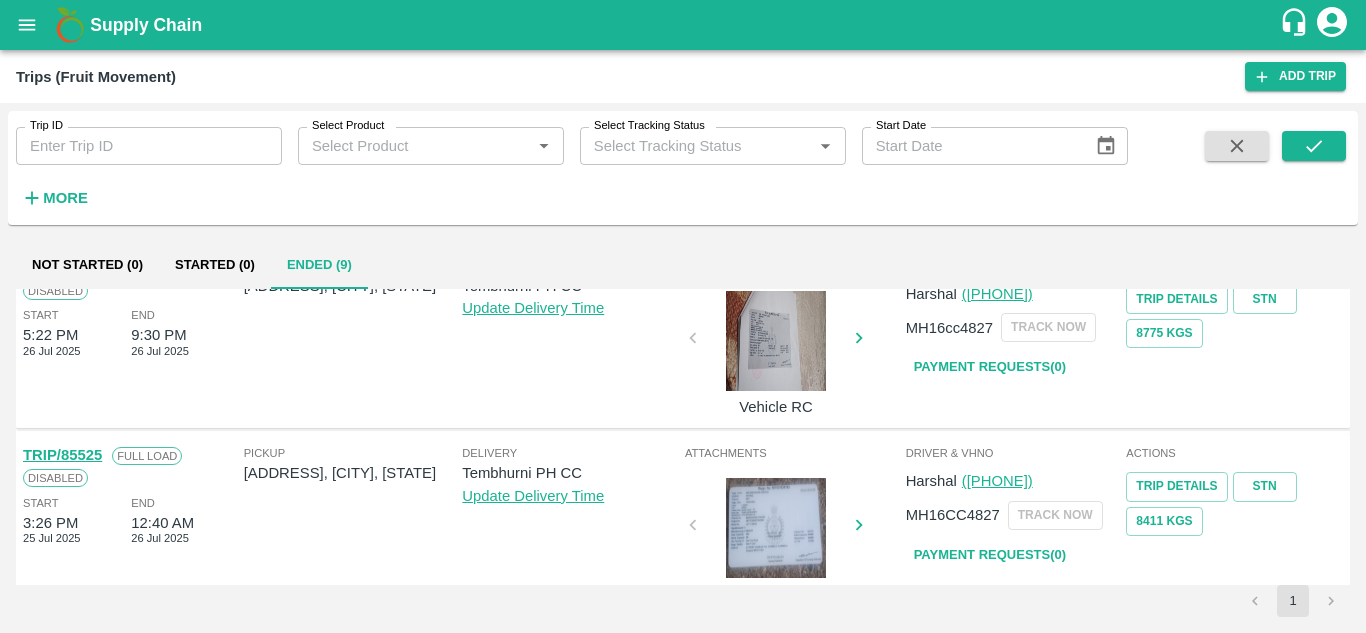 scroll, scrollTop: 1392, scrollLeft: 0, axis: vertical 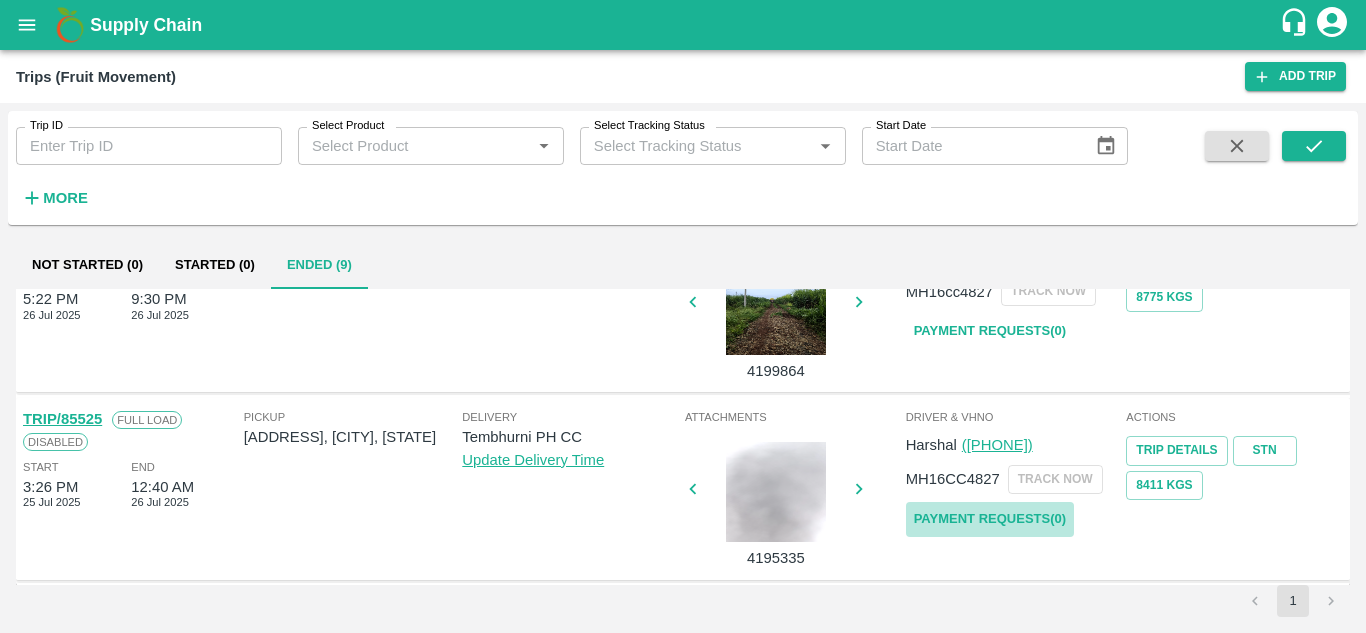 click on "Payment Requests( 0 )" at bounding box center [990, 519] 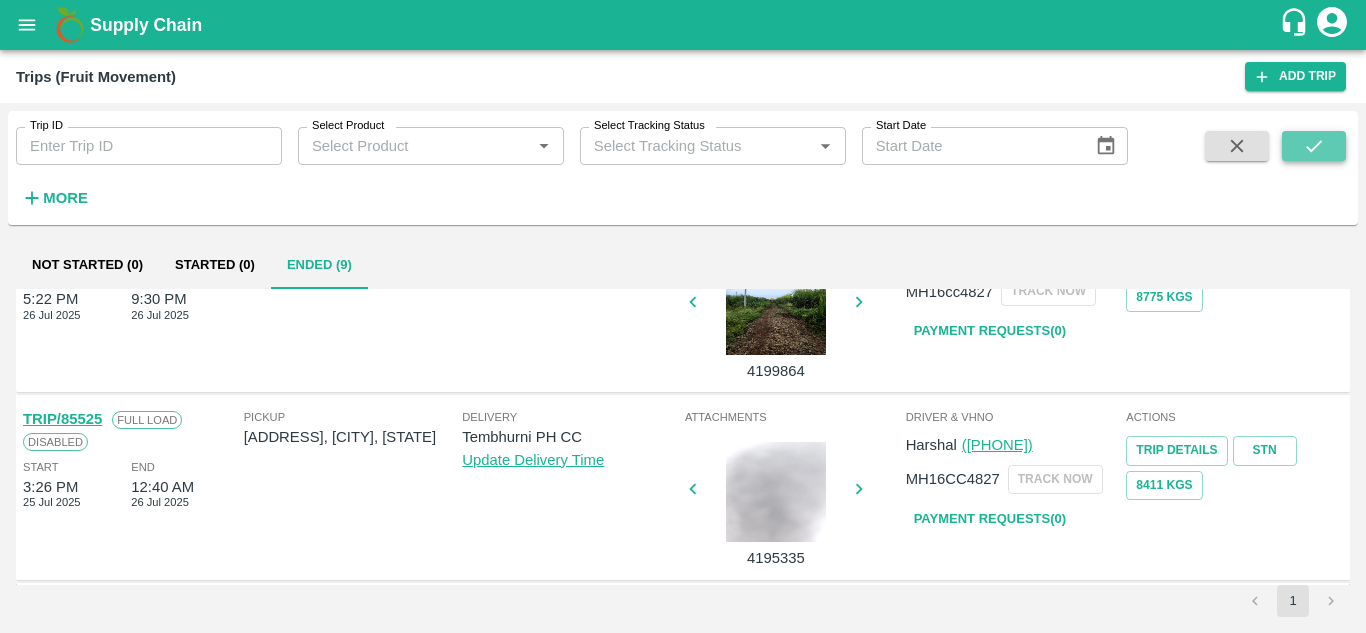 click 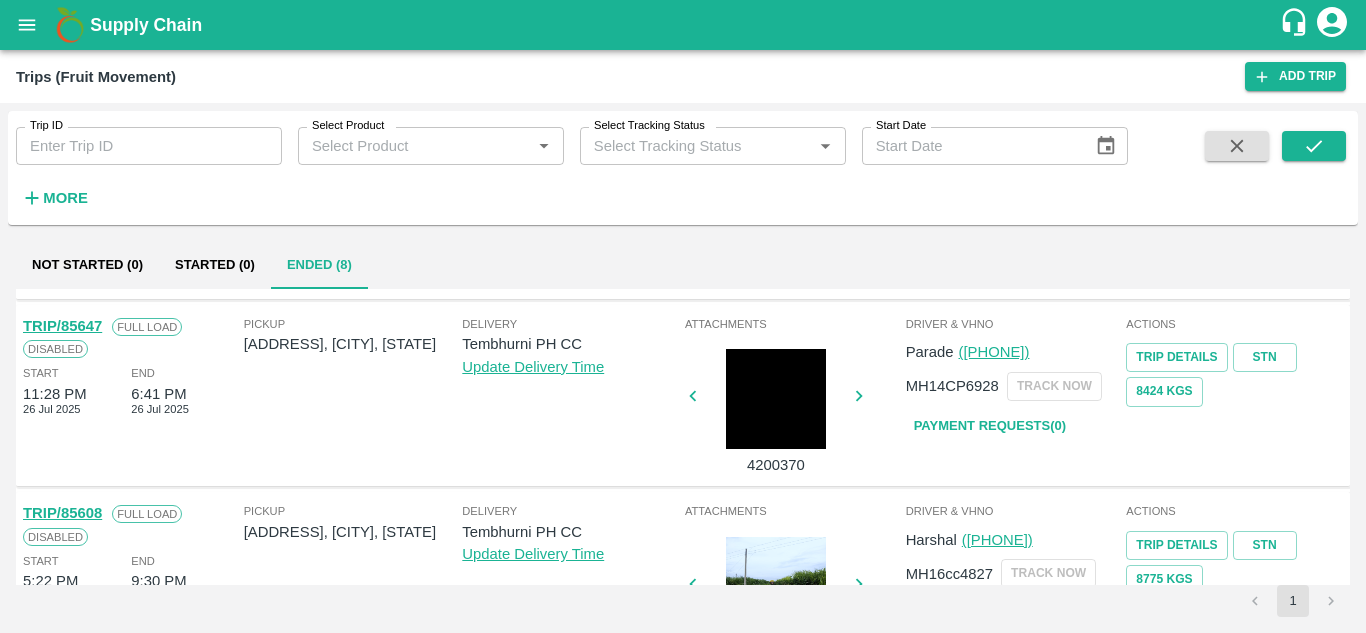 scroll, scrollTop: 1109, scrollLeft: 0, axis: vertical 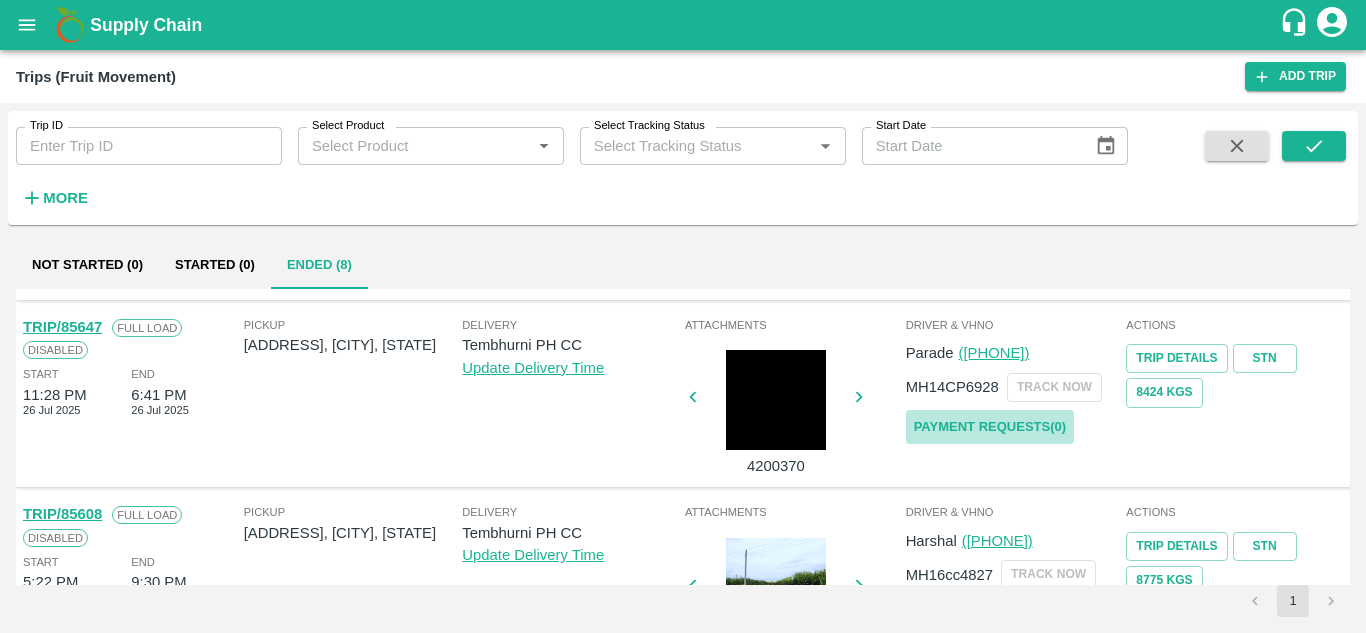 click on "Payment Requests( 0 )" at bounding box center (990, 427) 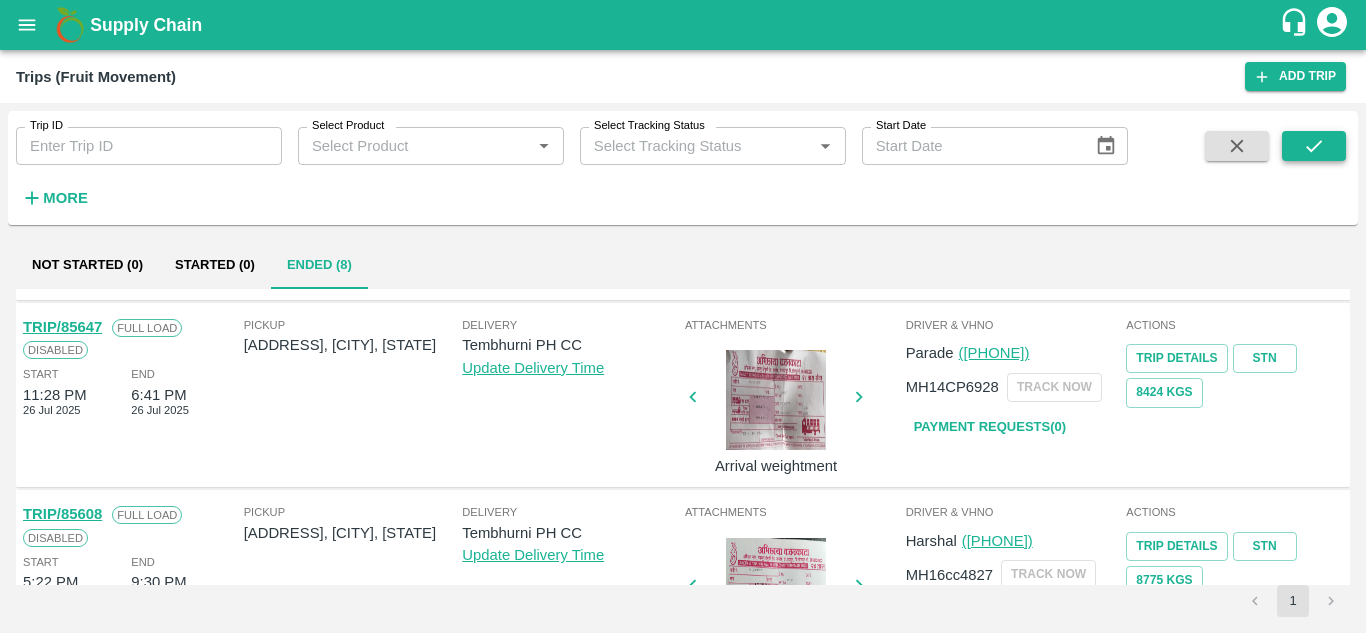 click 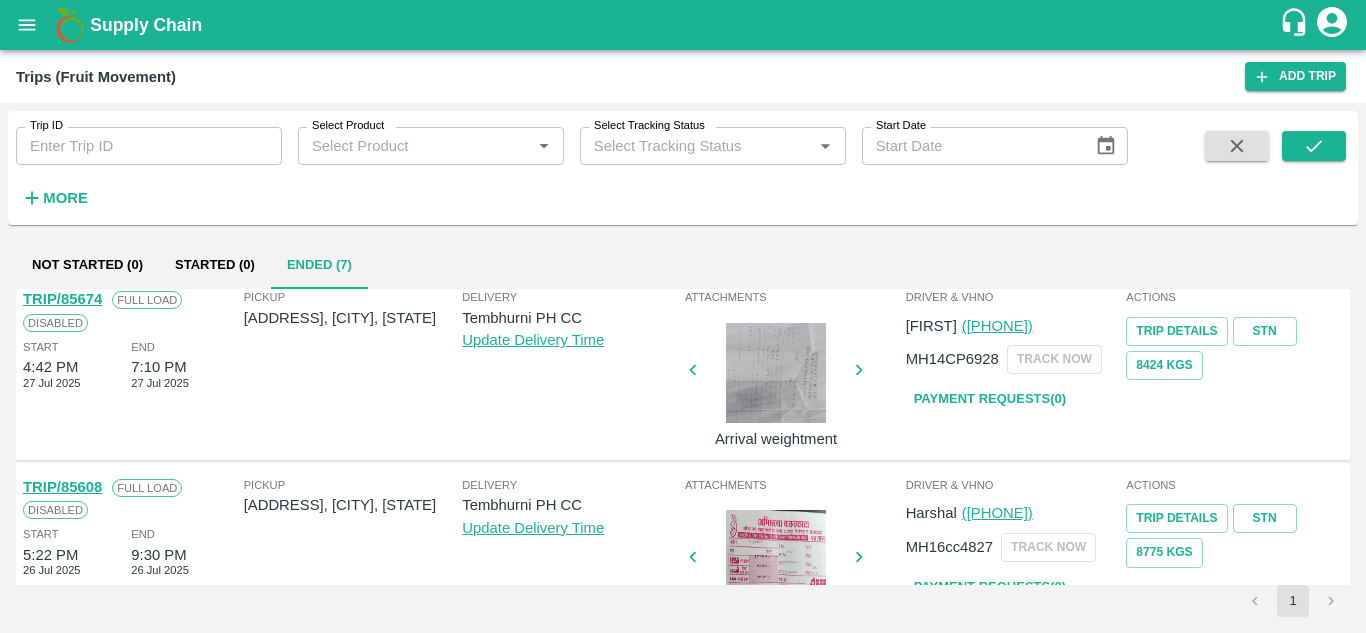 scroll, scrollTop: 1017, scrollLeft: 0, axis: vertical 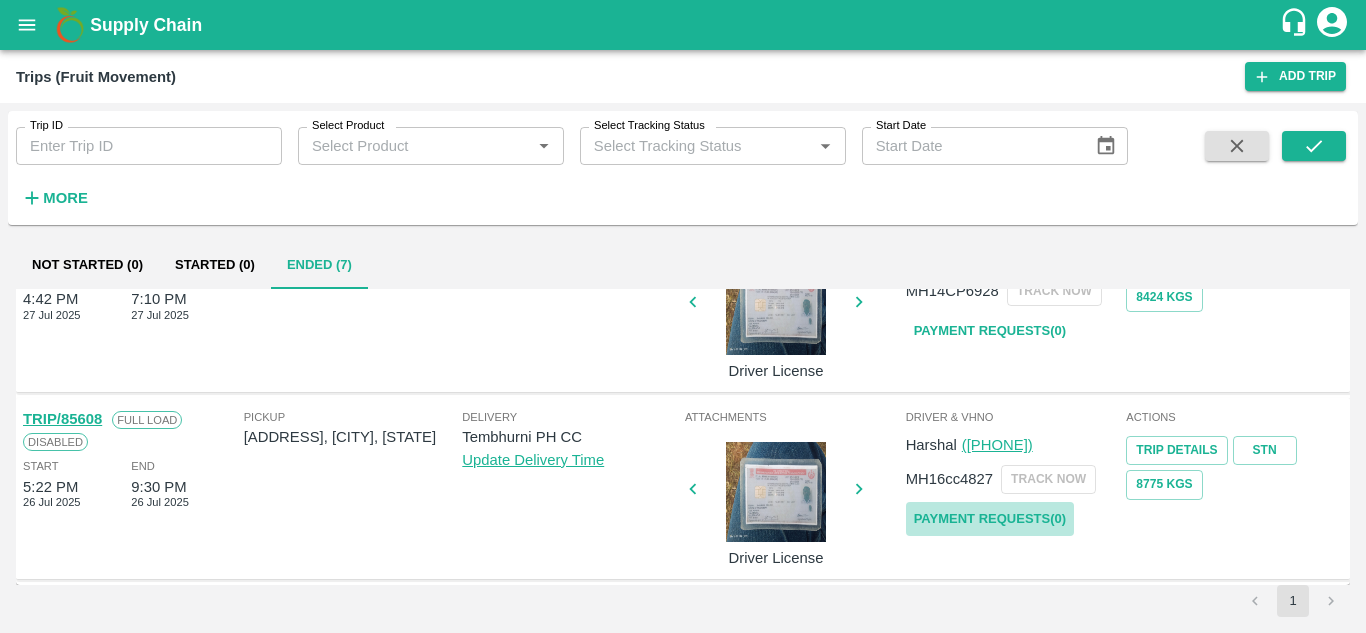 click on "Payment Requests( 0 )" at bounding box center [990, 519] 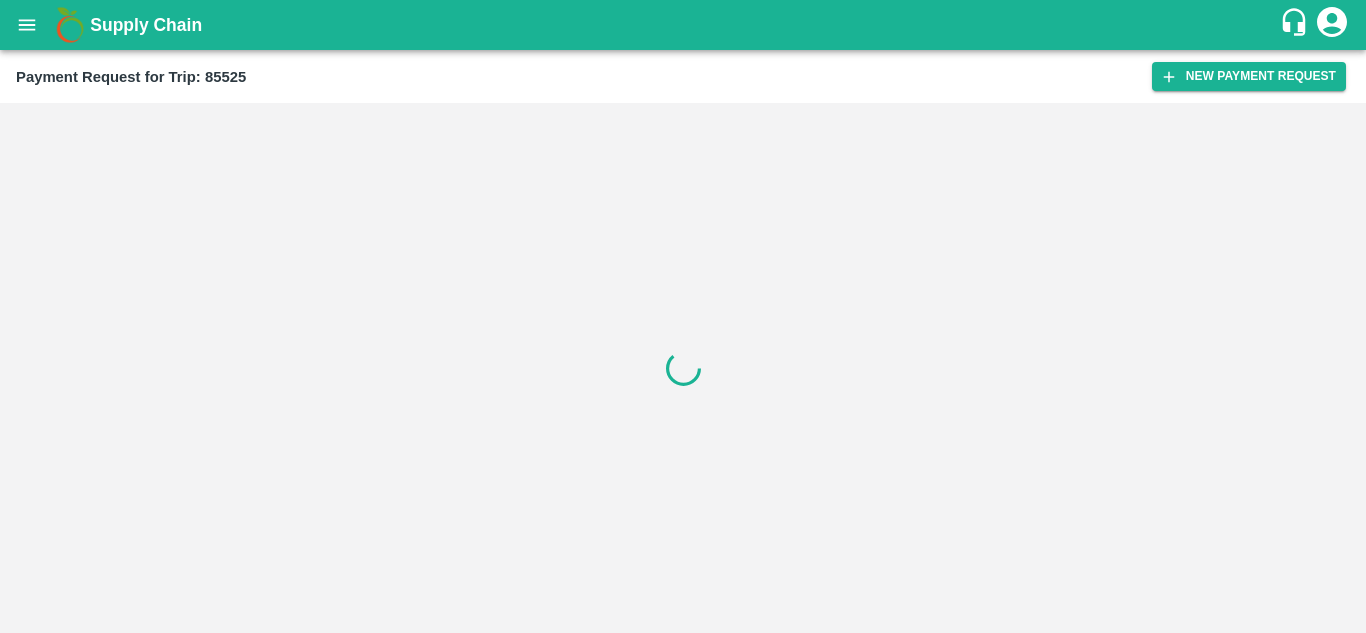 scroll, scrollTop: 0, scrollLeft: 0, axis: both 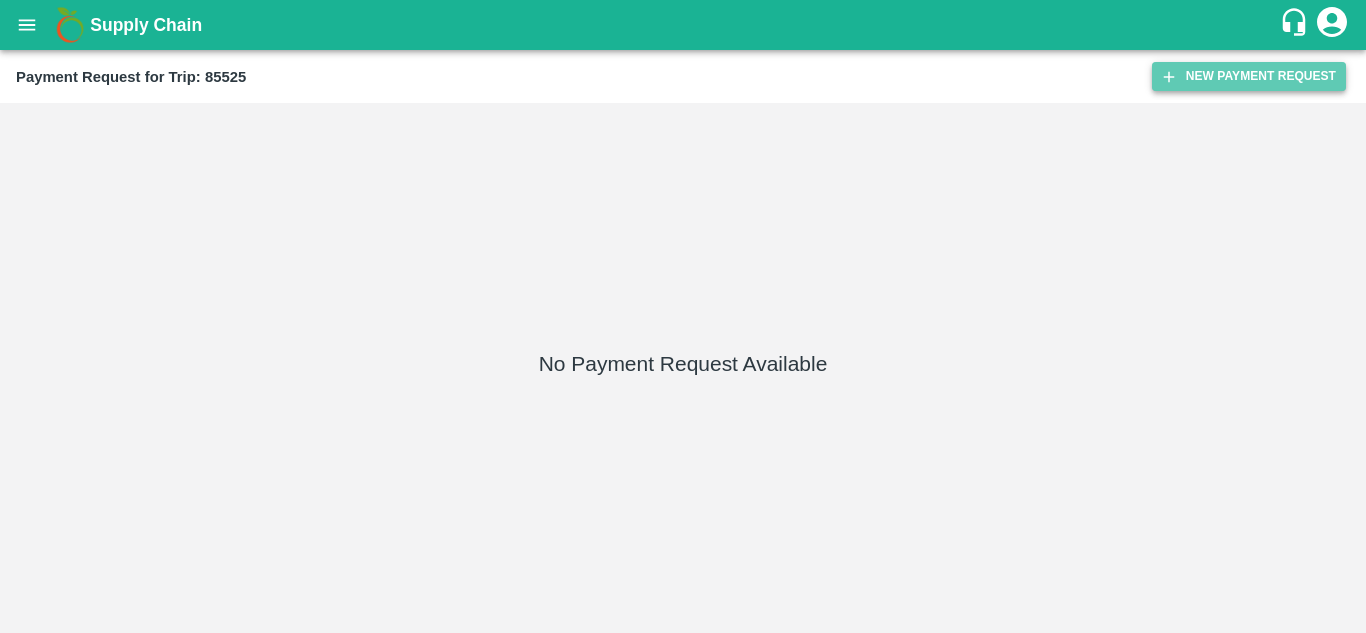 click on "New Payment Request" at bounding box center [1249, 76] 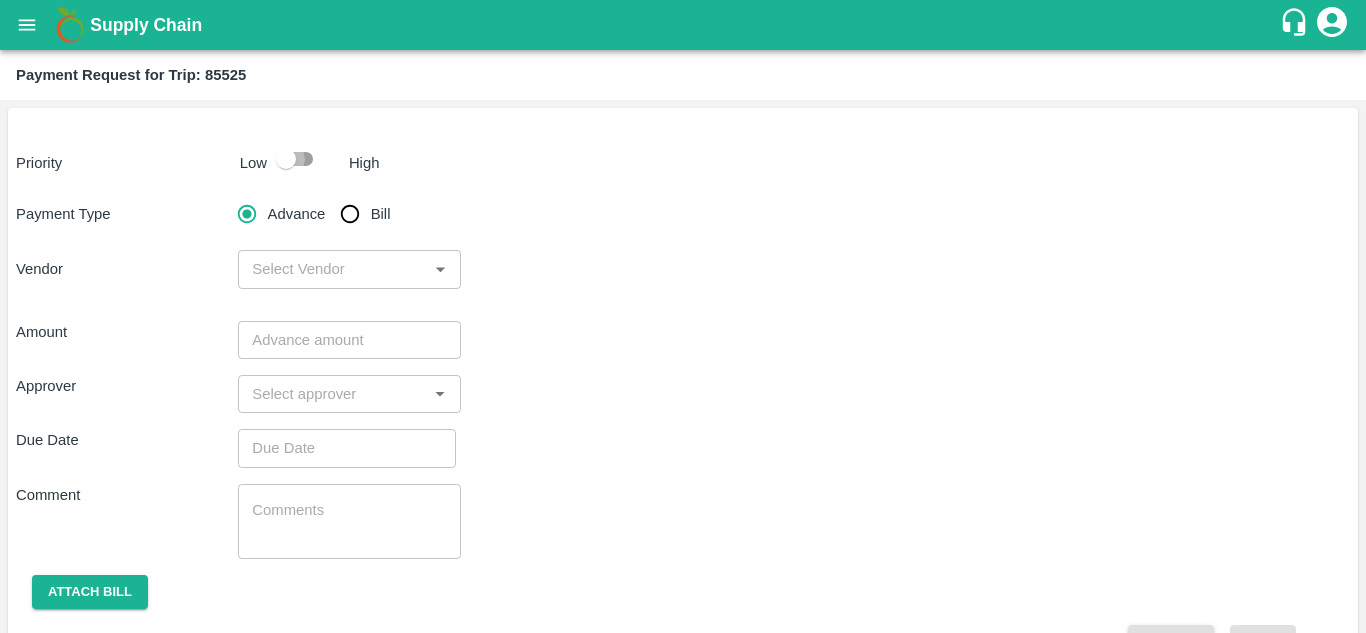 click at bounding box center [286, 159] 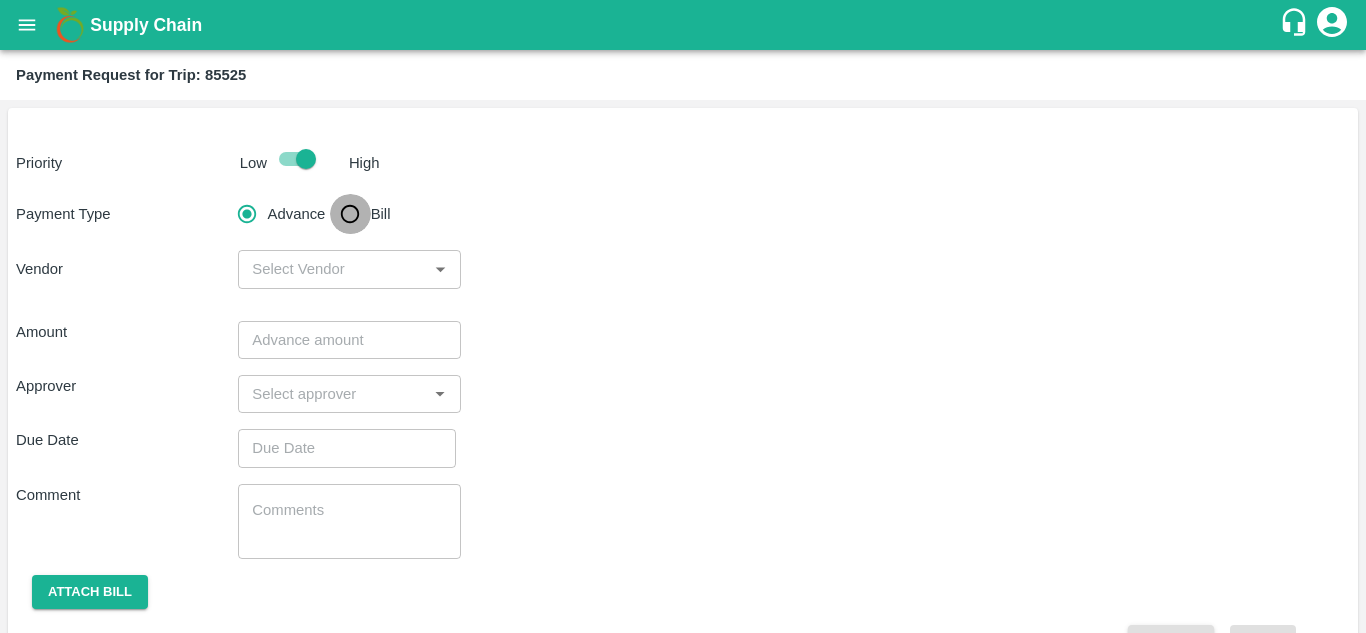click on "Bill" at bounding box center [350, 214] 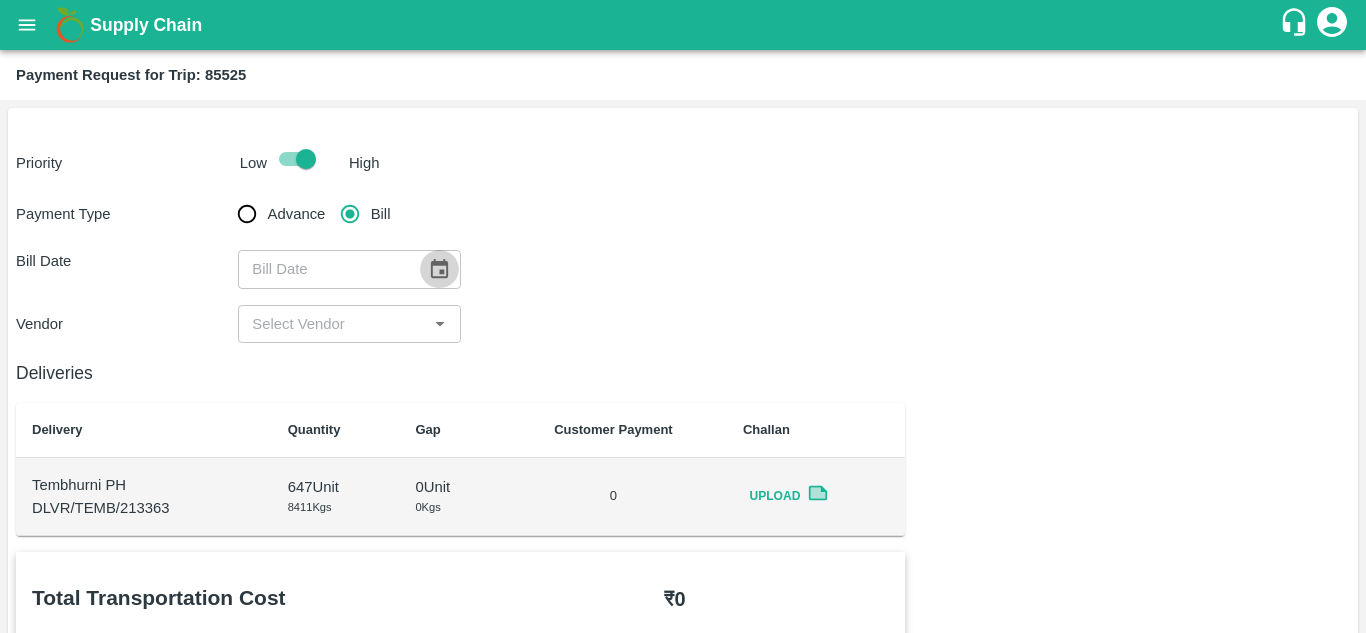 click 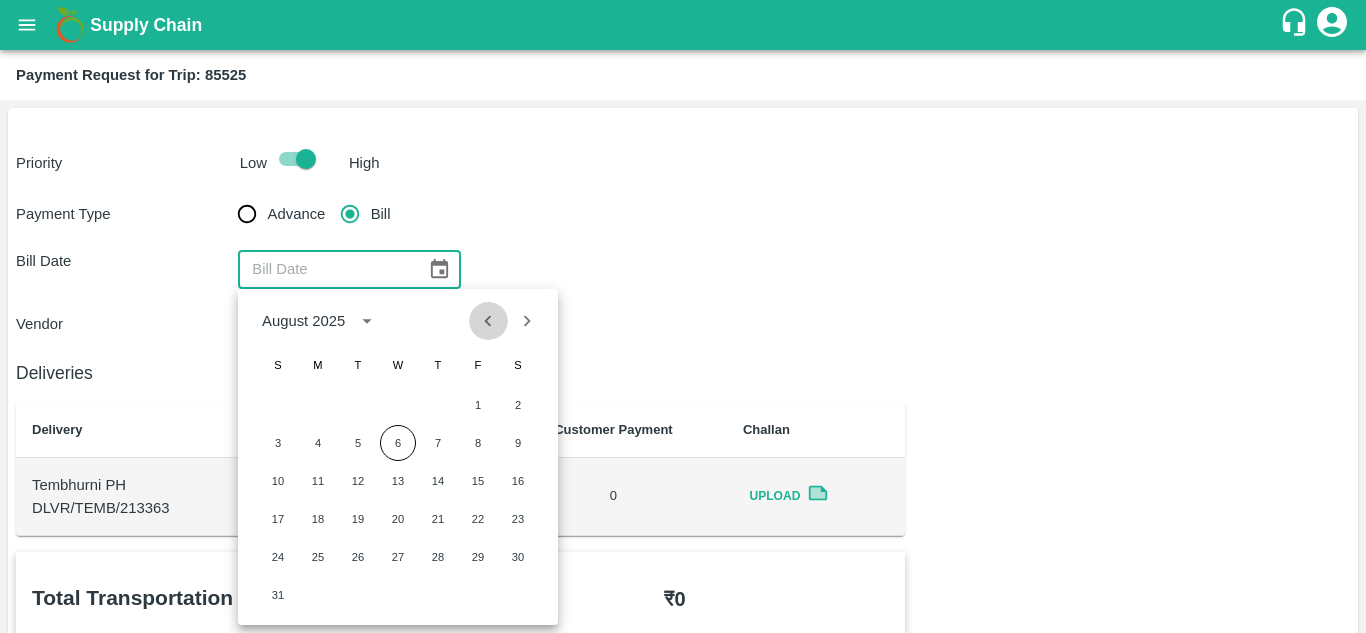 click 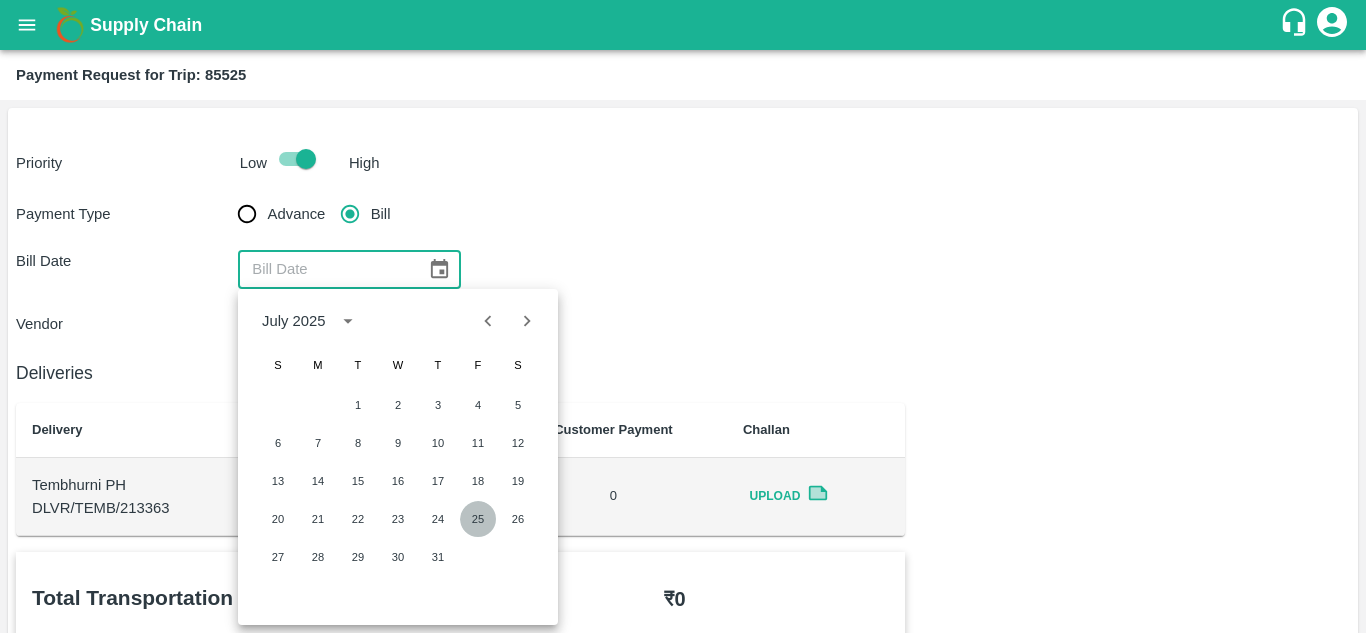 click on "25" at bounding box center (478, 519) 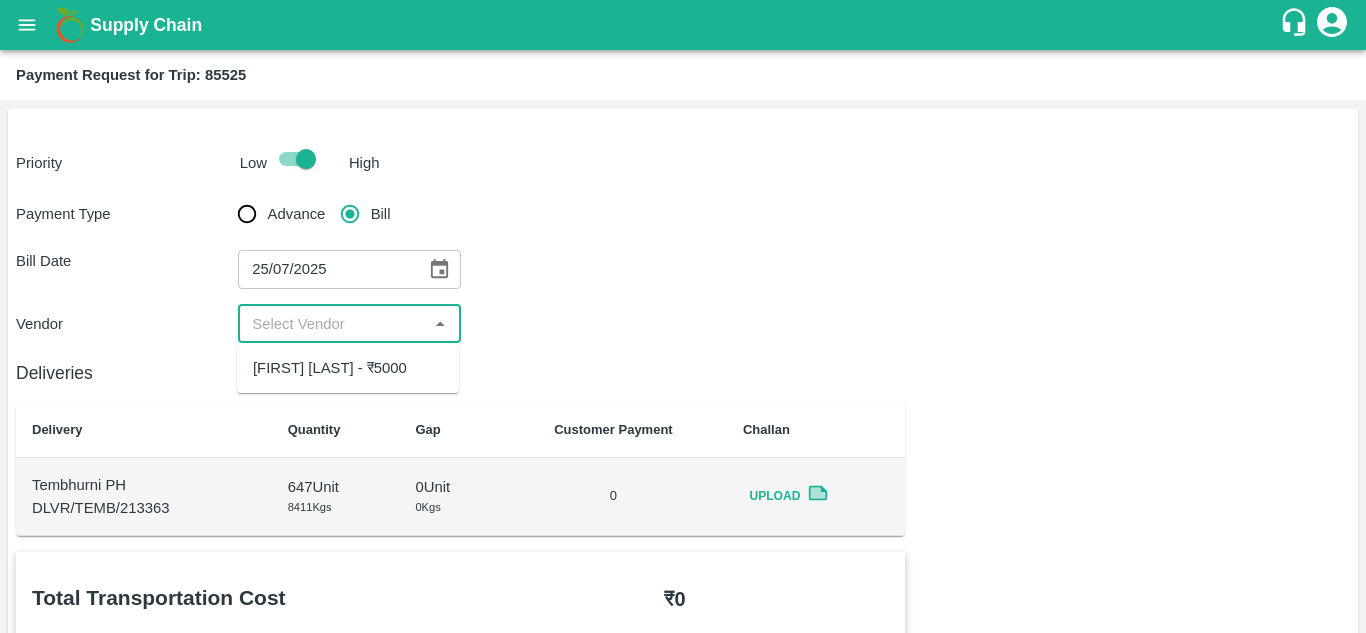 click at bounding box center [332, 324] 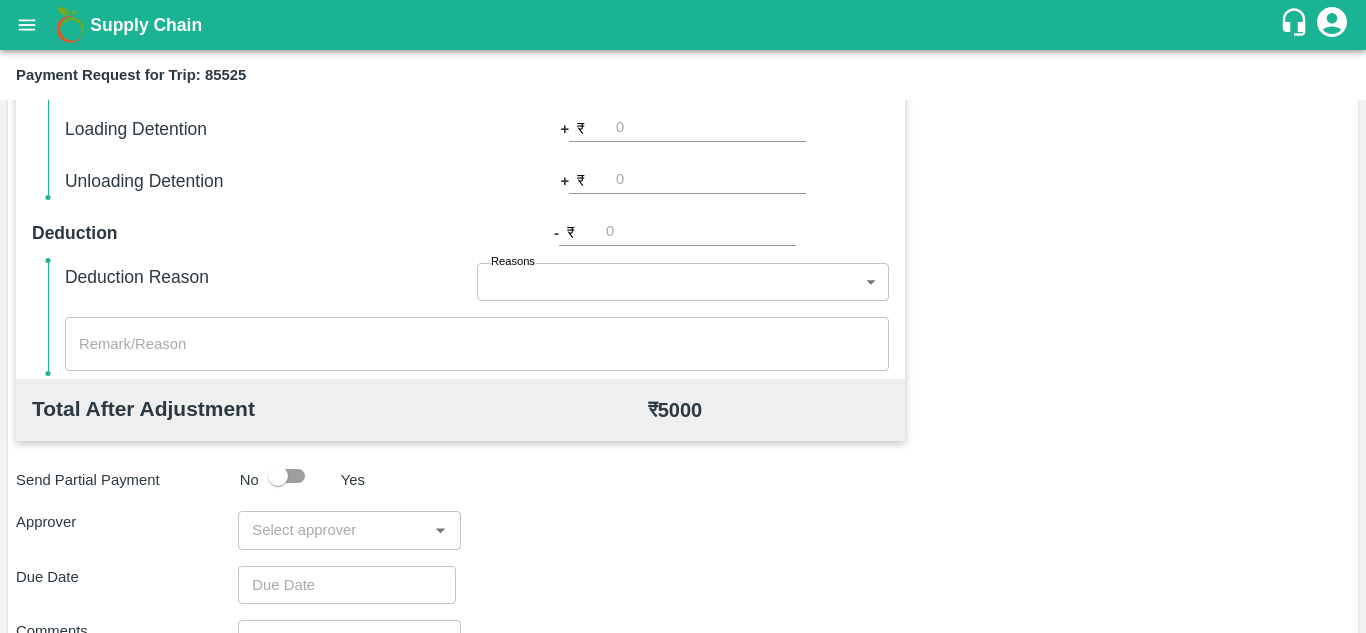 scroll, scrollTop: 754, scrollLeft: 0, axis: vertical 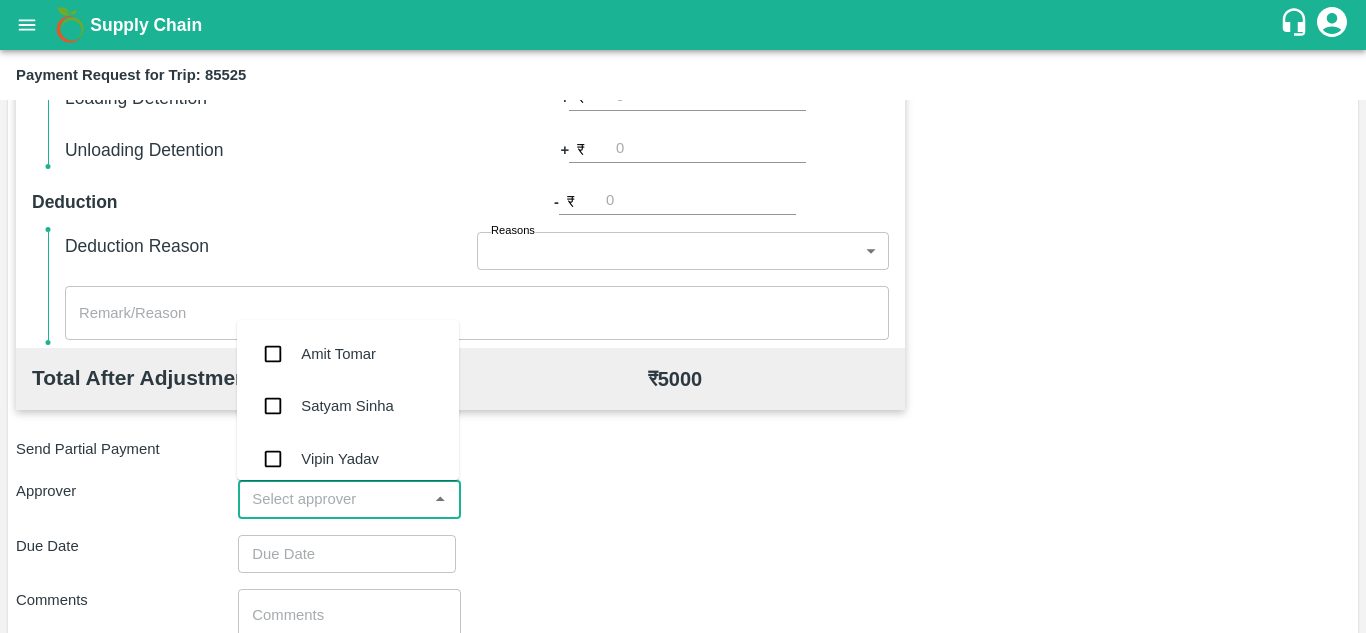 click at bounding box center [332, 499] 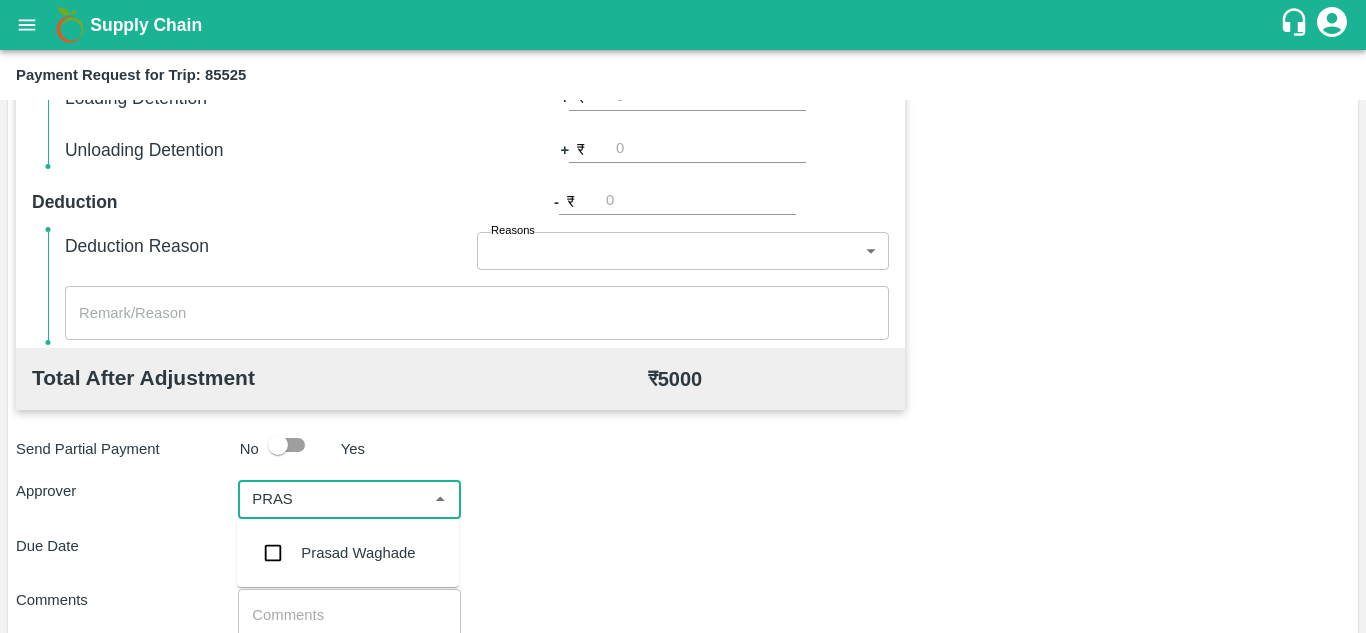 type on "PRASA" 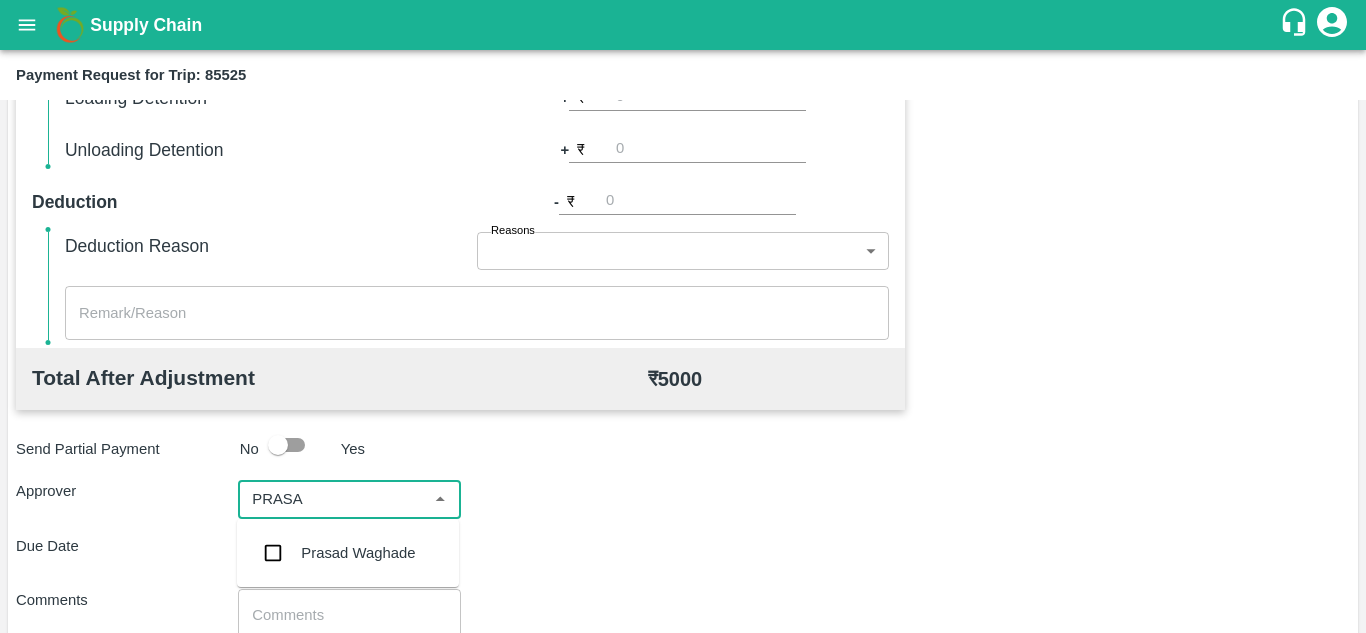 click on "Prasad Waghade" at bounding box center [358, 553] 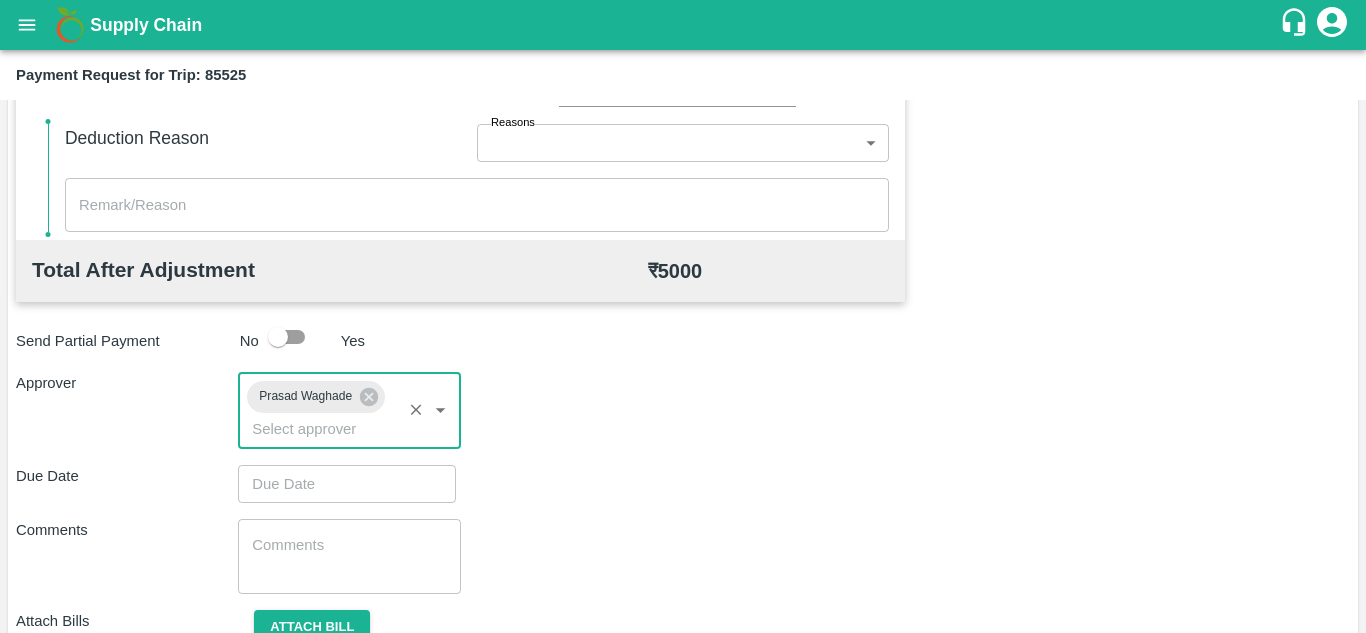 scroll, scrollTop: 863, scrollLeft: 0, axis: vertical 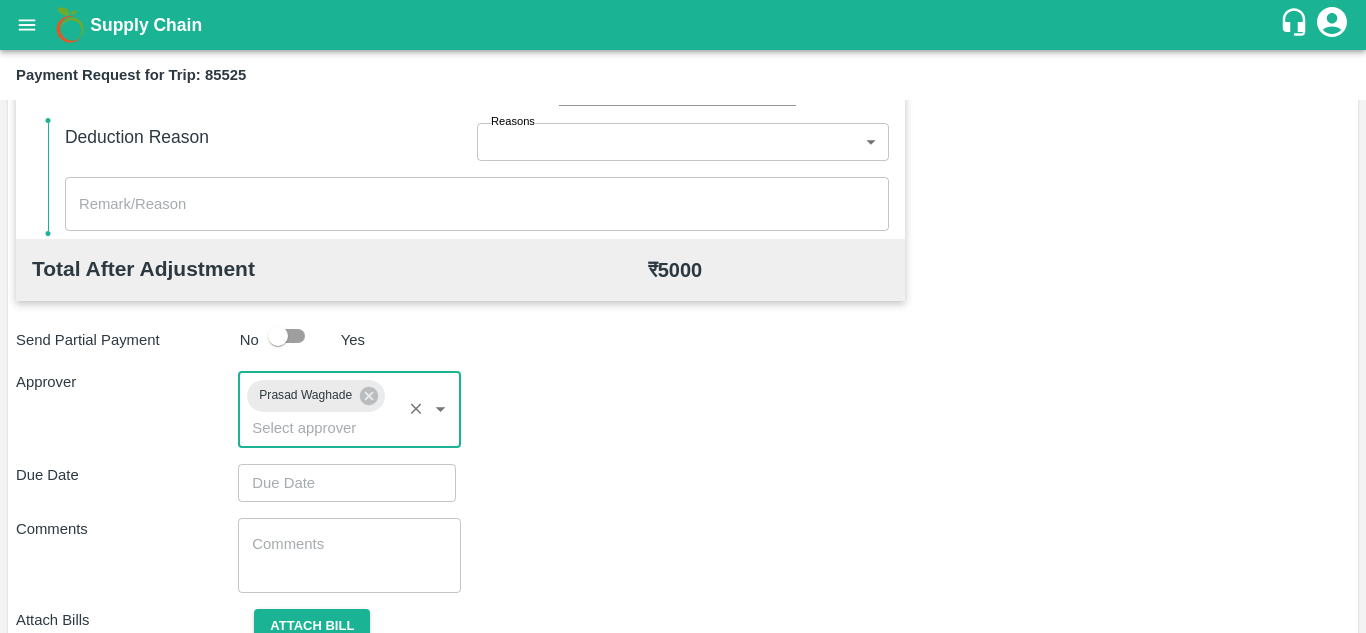 type on "DD/MM/YYYY hh:mm aa" 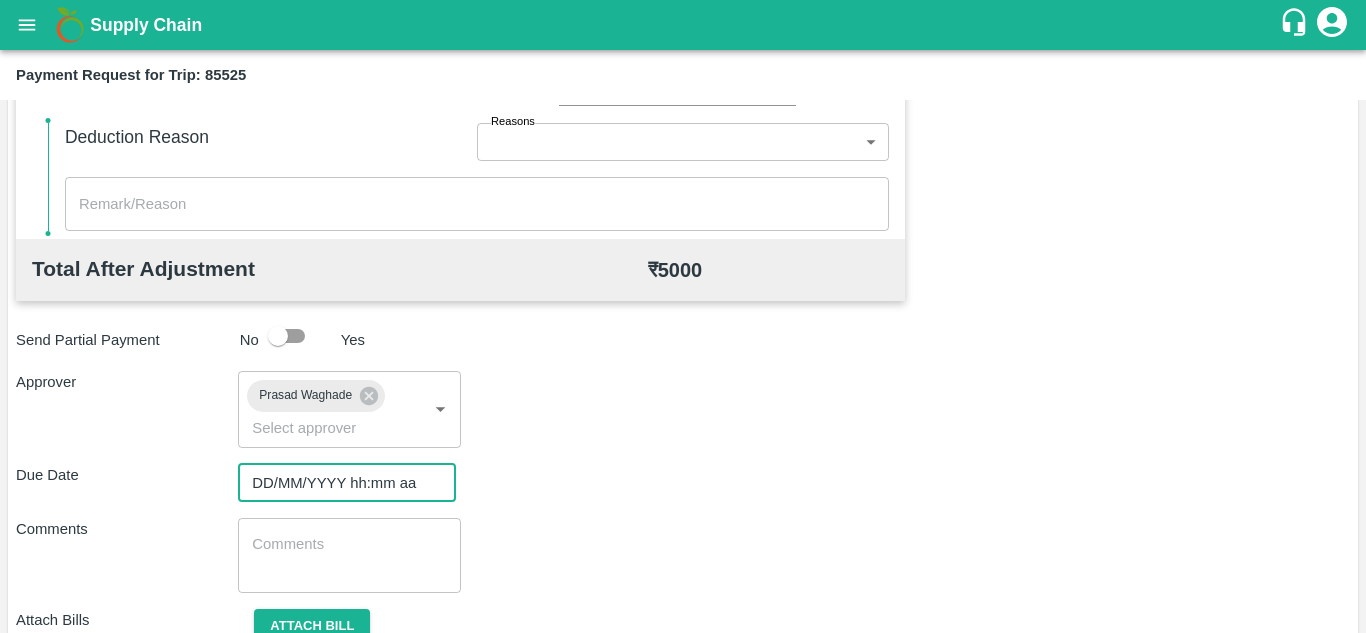 click on "DD/MM/YYYY hh:mm aa" at bounding box center [340, 483] 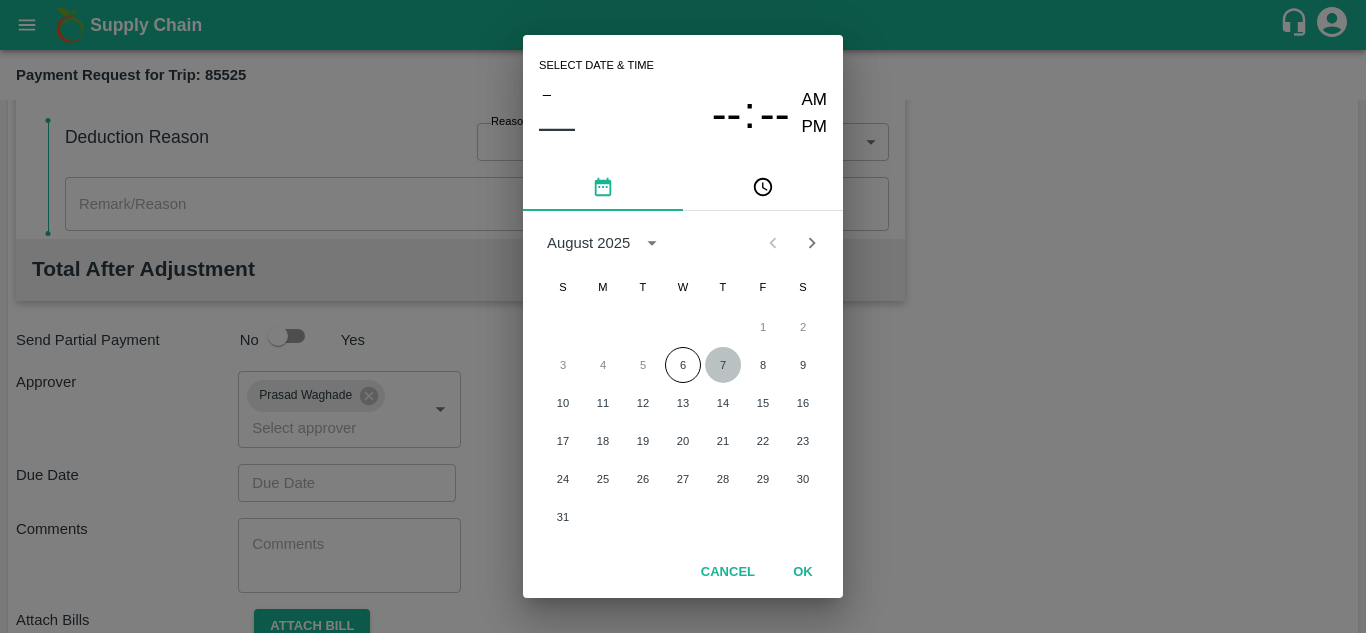 click on "7" at bounding box center (723, 365) 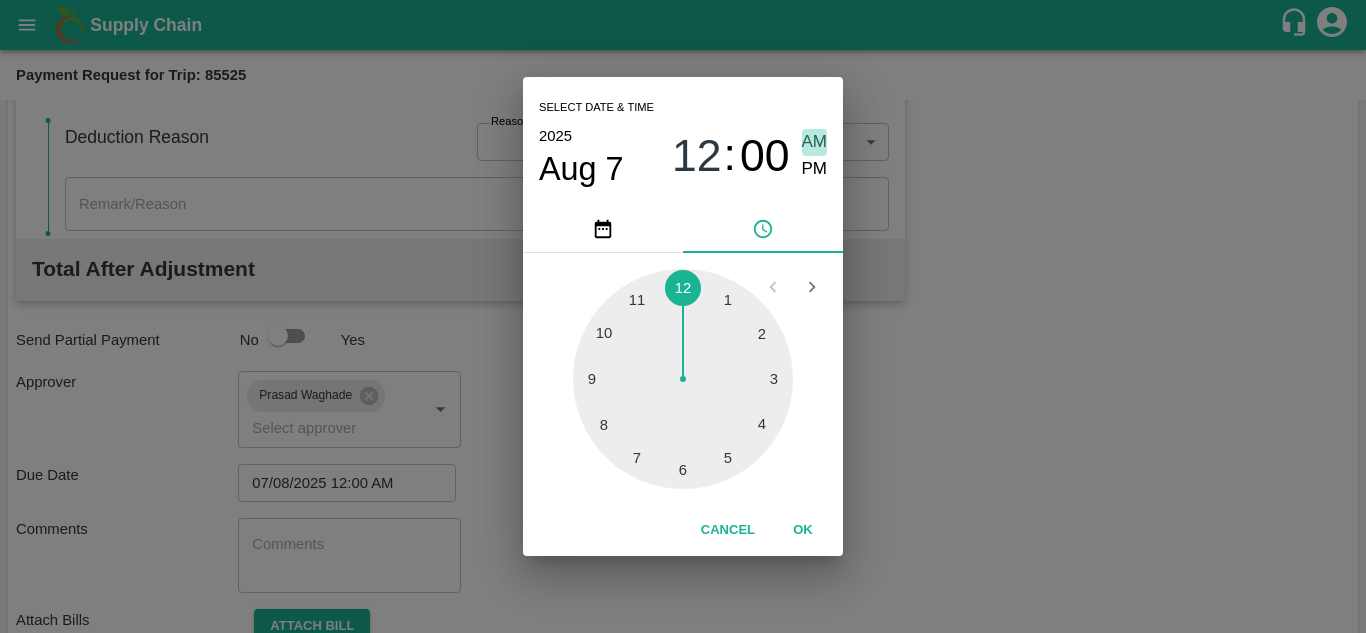 click on "AM" at bounding box center (815, 142) 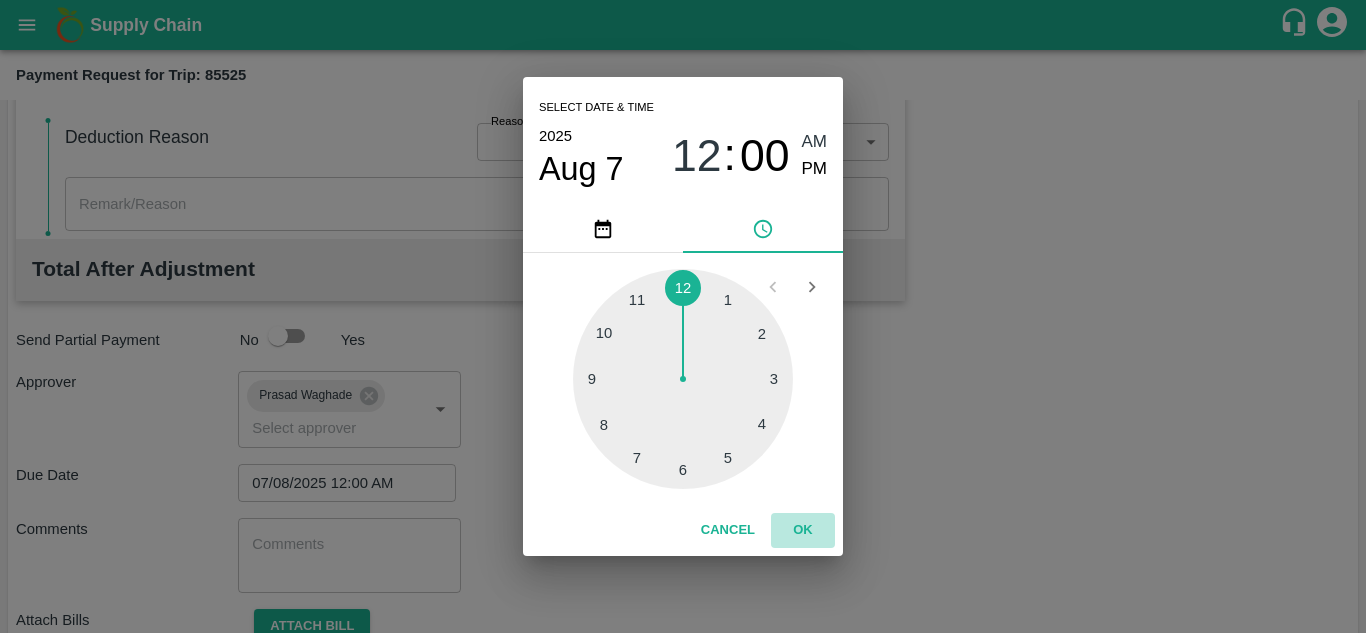click on "OK" at bounding box center [803, 530] 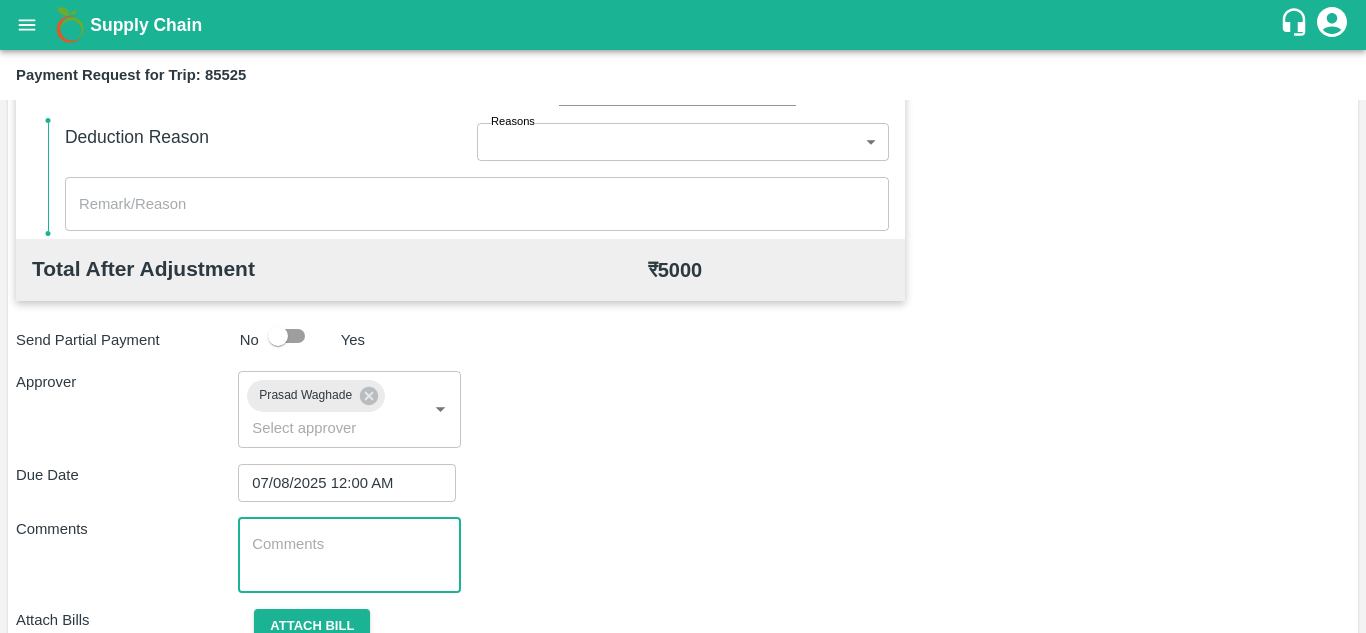 click at bounding box center (349, 555) 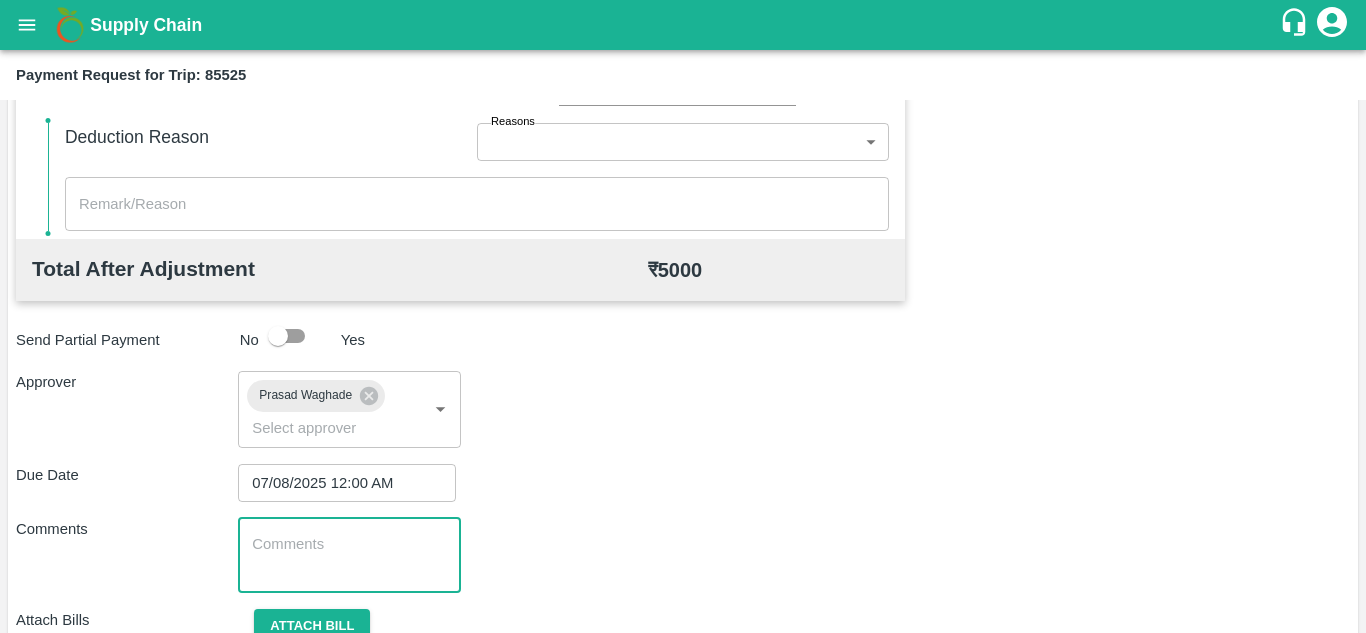 paste on "Transport Bill" 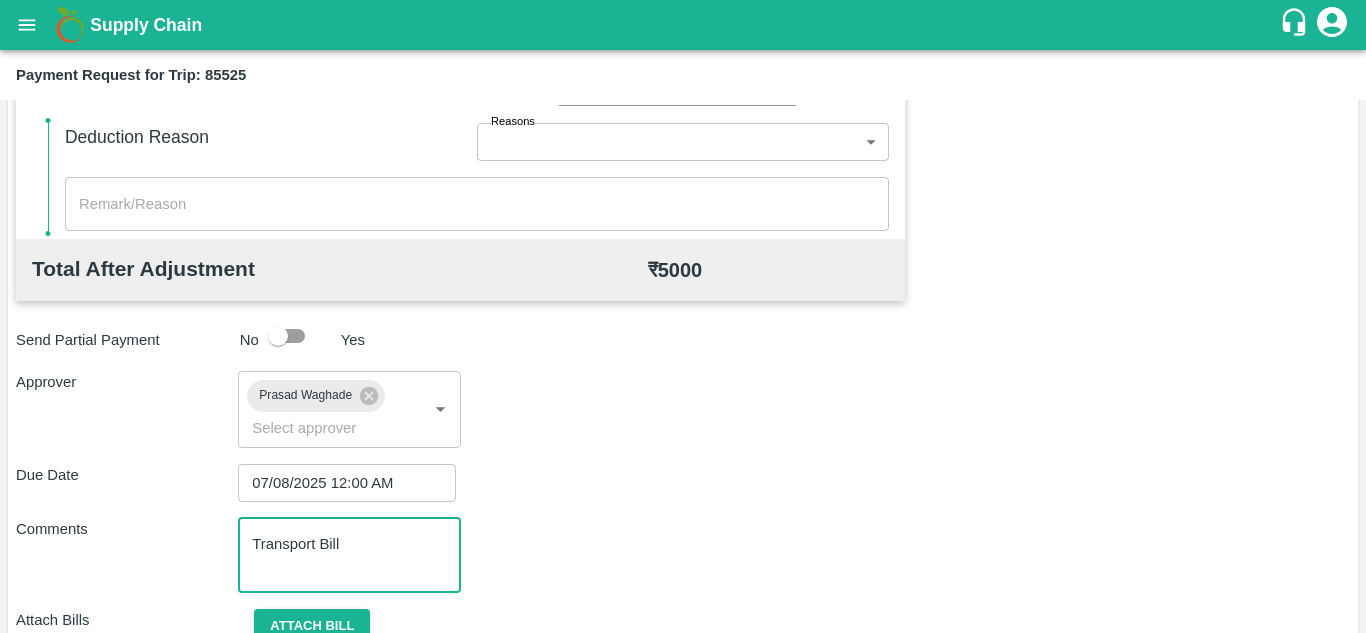 scroll, scrollTop: 948, scrollLeft: 0, axis: vertical 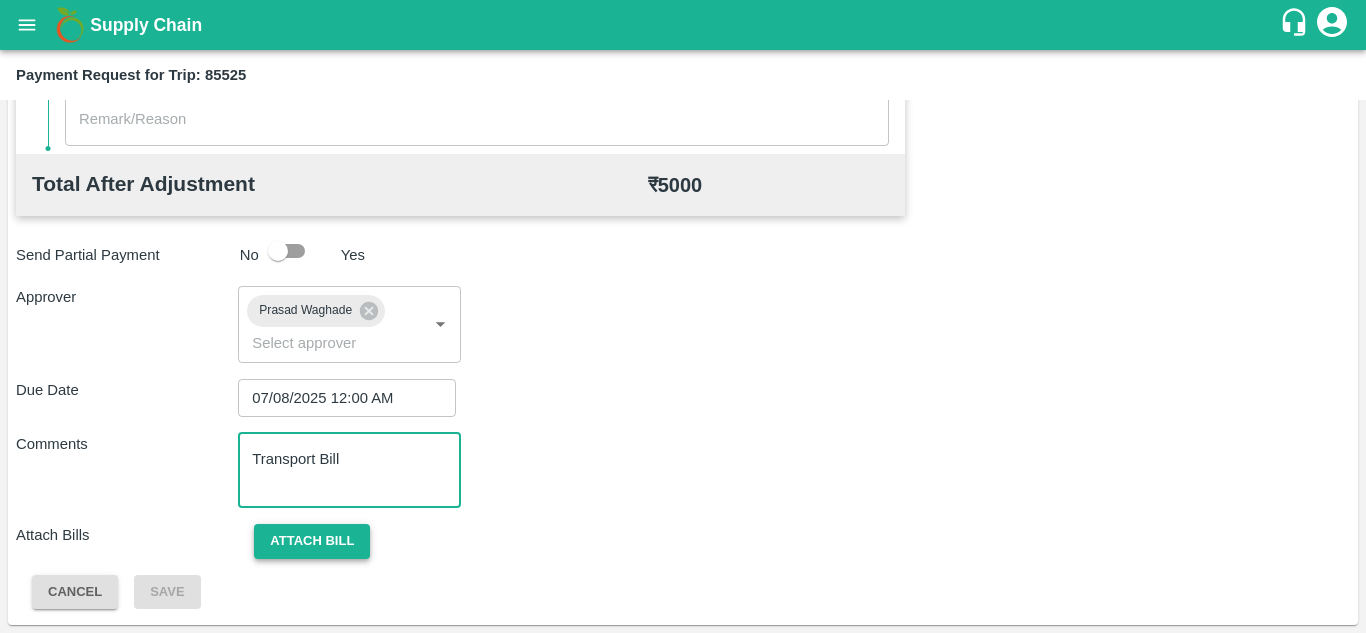 type on "Transport Bill" 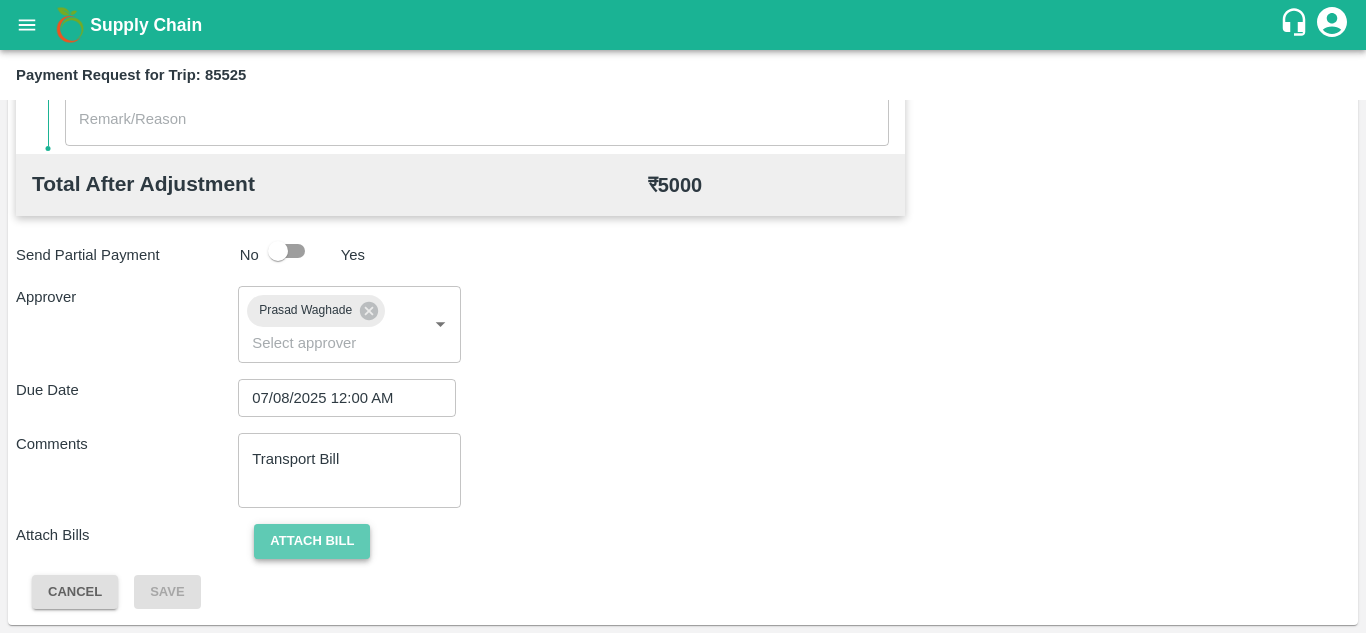 click on "Attach bill" at bounding box center (312, 541) 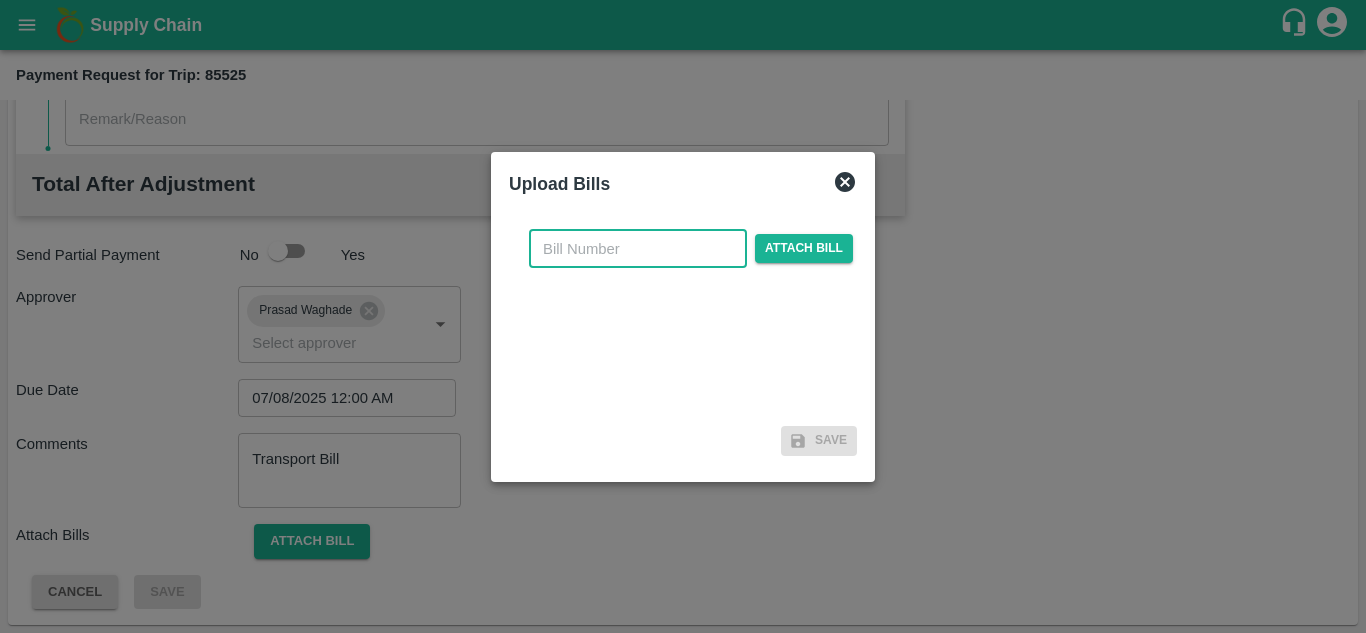 click at bounding box center [638, 249] 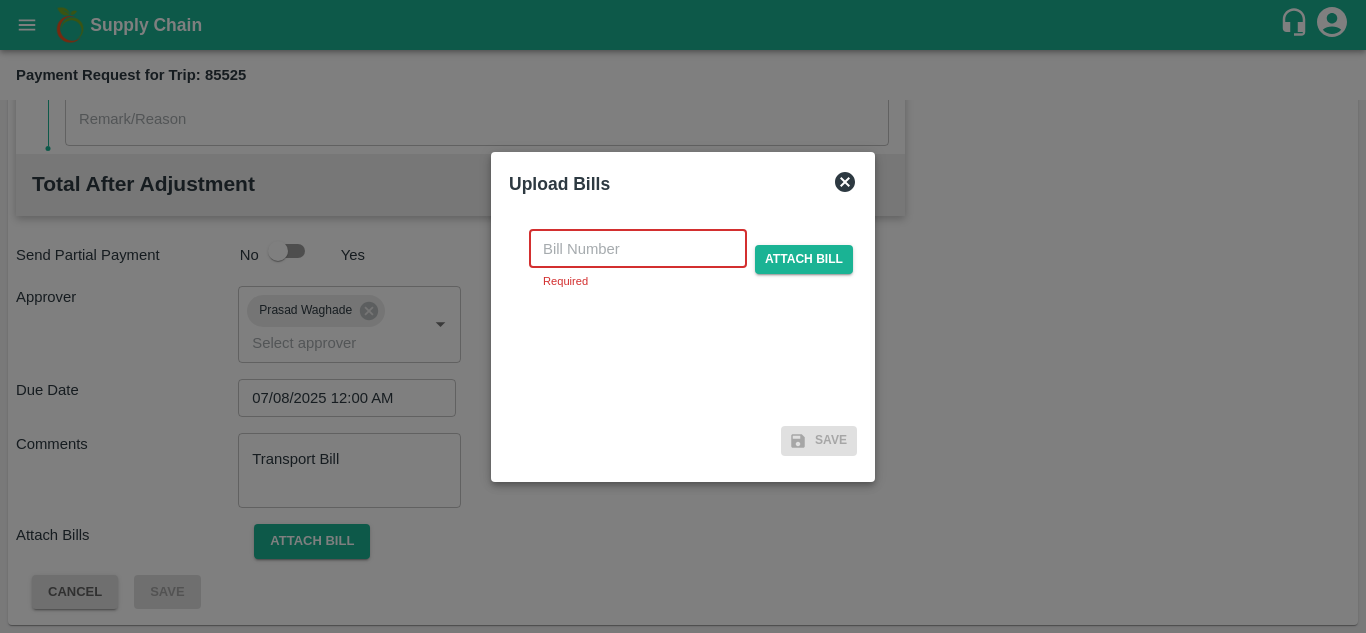 click at bounding box center [638, 249] 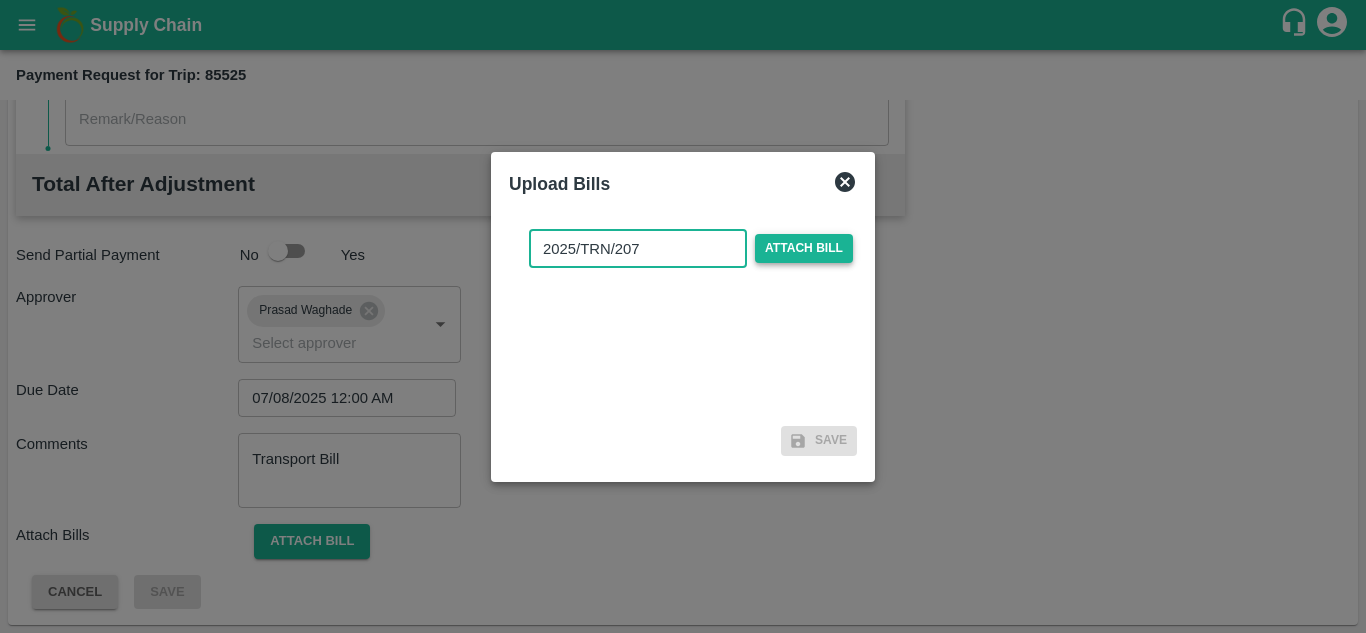 type on "2025/TRN/207" 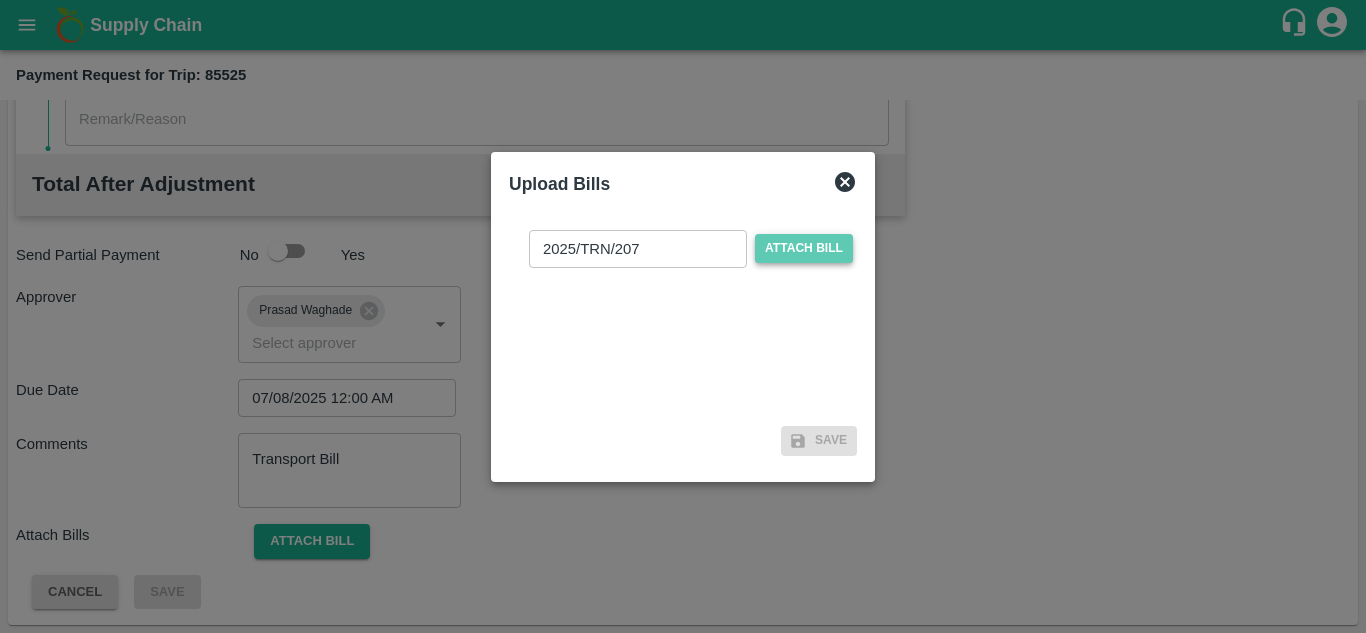 click on "Attach bill" at bounding box center (804, 248) 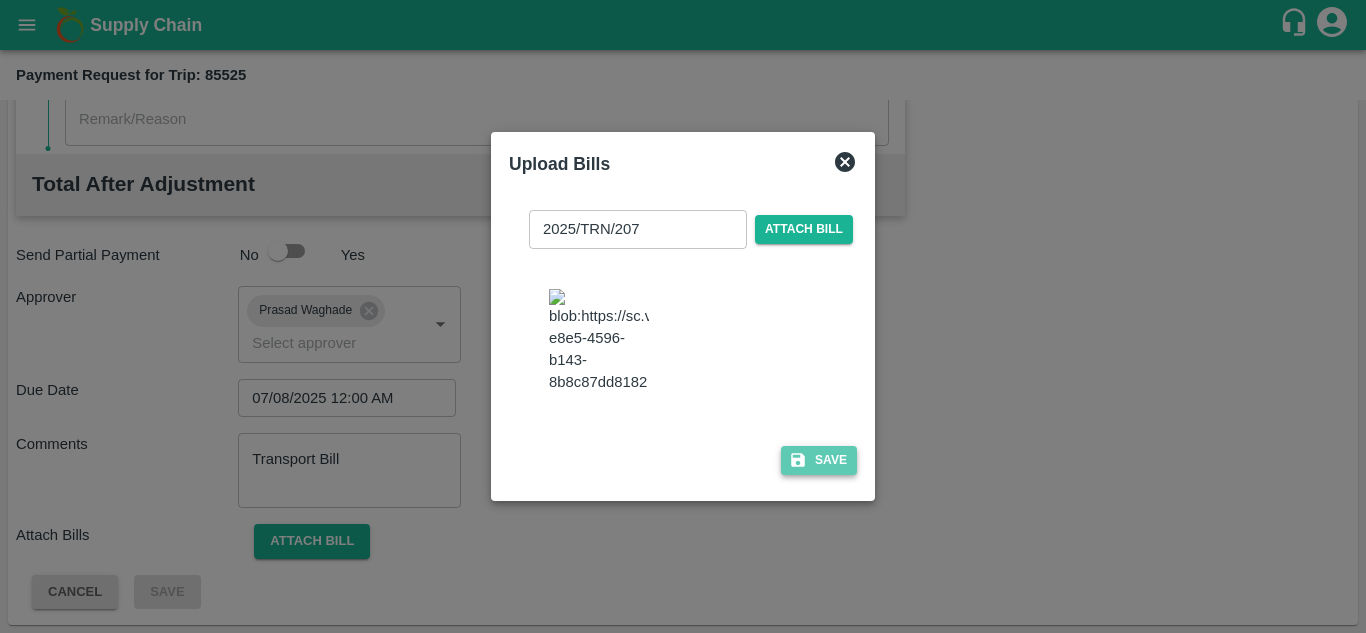 click on "Save" at bounding box center (819, 460) 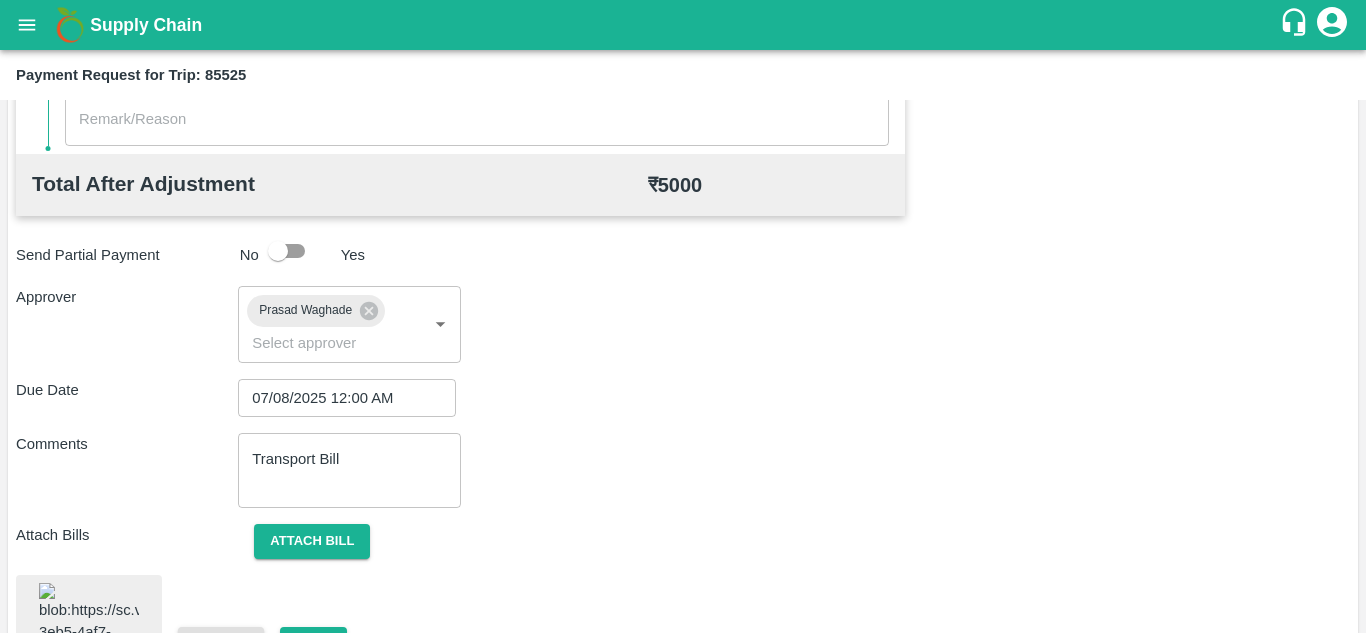 scroll, scrollTop: 1090, scrollLeft: 0, axis: vertical 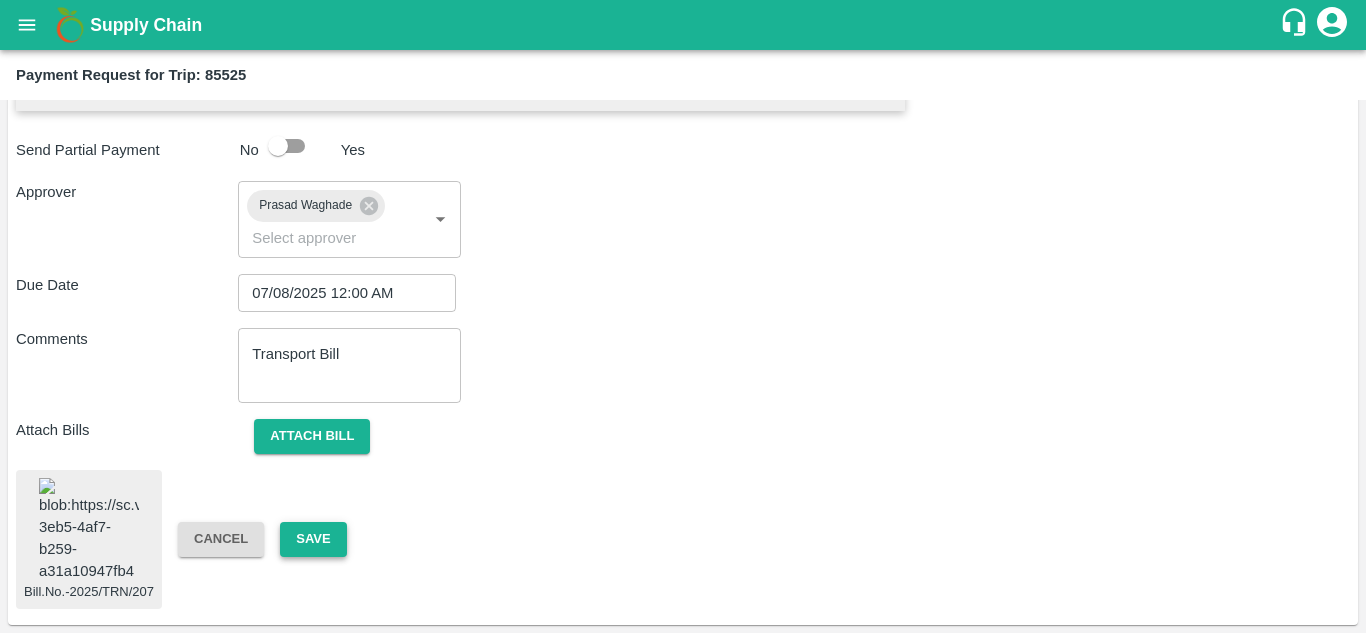 click on "Save" at bounding box center (313, 539) 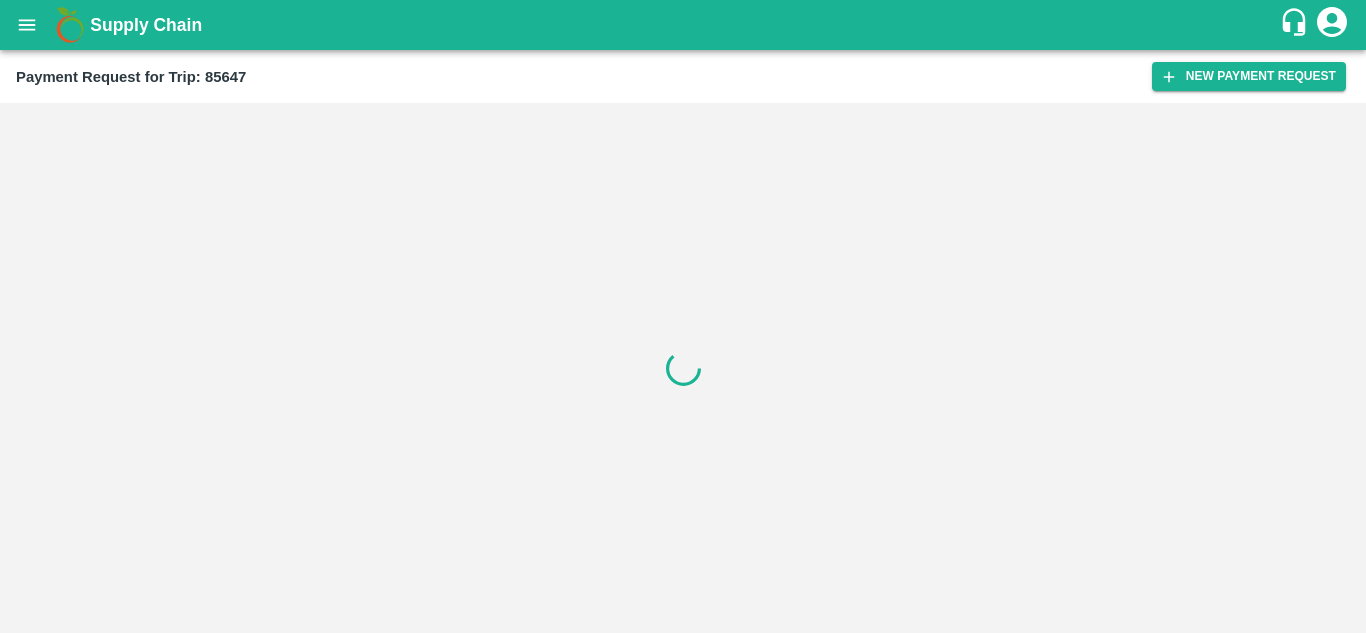 scroll, scrollTop: 0, scrollLeft: 0, axis: both 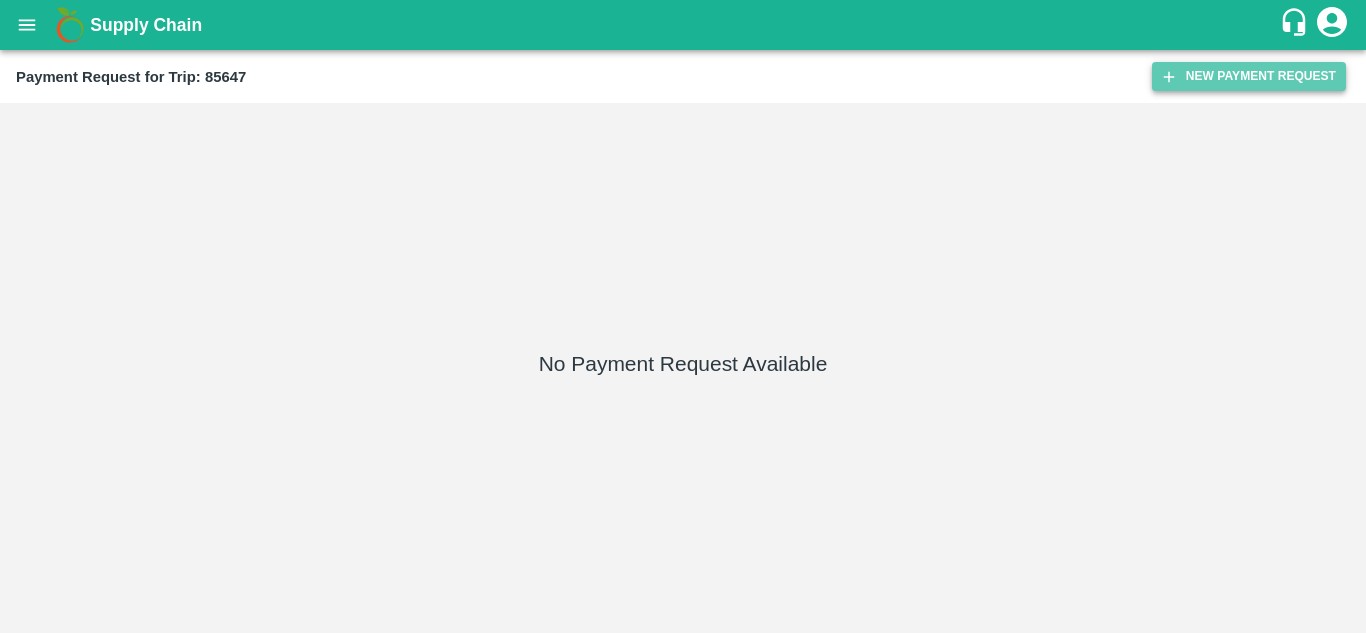 click on "New Payment Request" at bounding box center [1249, 76] 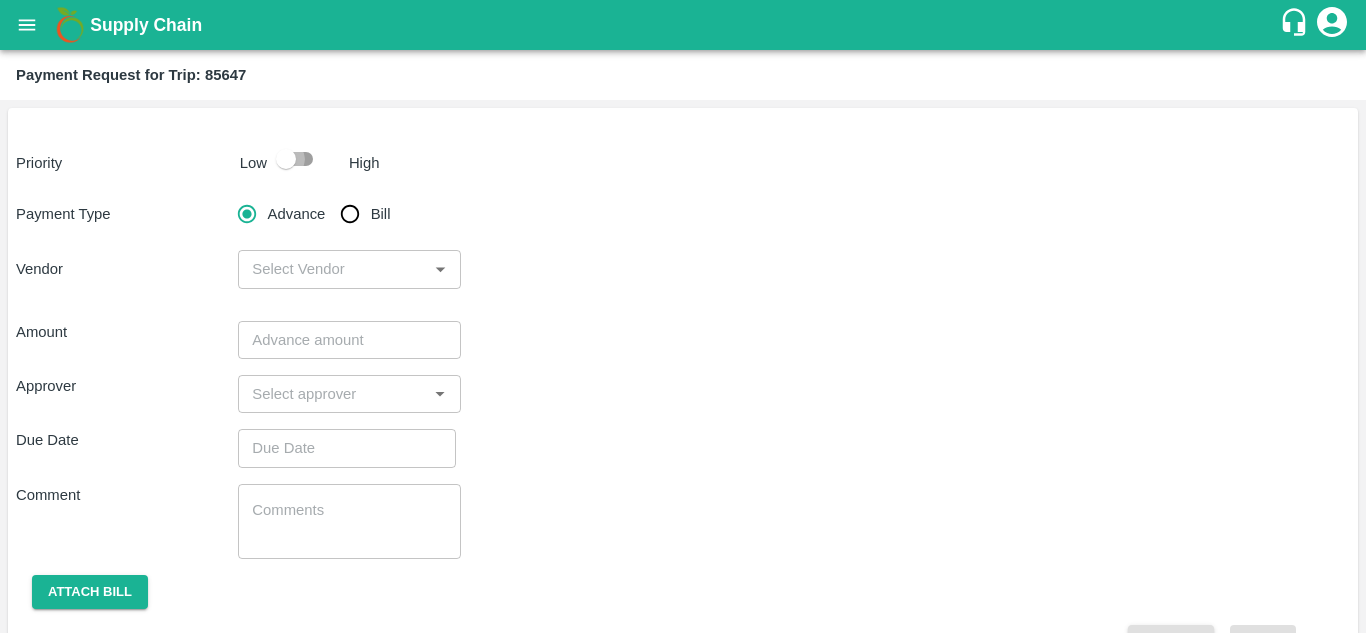 click at bounding box center [286, 159] 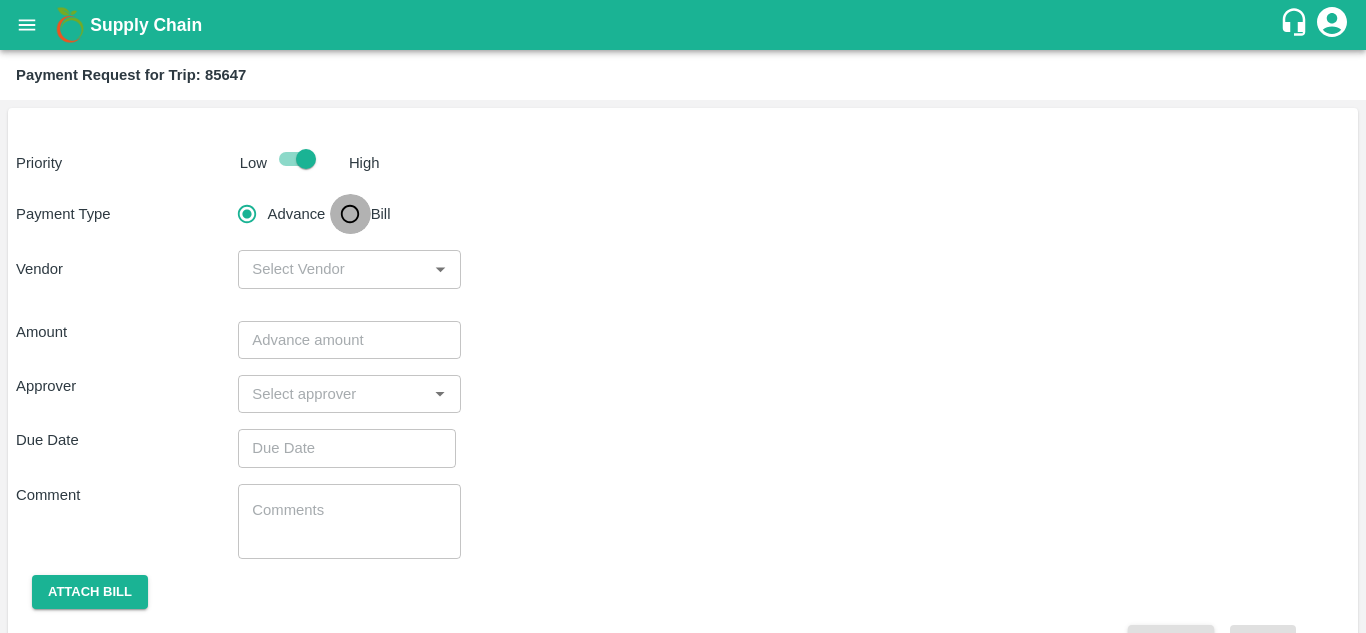 click on "Bill" at bounding box center [350, 214] 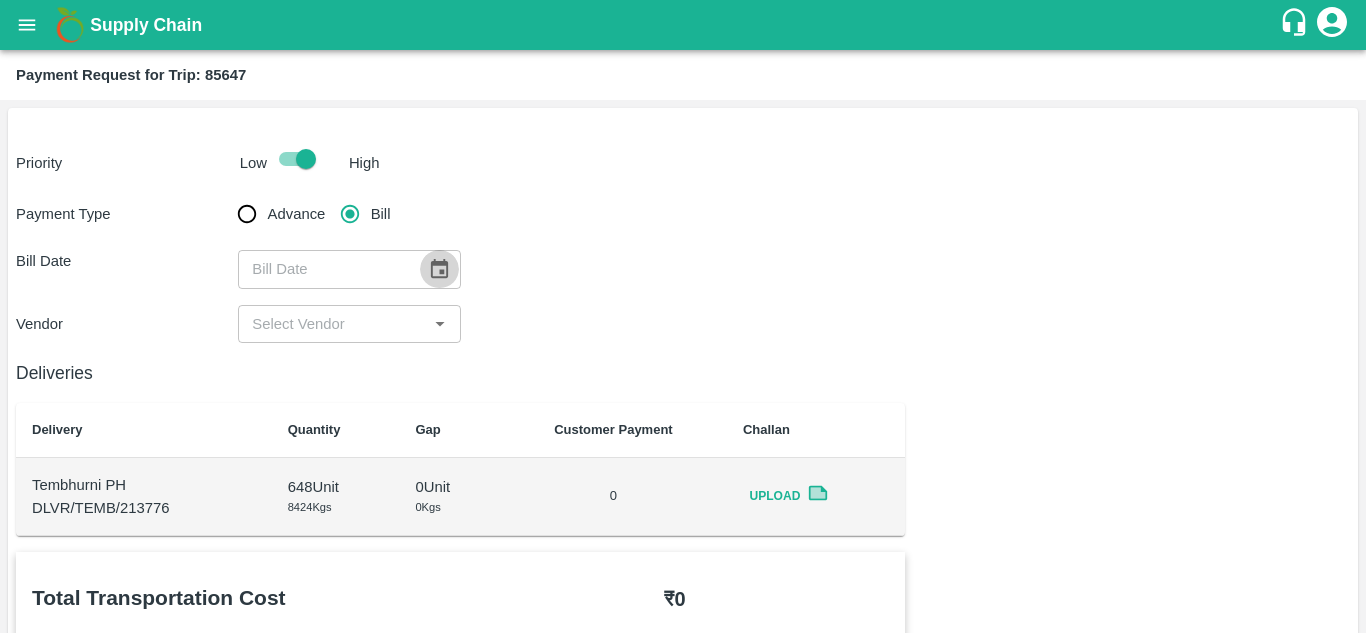 click 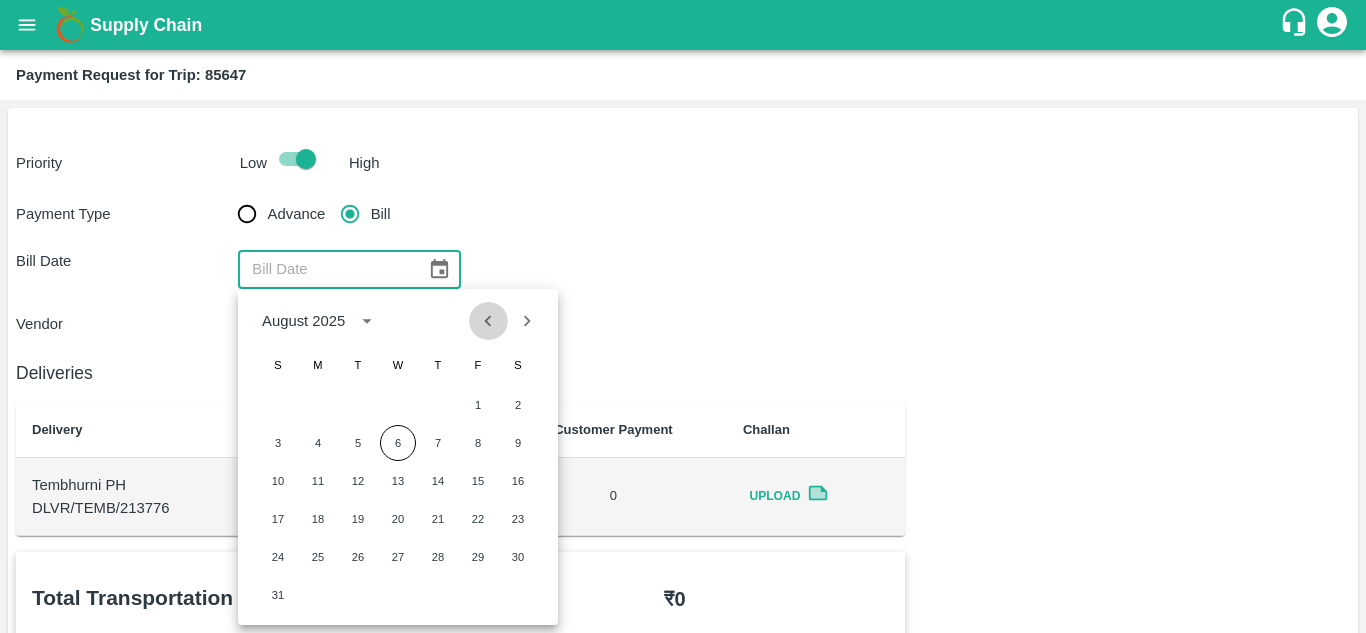 click 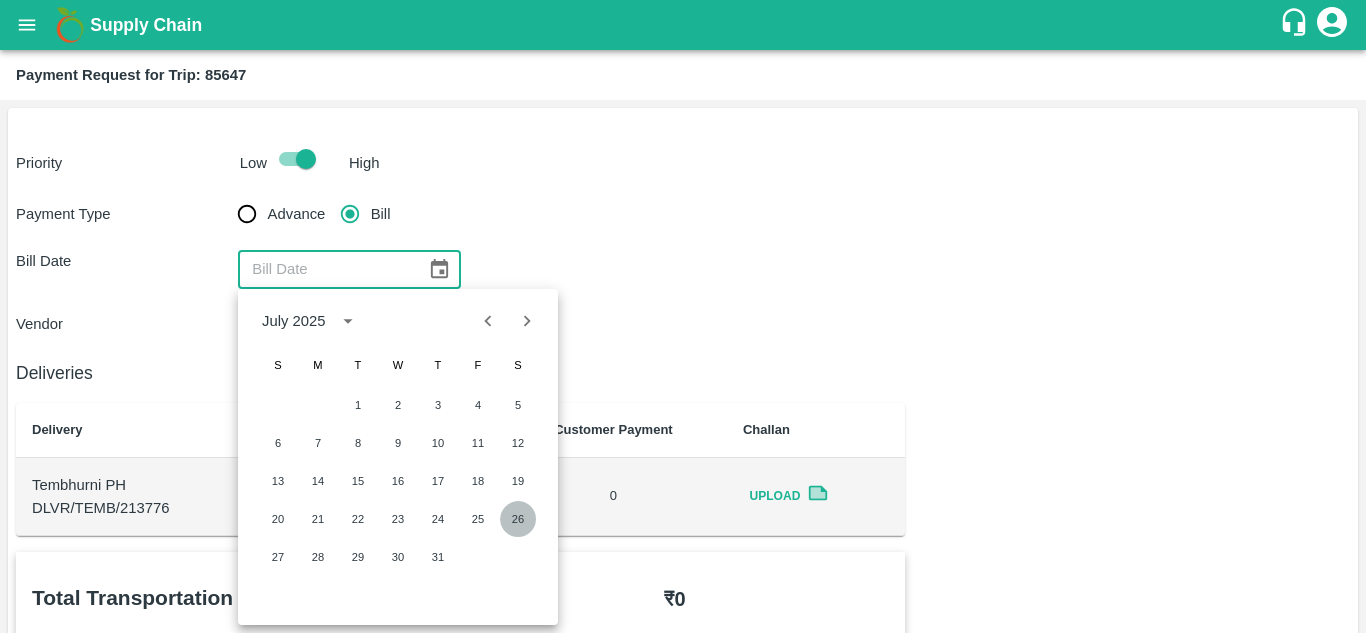 click on "26" at bounding box center [518, 519] 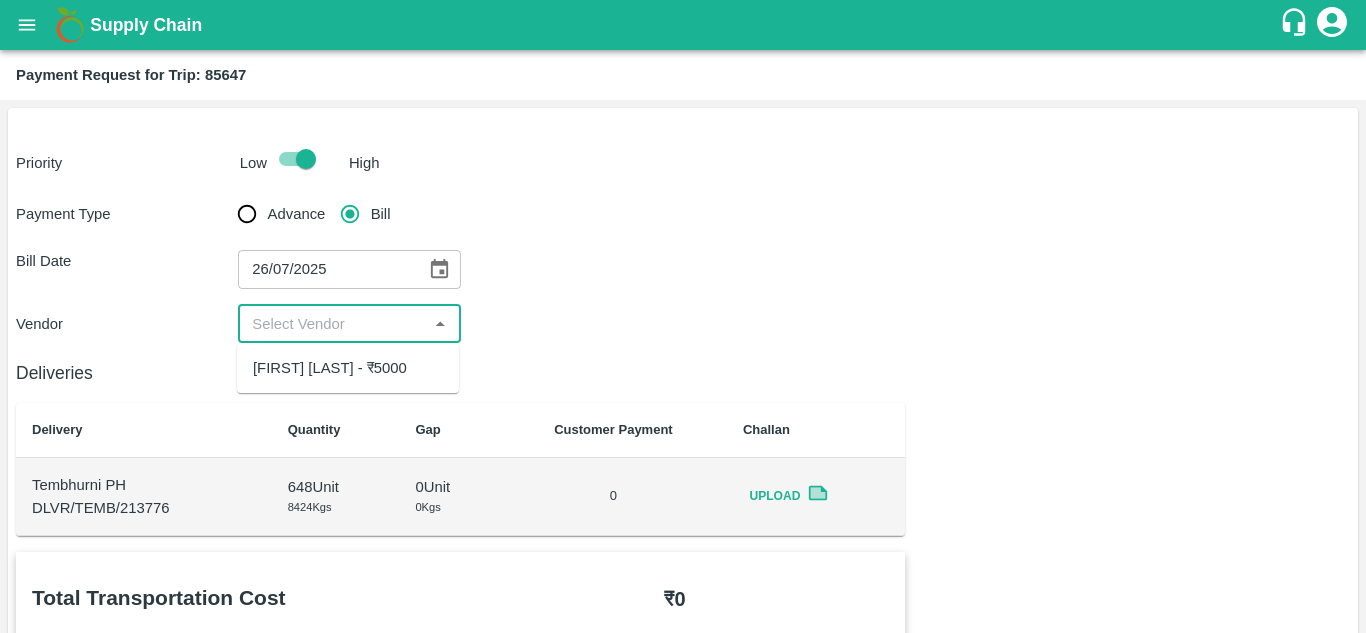 click at bounding box center [332, 324] 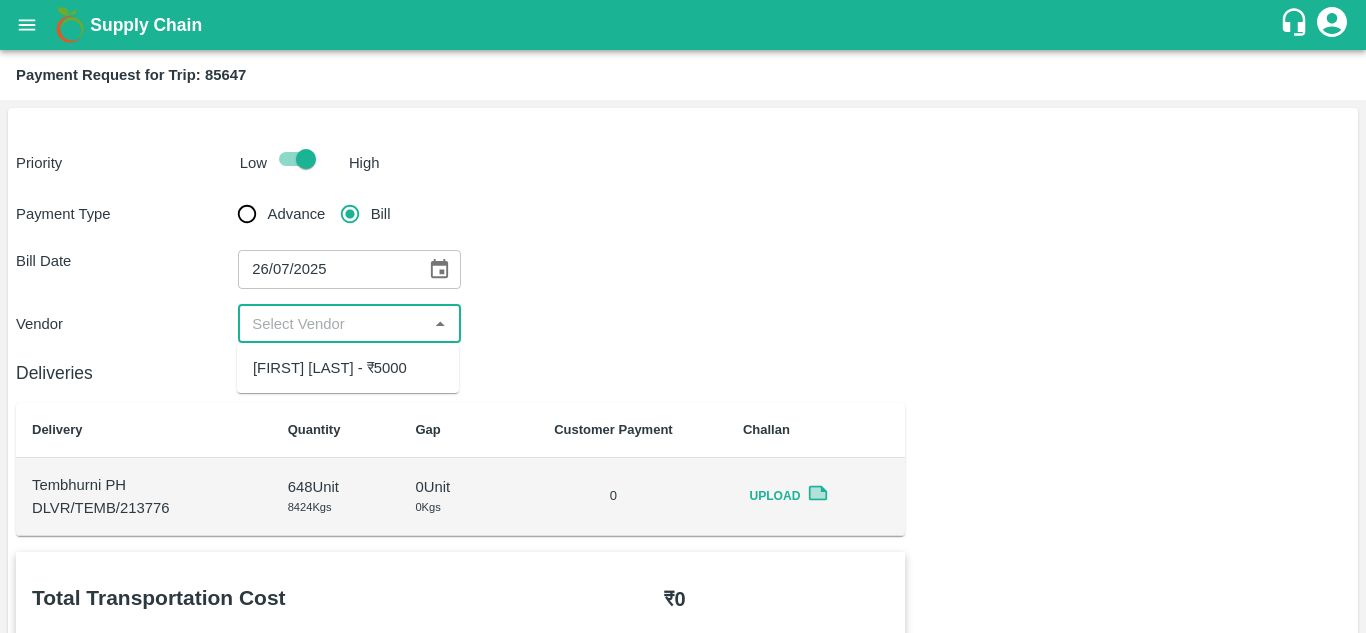 click on "[FIRST] [LAST] - ₹5000" at bounding box center (330, 368) 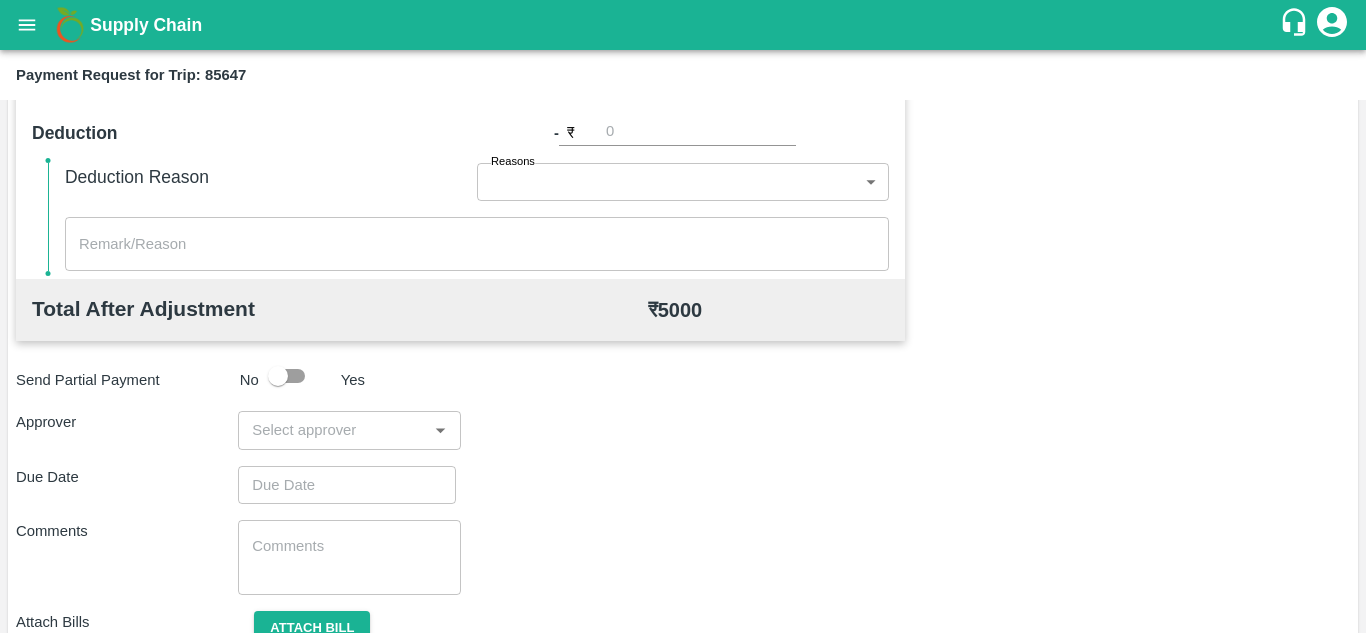 scroll, scrollTop: 910, scrollLeft: 0, axis: vertical 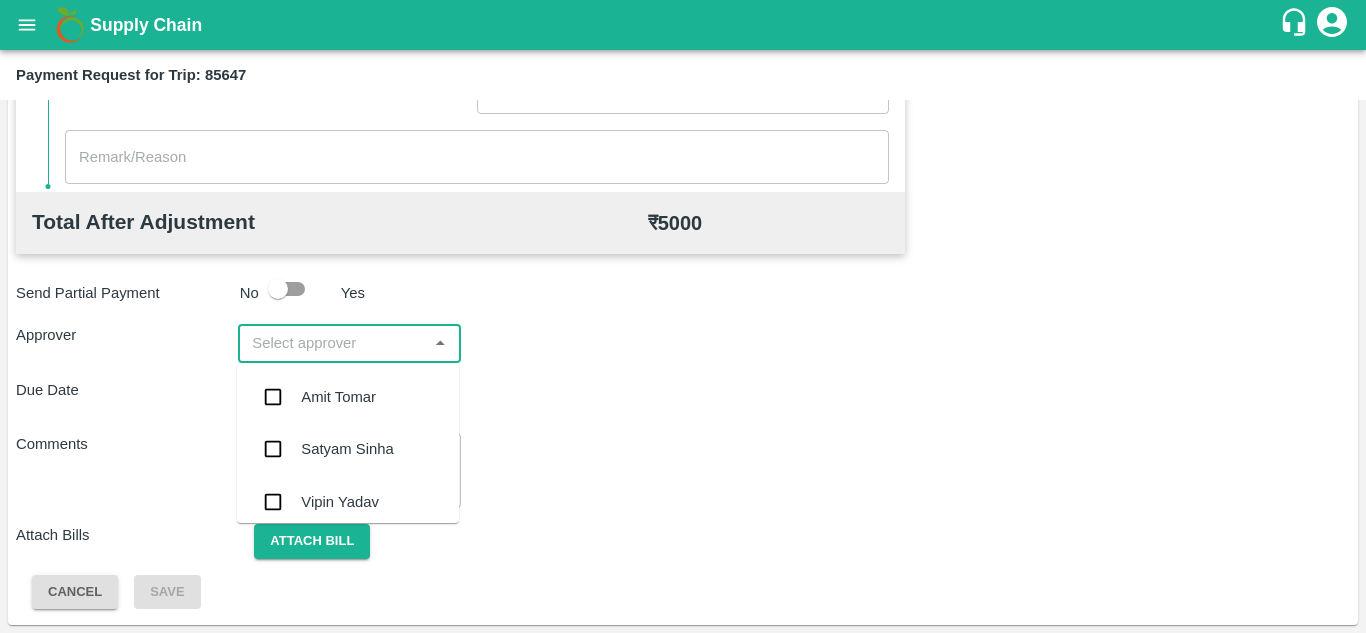 click at bounding box center (332, 343) 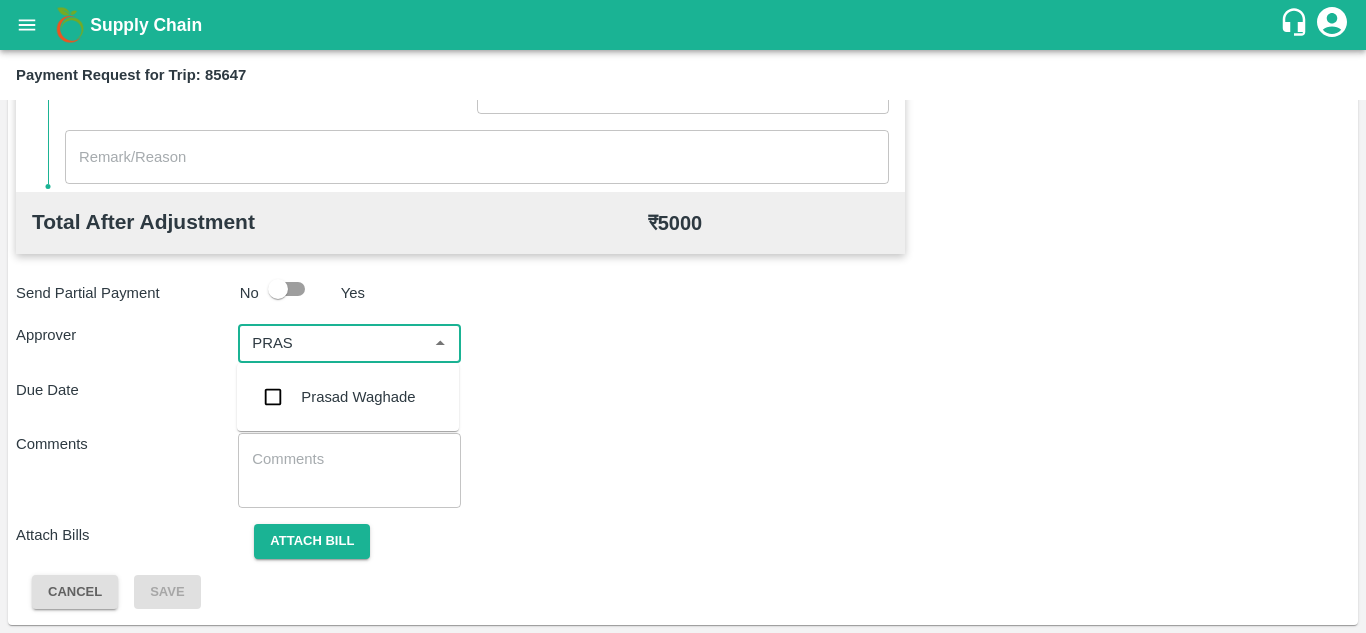 type on "PRASA" 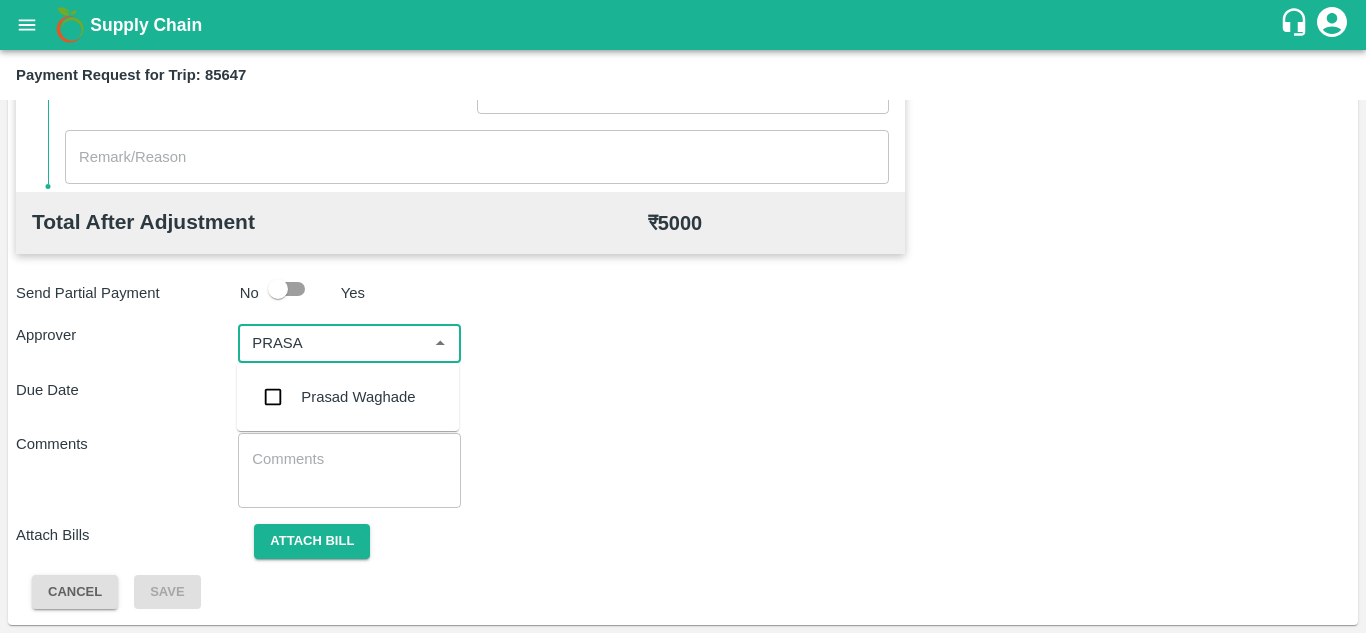 click on "Prasad Waghade" at bounding box center (358, 397) 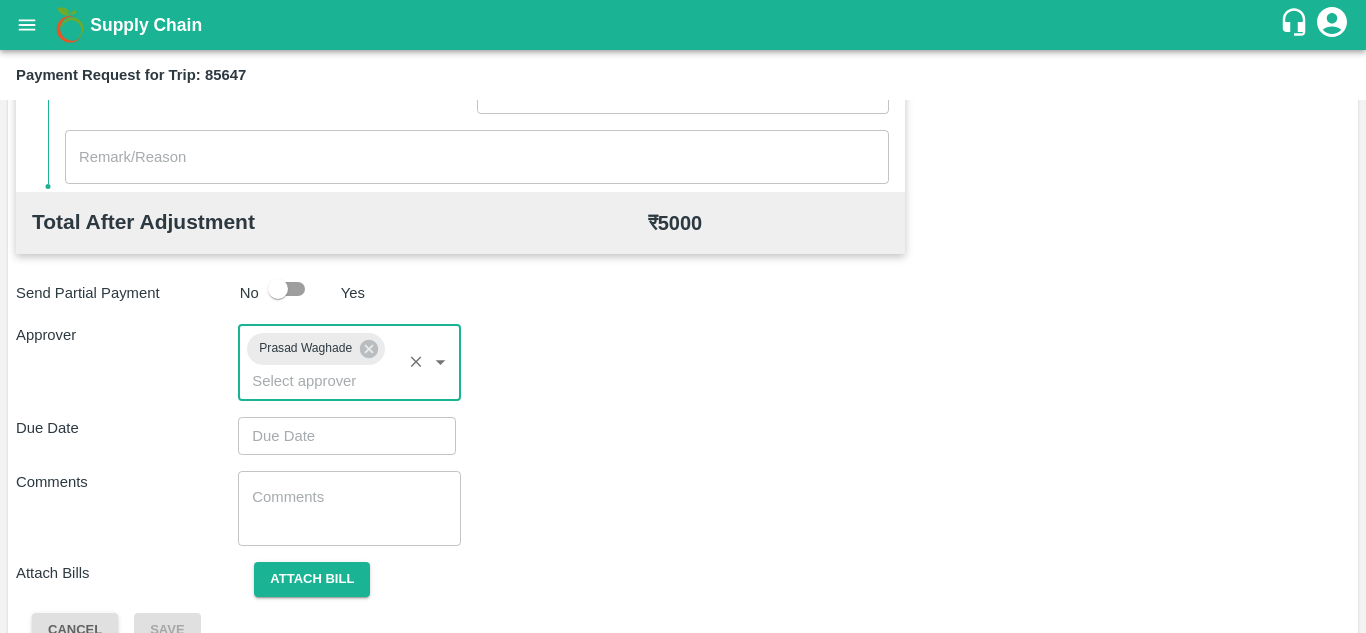 type on "DD/MM/YYYY hh:mm aa" 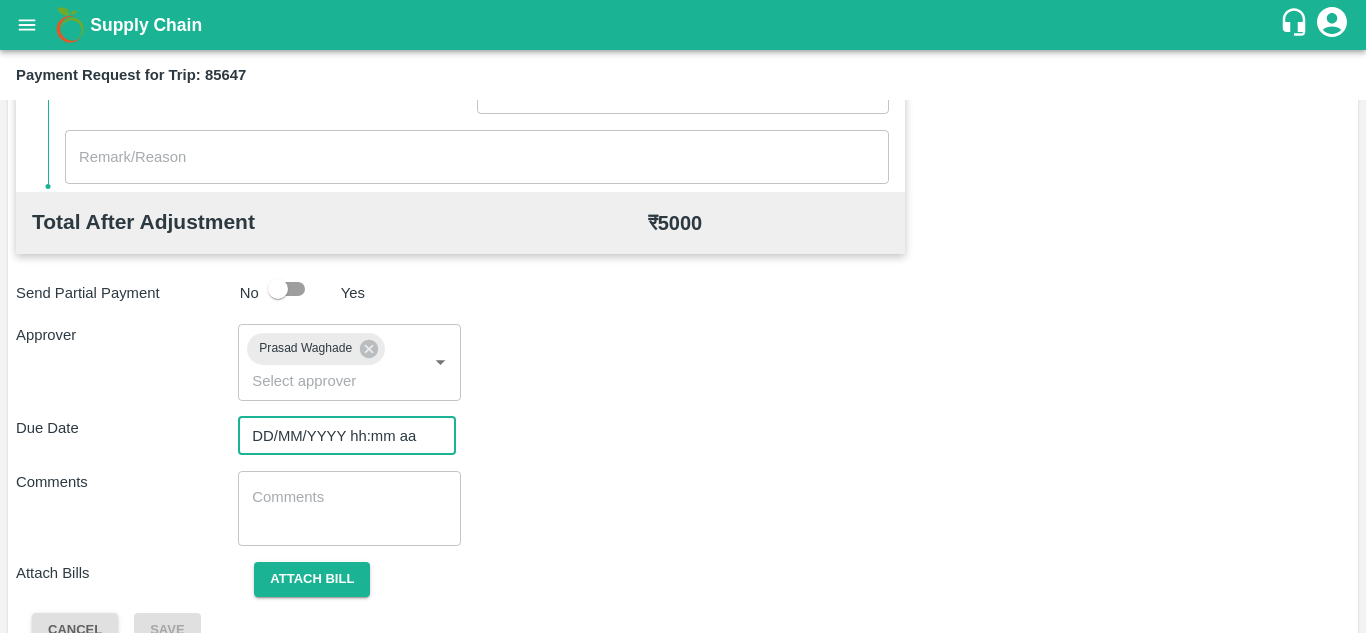 click on "DD/MM/YYYY hh:mm aa" at bounding box center (340, 436) 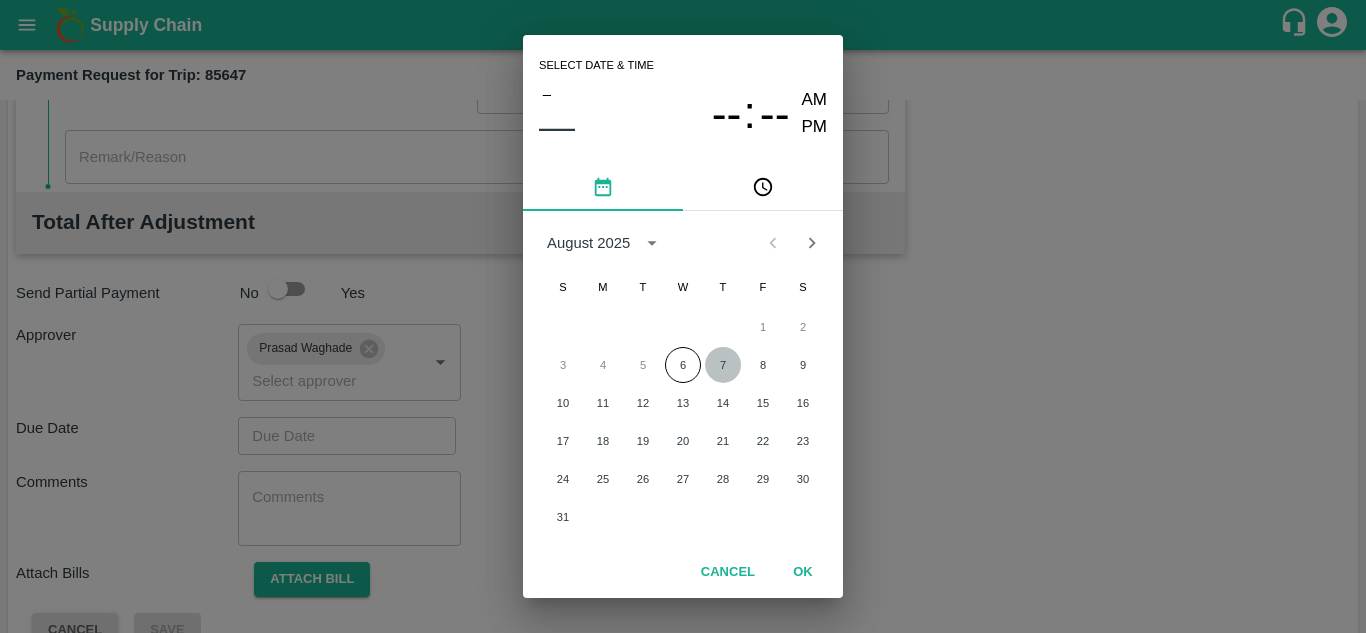 click on "7" at bounding box center [723, 365] 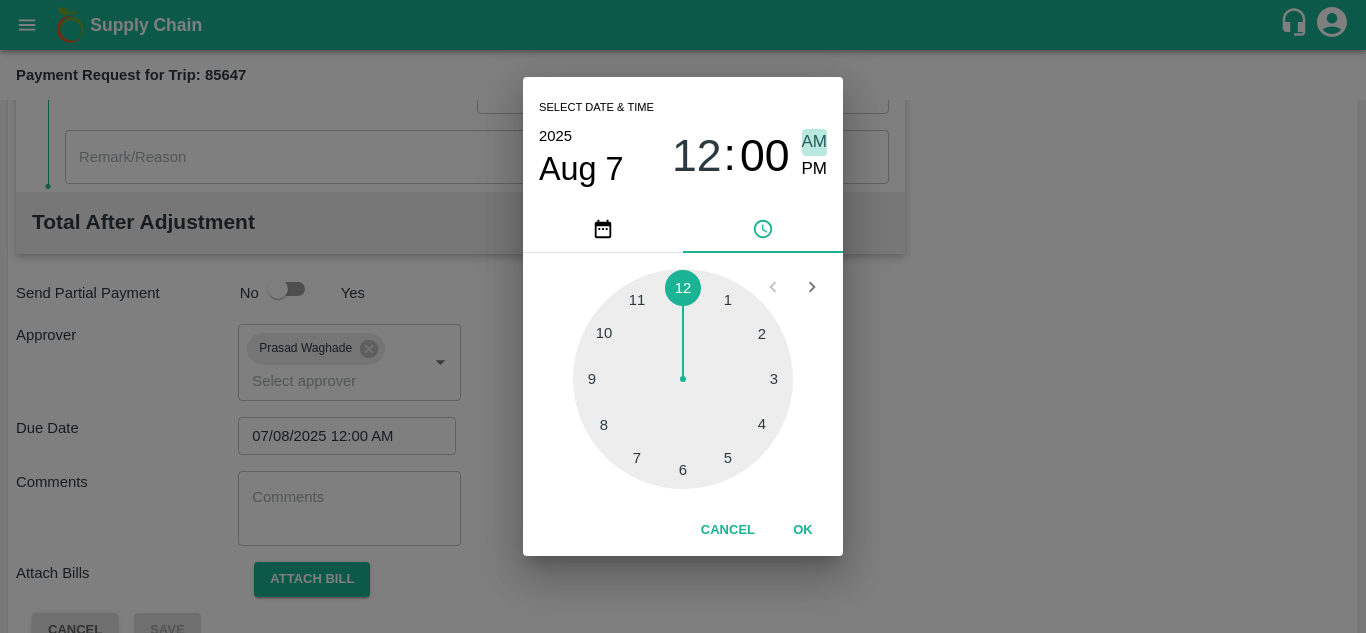 click on "AM" at bounding box center [815, 142] 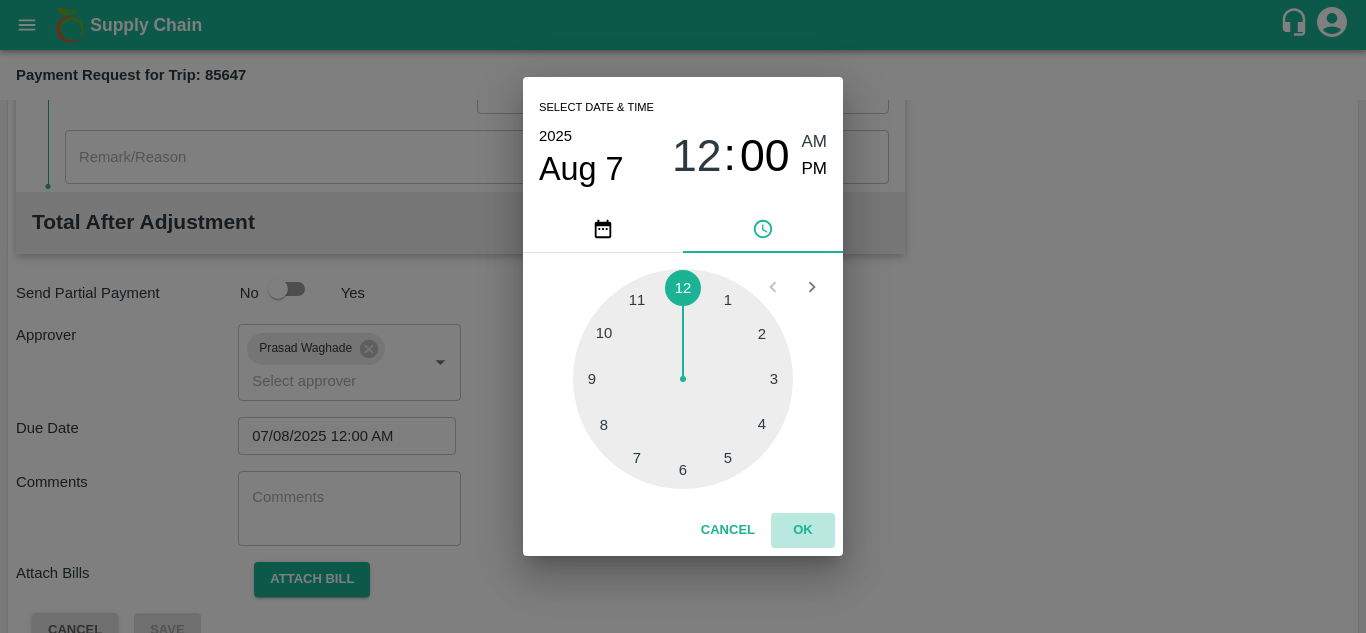 click on "OK" at bounding box center [803, 530] 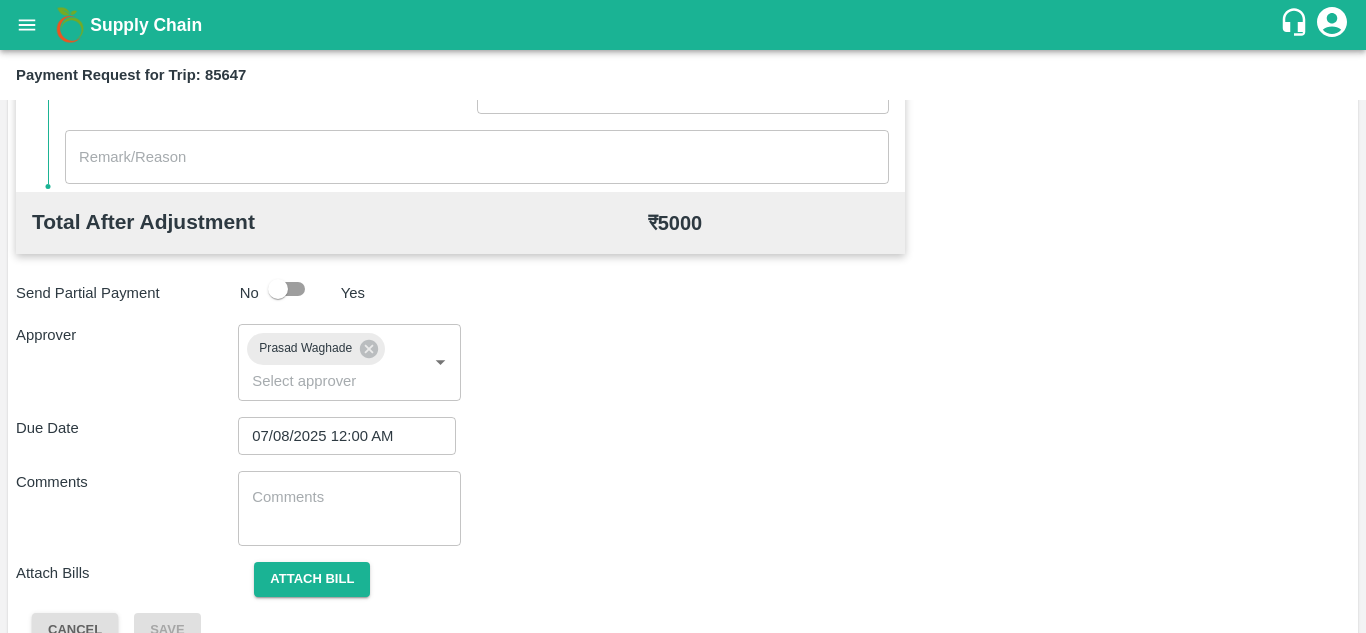 click on "x ​" at bounding box center [349, 508] 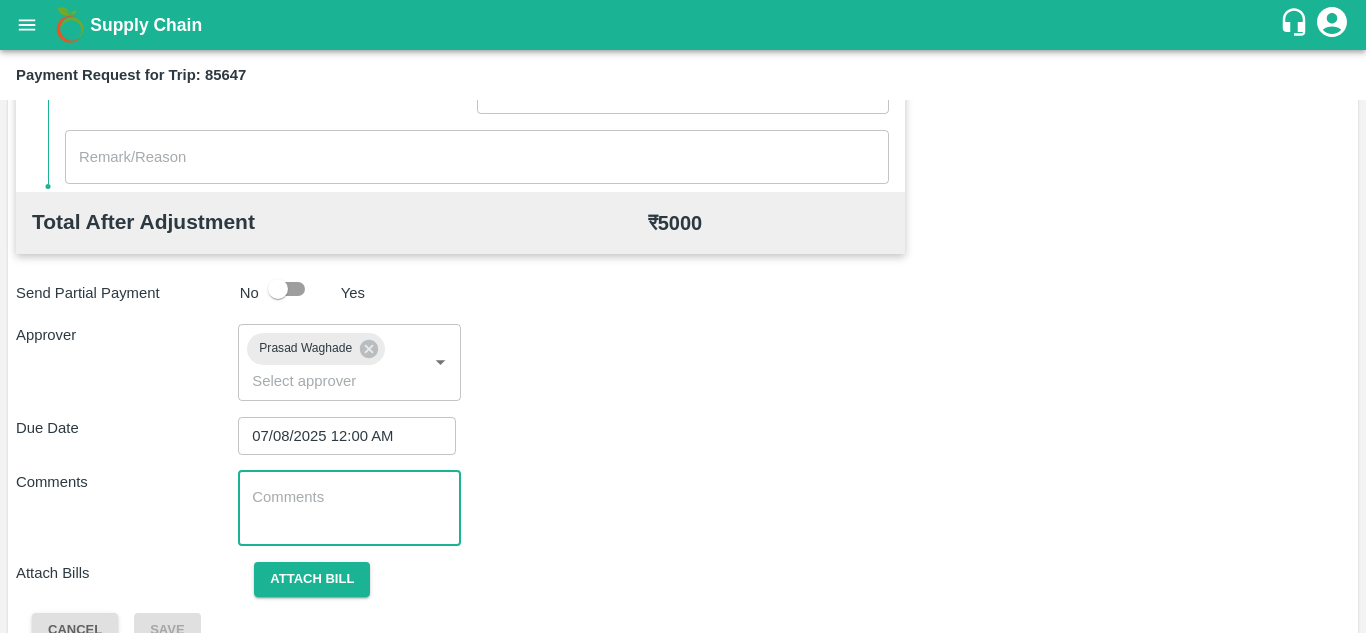 paste on "Transport Bill" 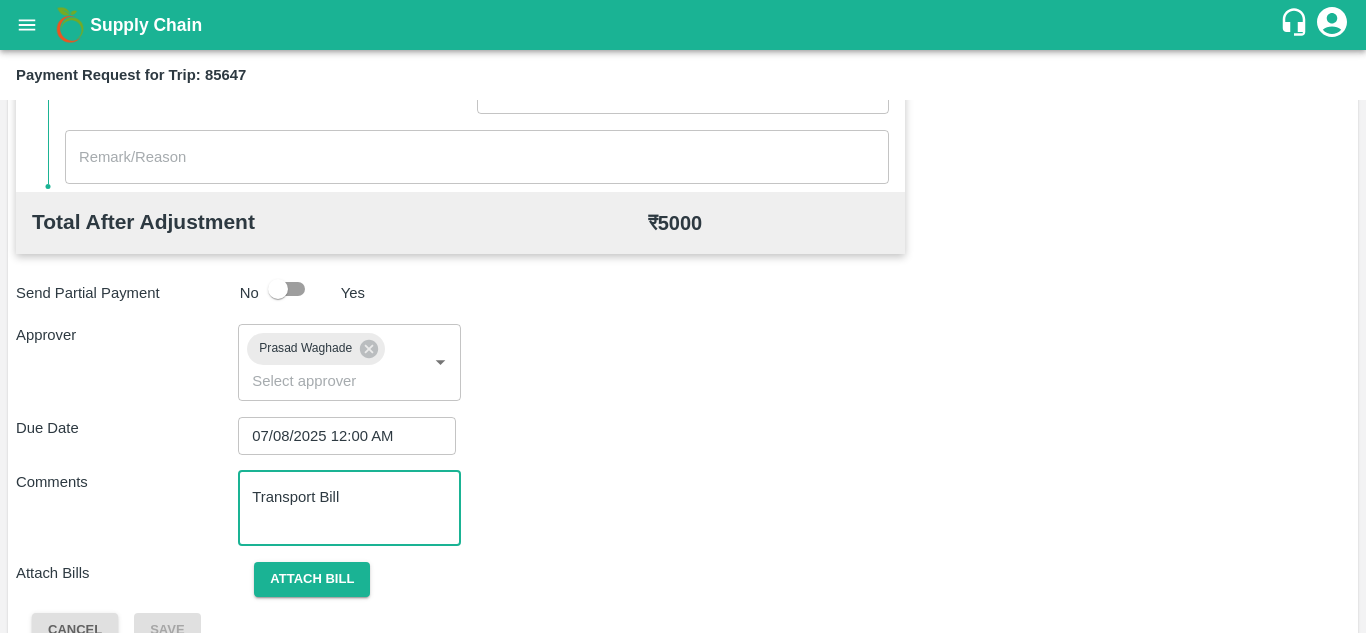 scroll, scrollTop: 948, scrollLeft: 0, axis: vertical 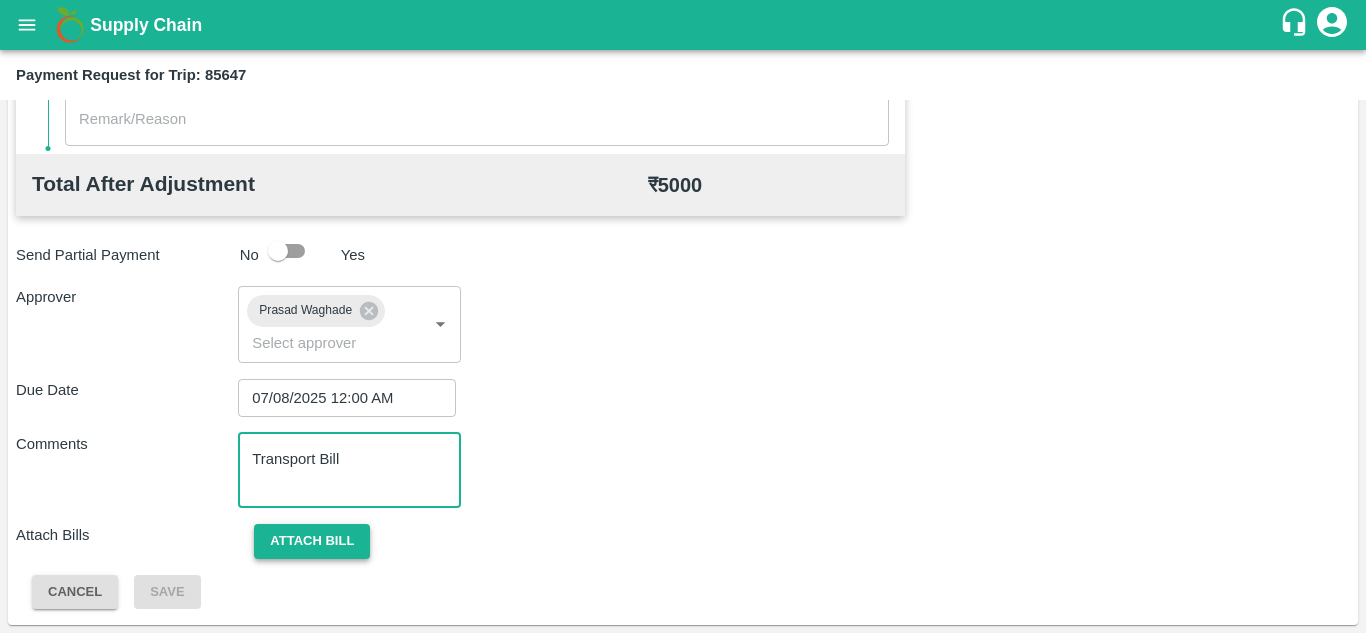 type on "Transport Bill" 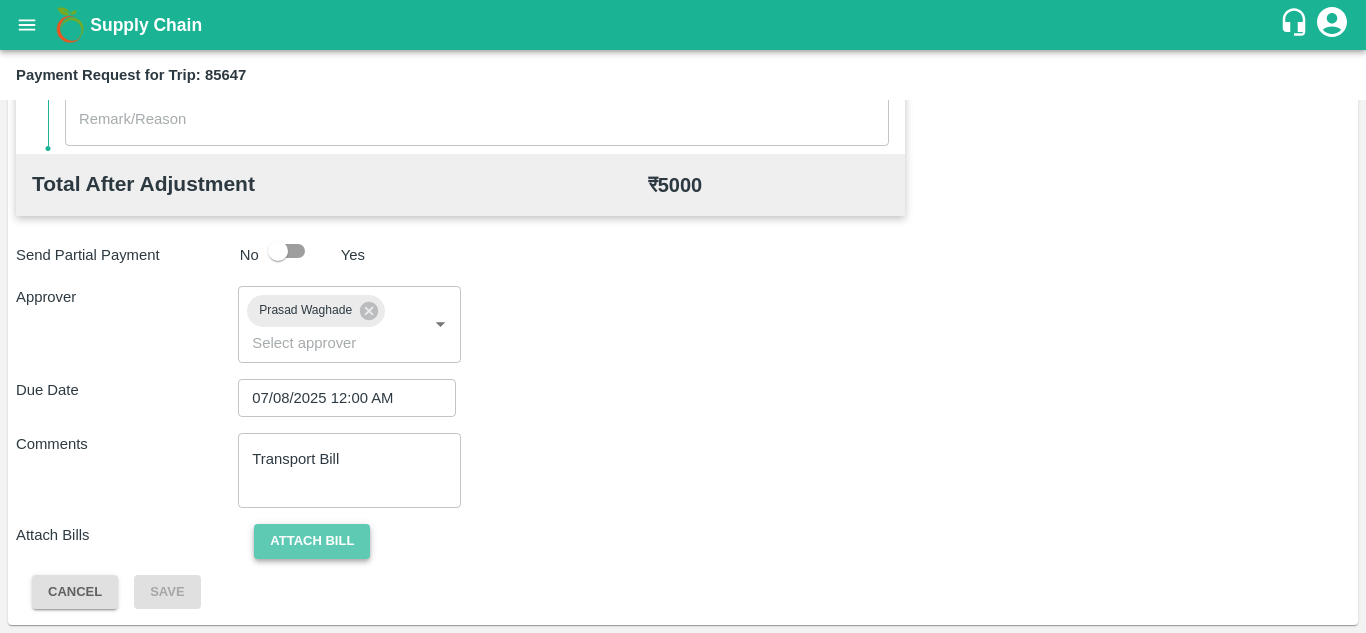 click on "Attach bill" at bounding box center [312, 541] 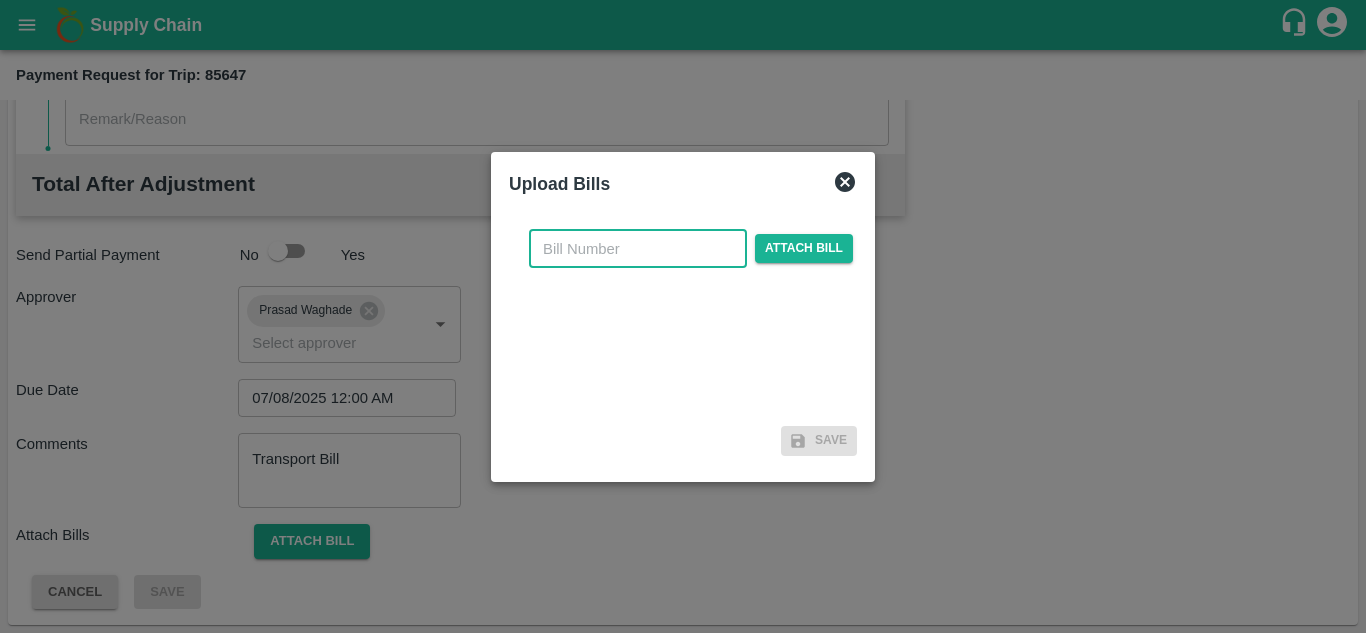 click at bounding box center (638, 249) 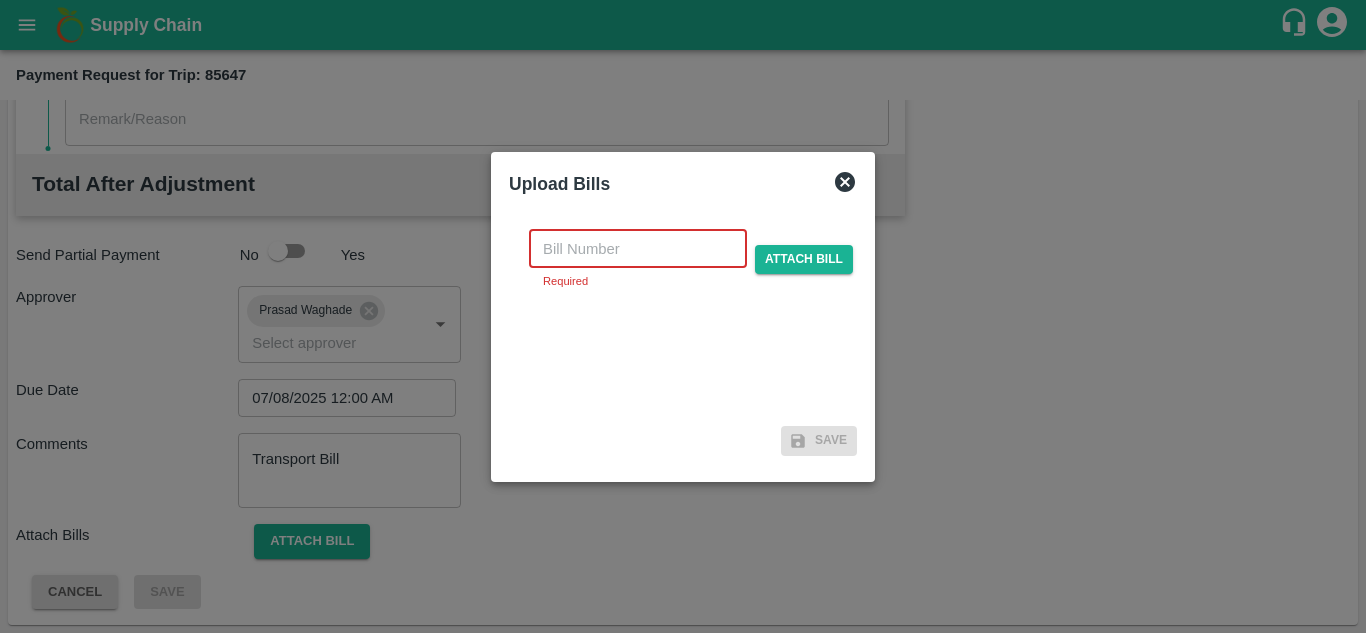 click at bounding box center [638, 249] 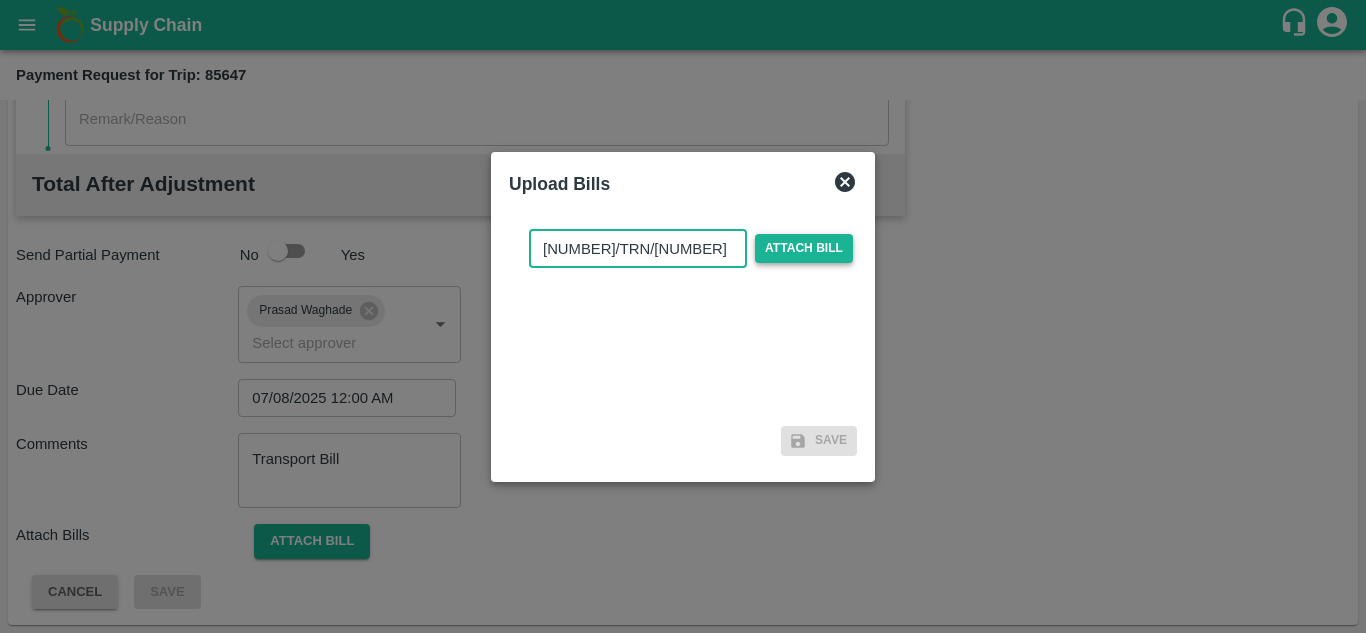 type on "[NUMBER]/TRN/[NUMBER]" 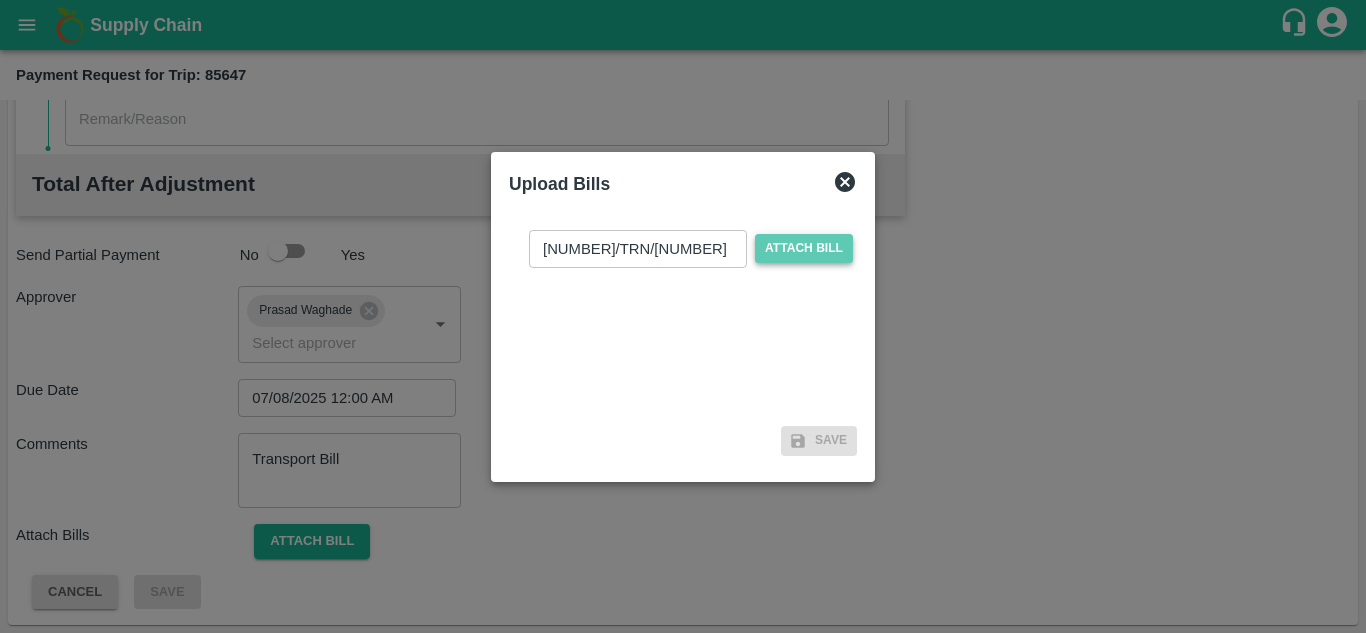click on "Attach bill" at bounding box center (804, 248) 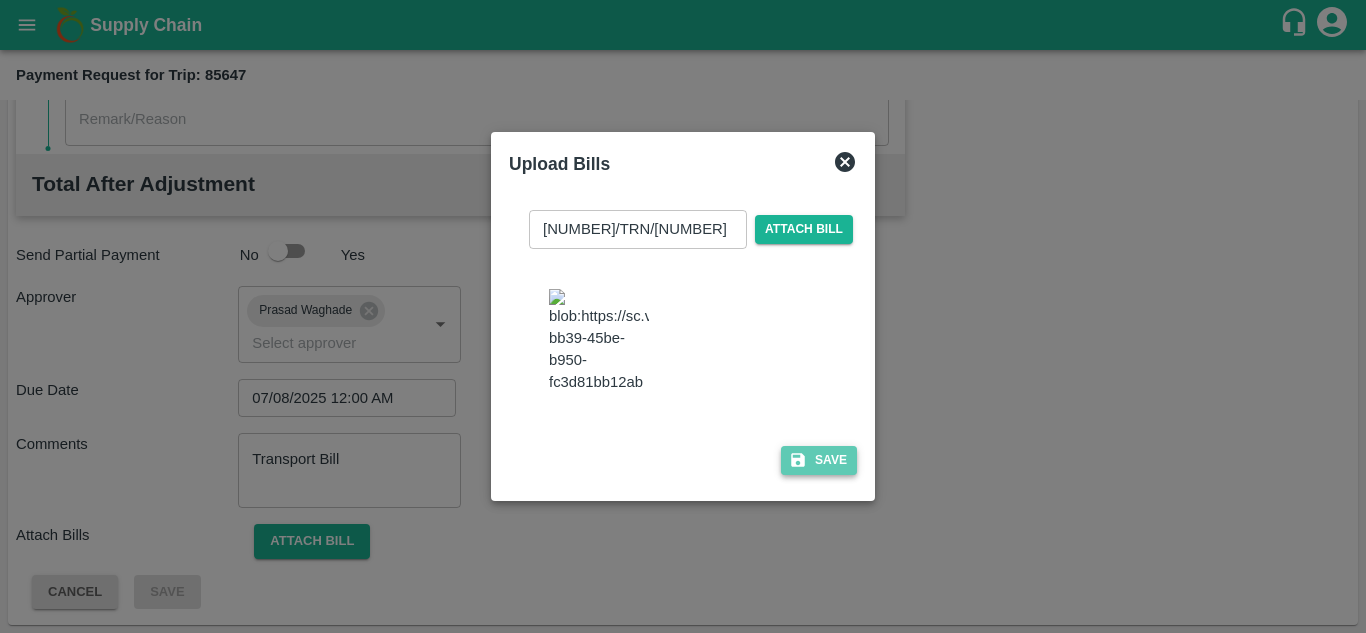 click on "Save" at bounding box center [819, 460] 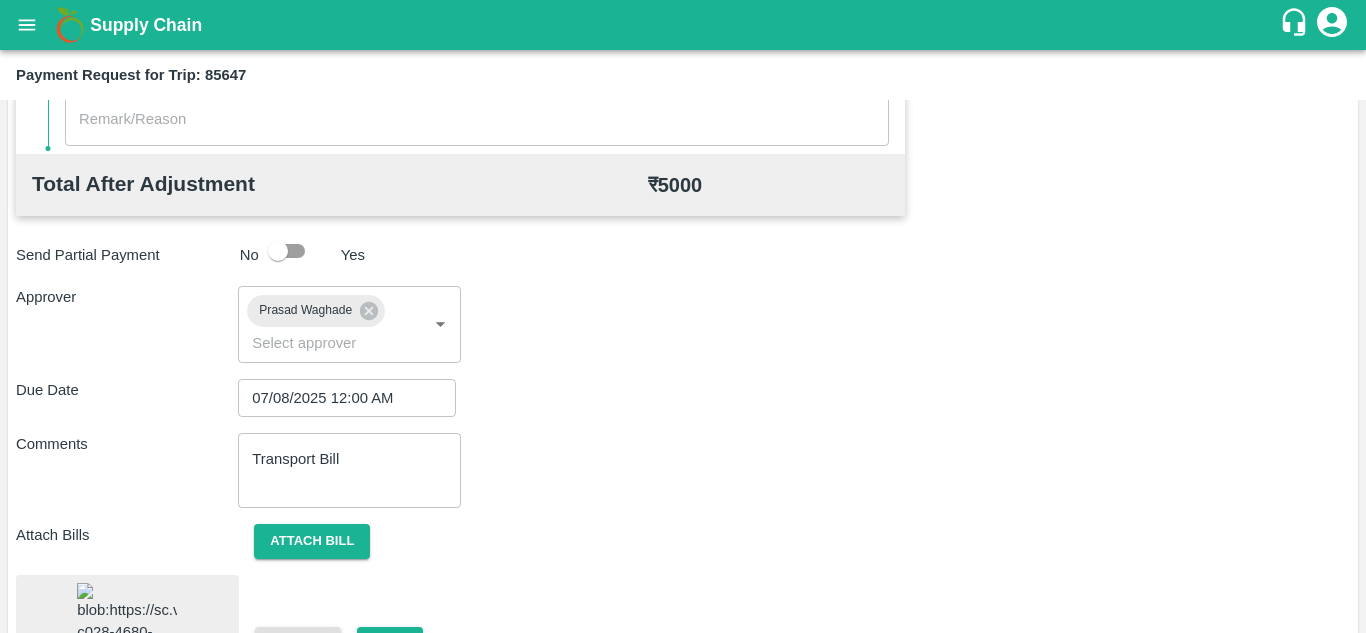 scroll, scrollTop: 1104, scrollLeft: 0, axis: vertical 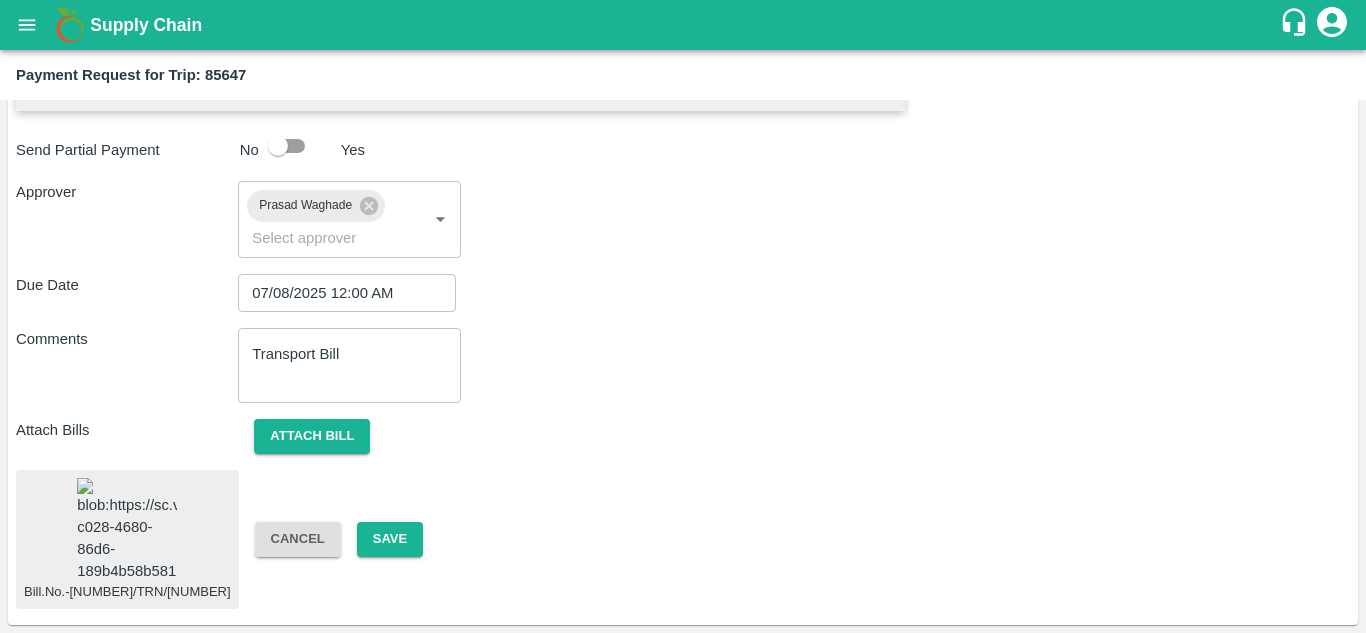 click on "Bill.No.-[NUMBER]/TRN/[NUMBER] Cancel Save" at bounding box center [683, 540] 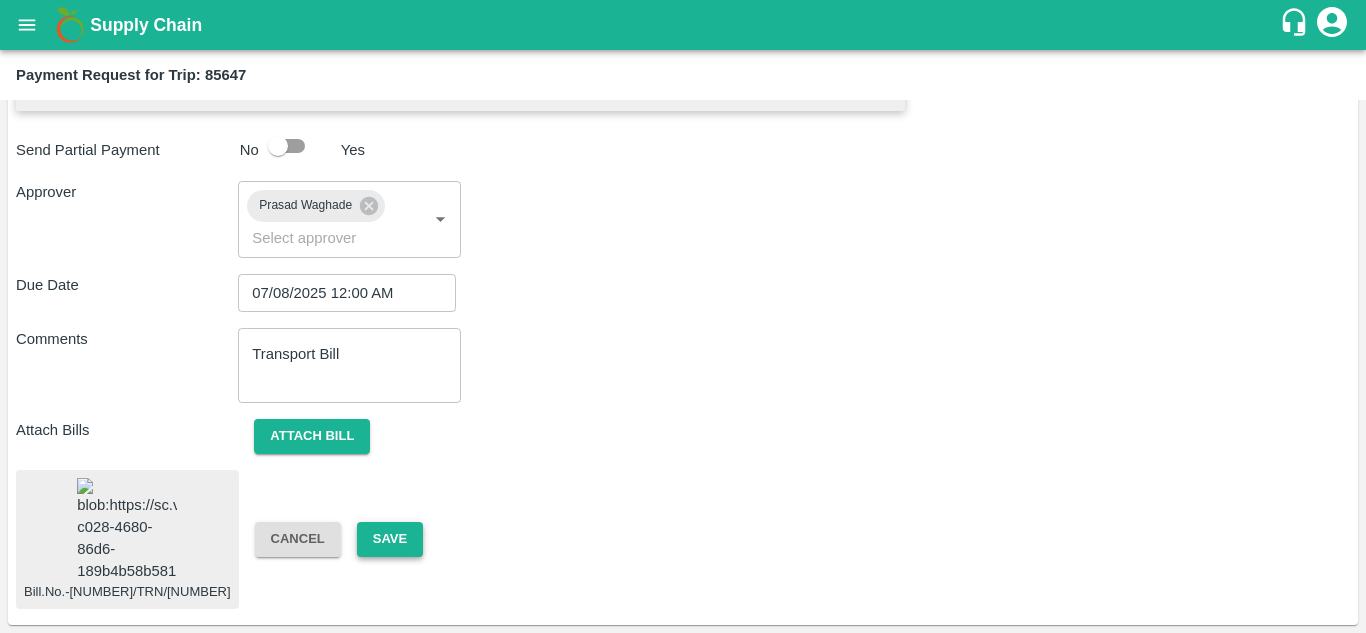 click on "Save" at bounding box center [390, 539] 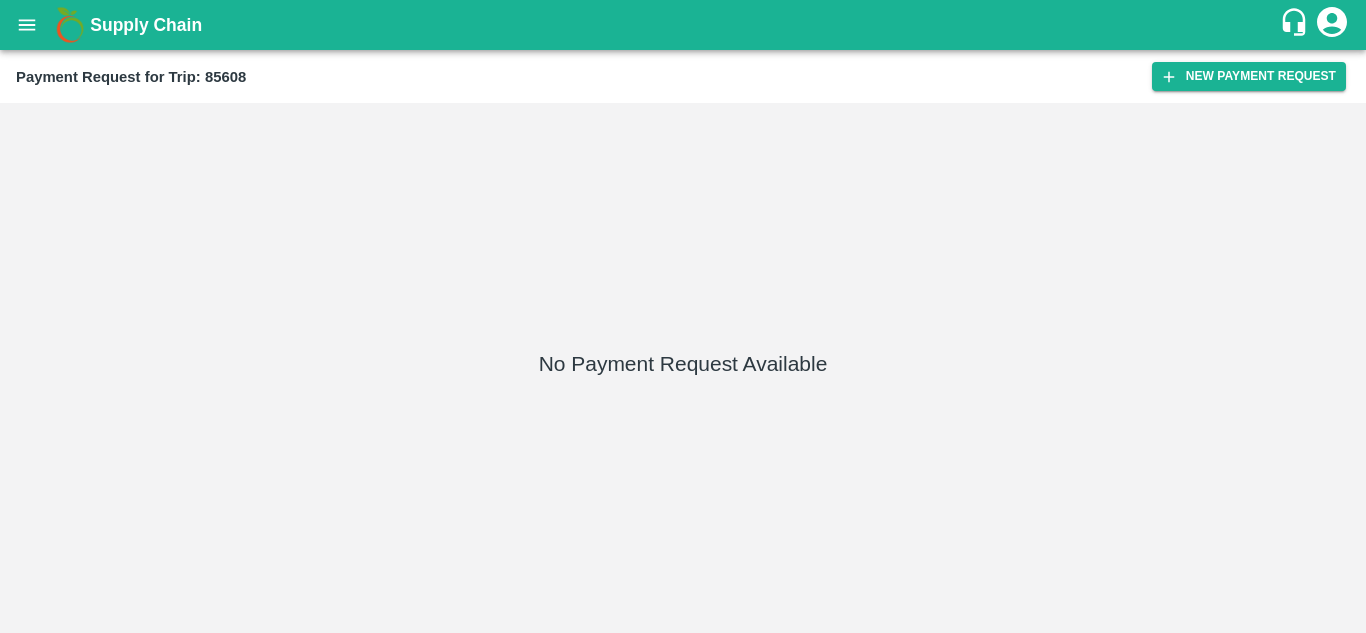 scroll, scrollTop: 0, scrollLeft: 0, axis: both 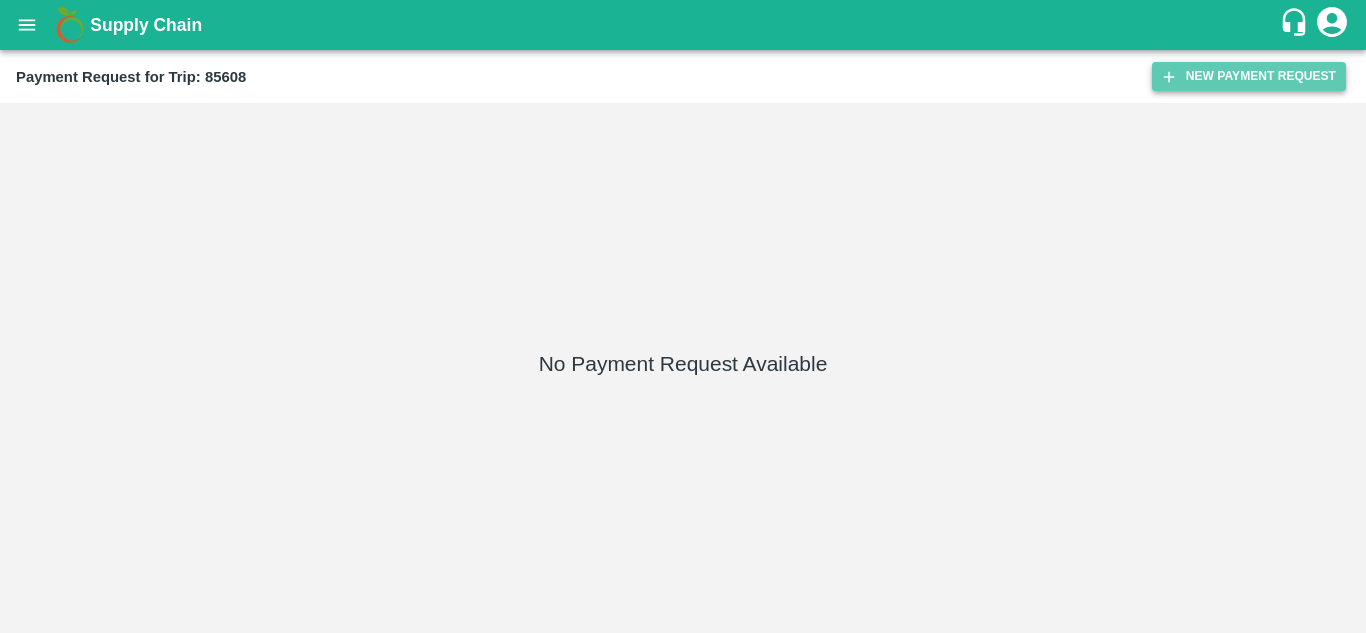 click on "New Payment Request" at bounding box center [1249, 76] 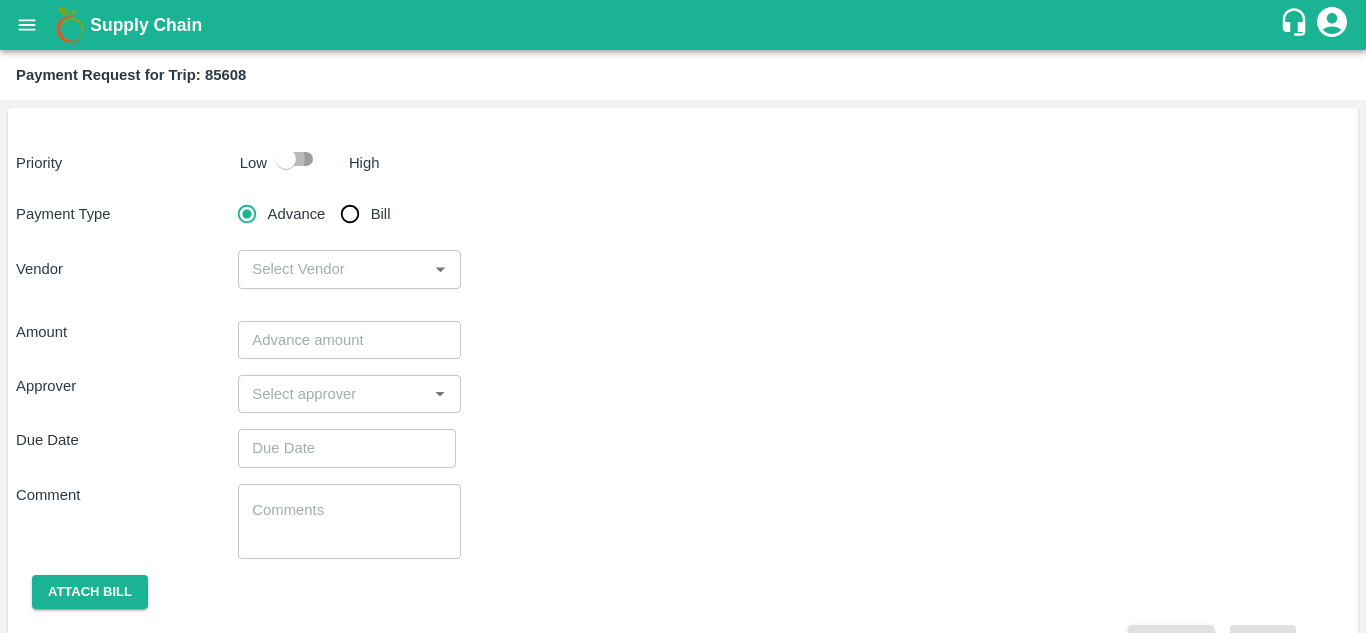 click at bounding box center (286, 159) 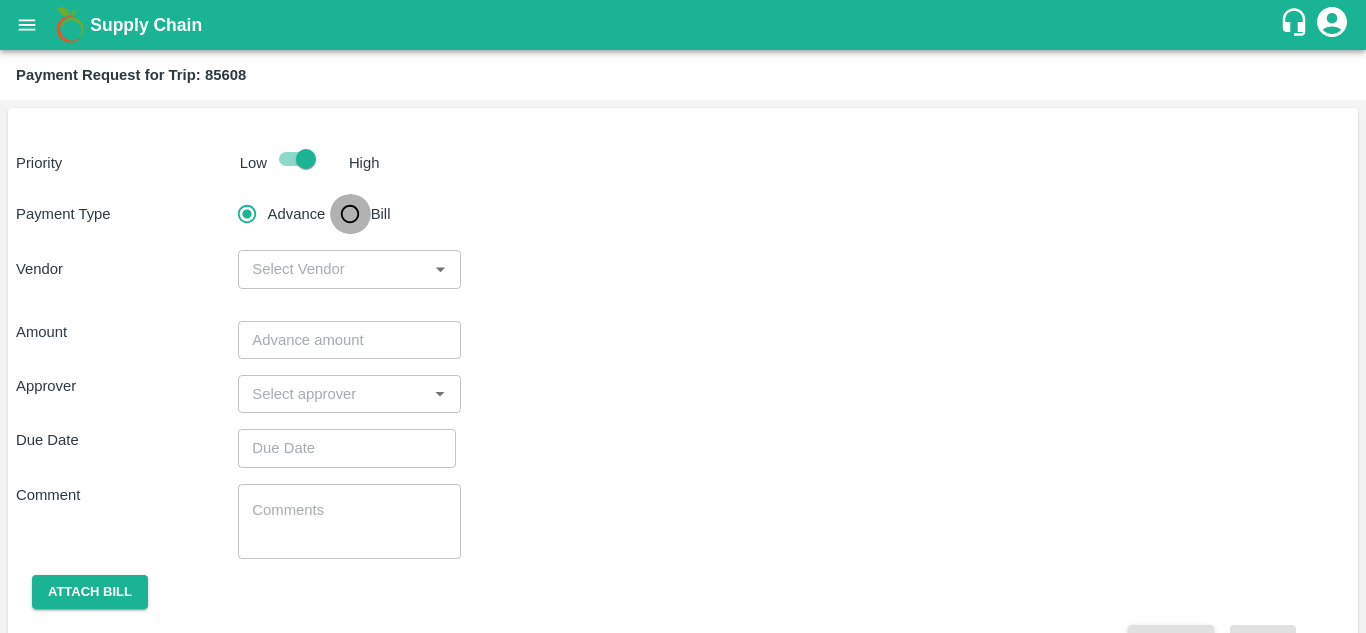 click on "Bill" at bounding box center (350, 214) 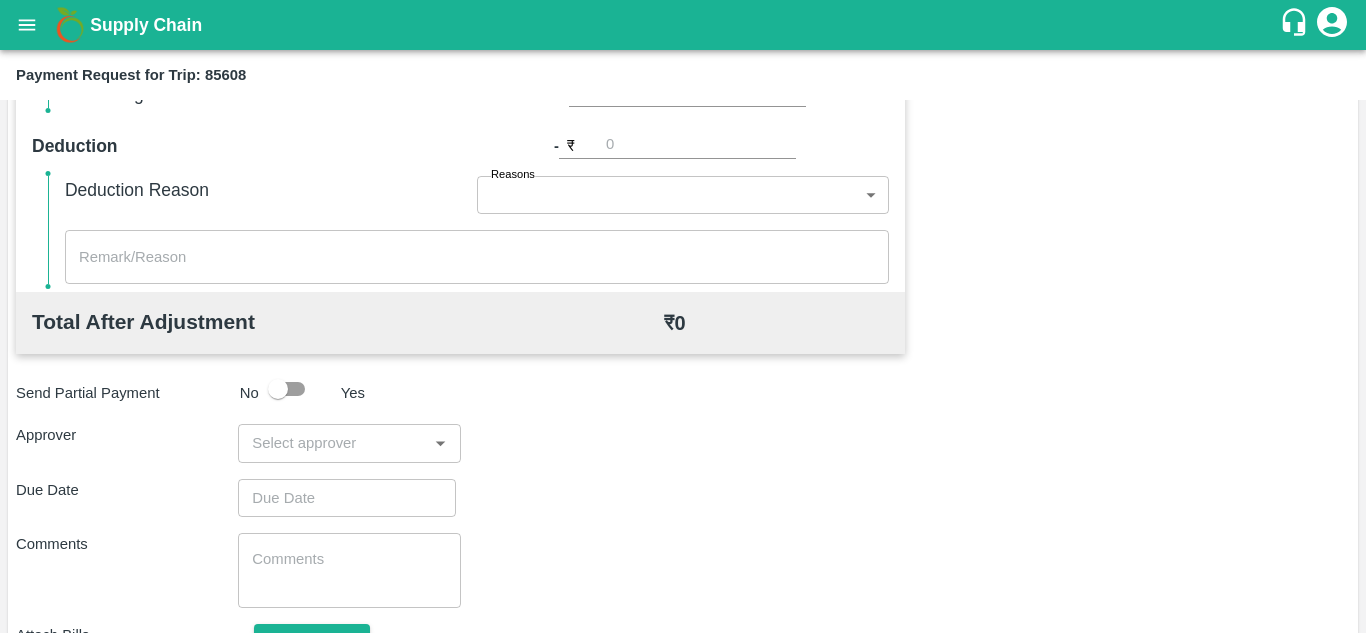 scroll, scrollTop: 910, scrollLeft: 0, axis: vertical 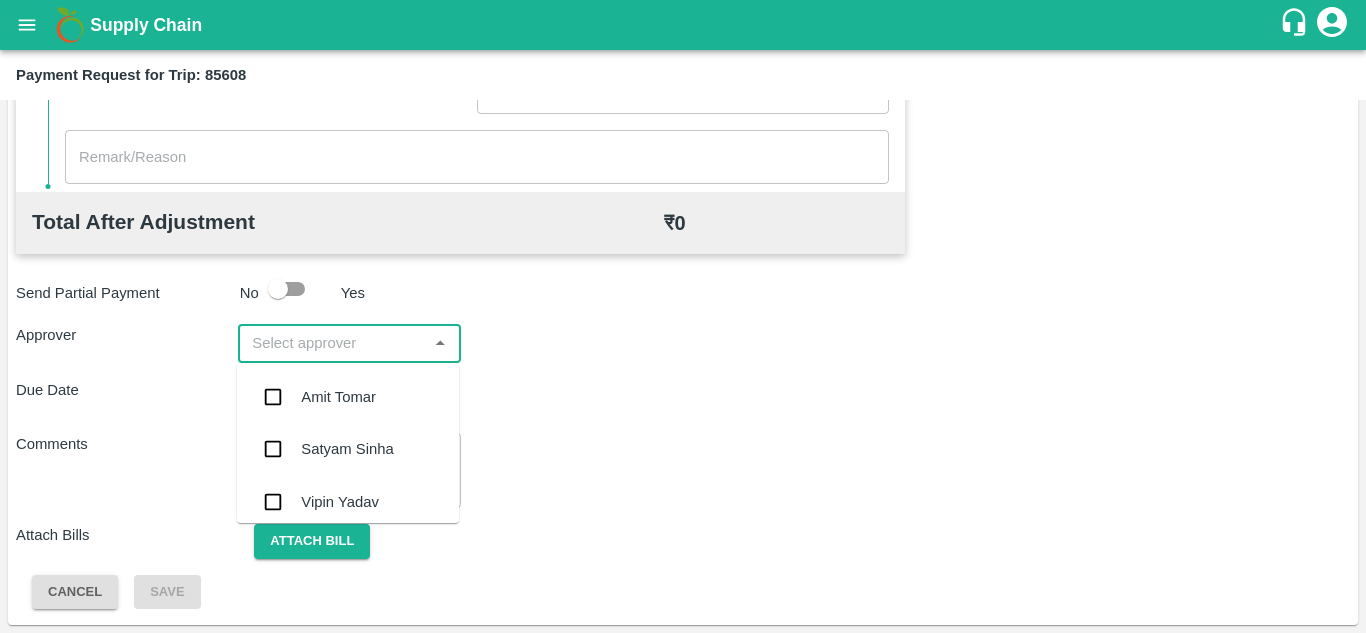 click at bounding box center (332, 343) 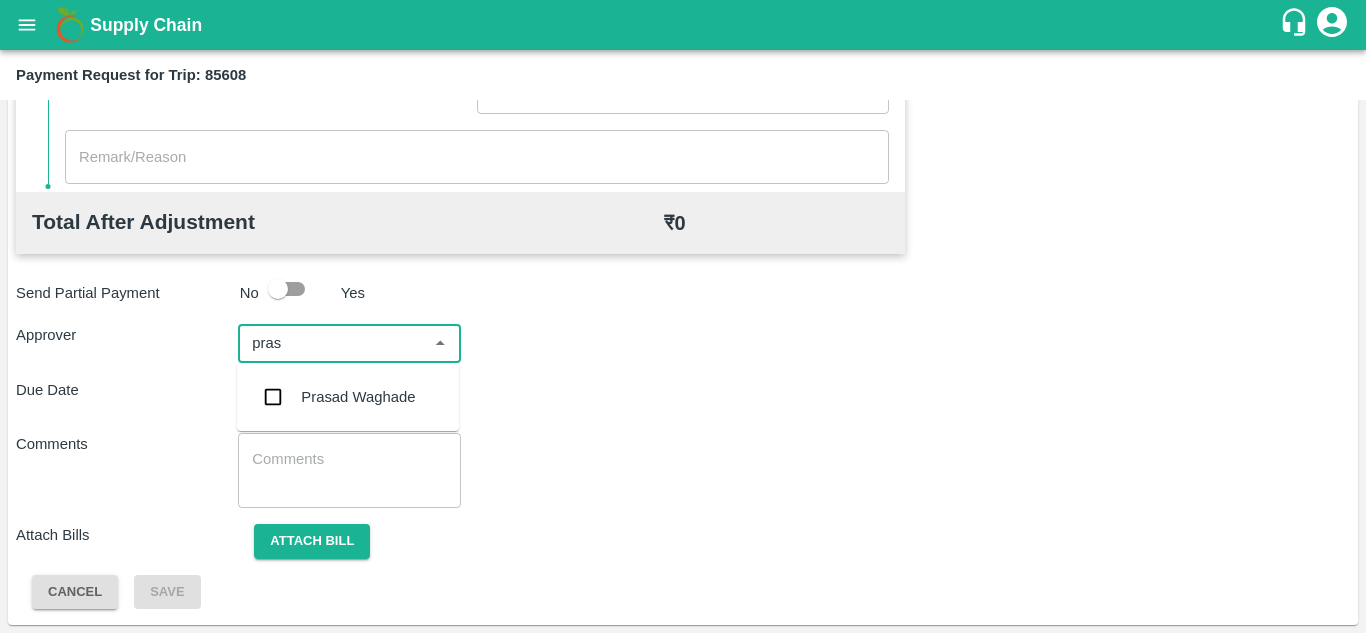 type on "prasa" 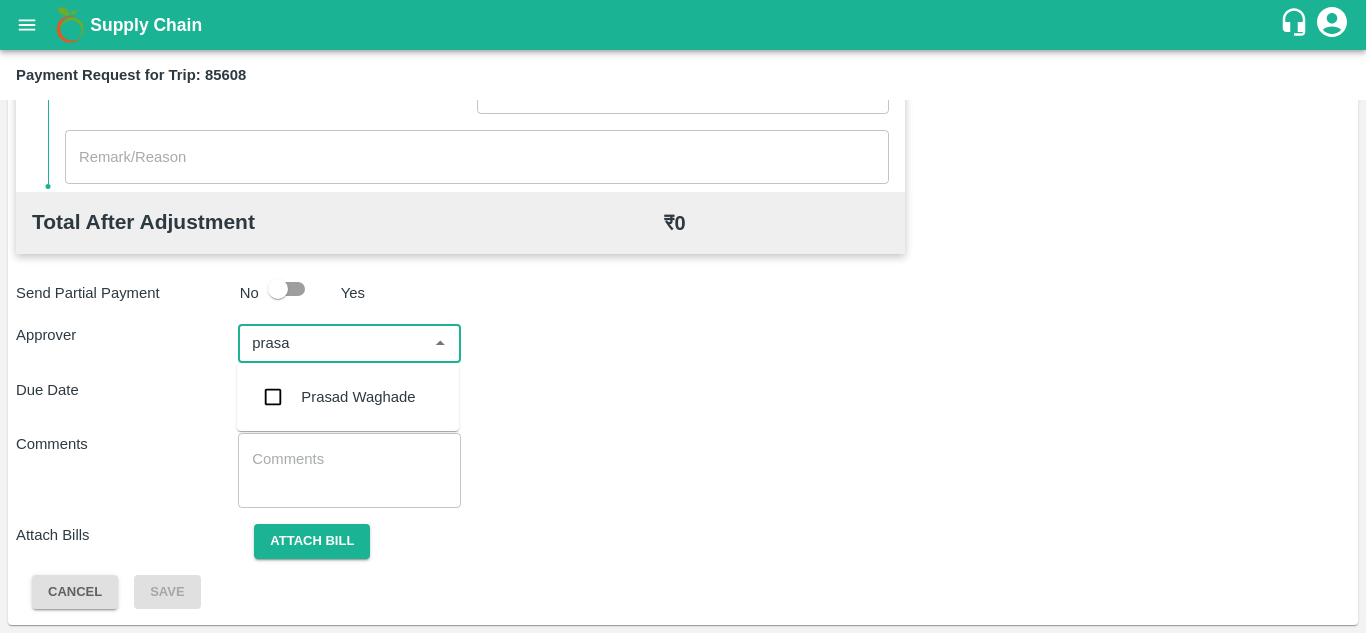 click on "Prasad Waghade" at bounding box center (358, 397) 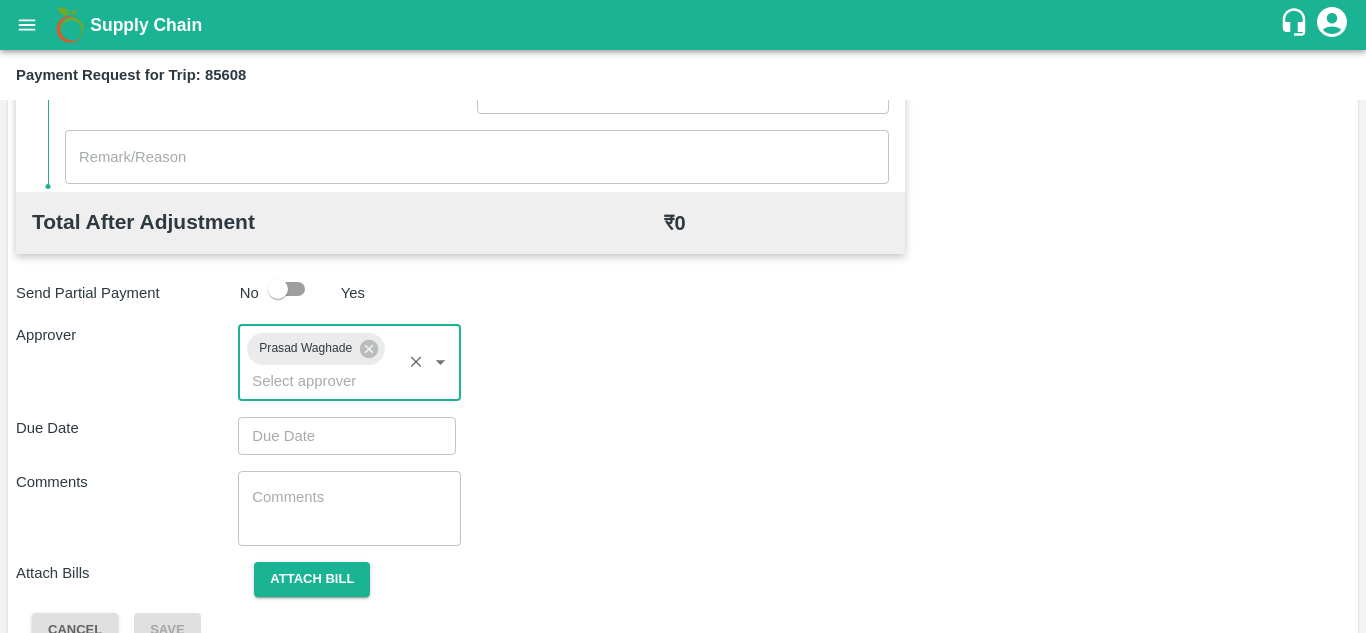 type on "DD/MM/YYYY hh:mm aa" 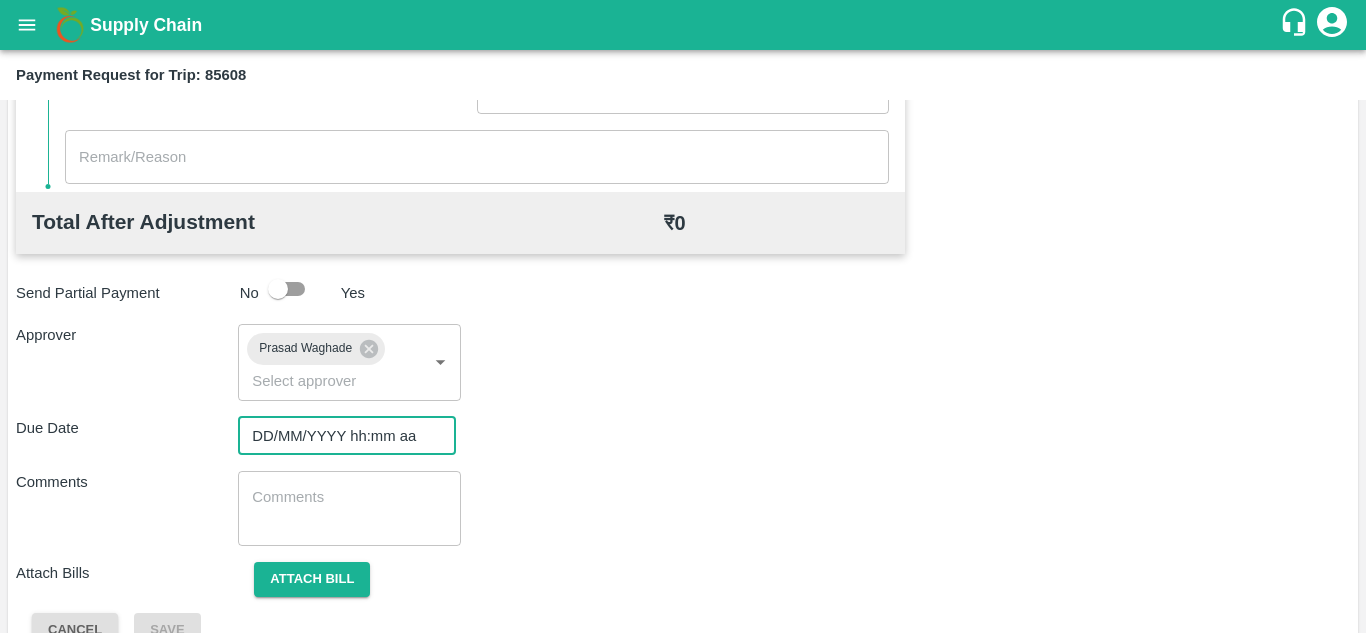 click on "DD/MM/YYYY hh:mm aa" at bounding box center [340, 436] 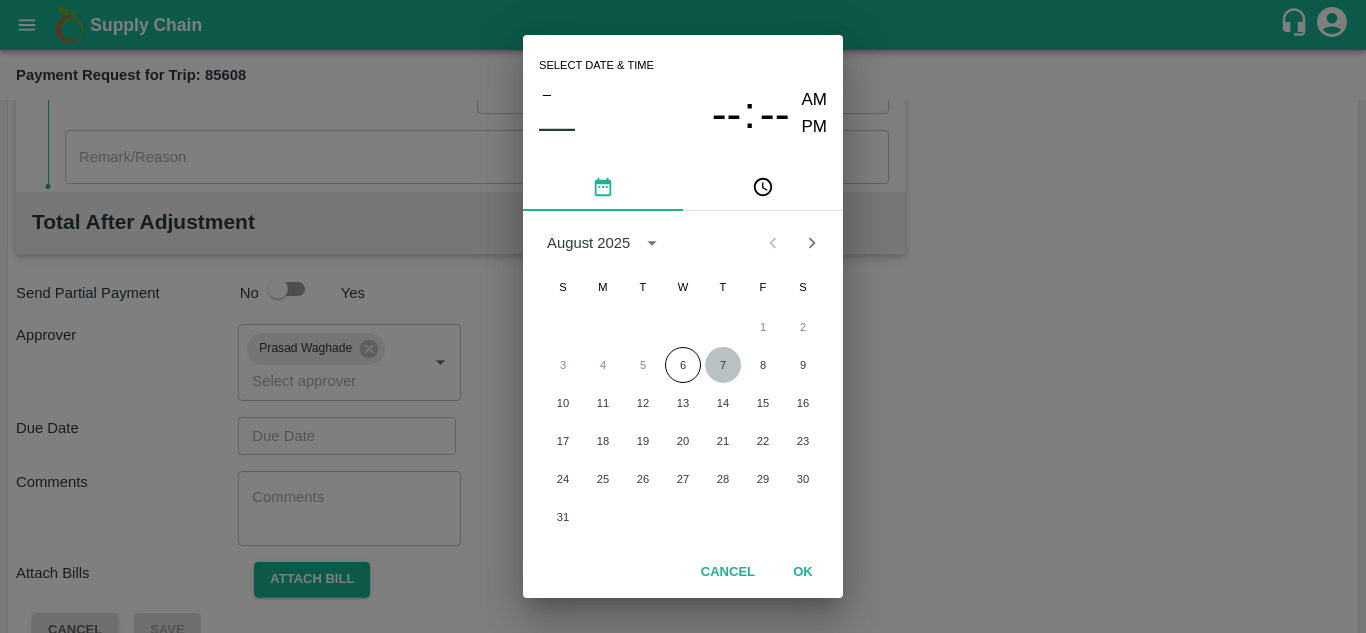 click on "7" at bounding box center [723, 365] 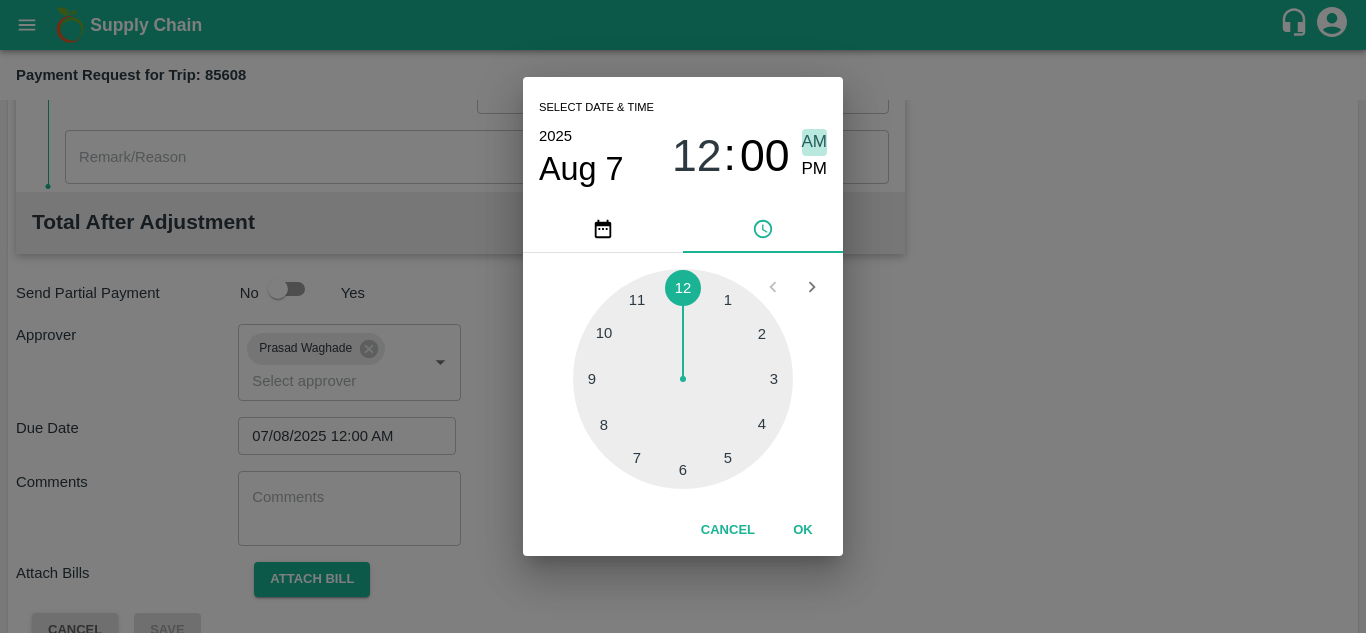 click on "AM" at bounding box center [815, 142] 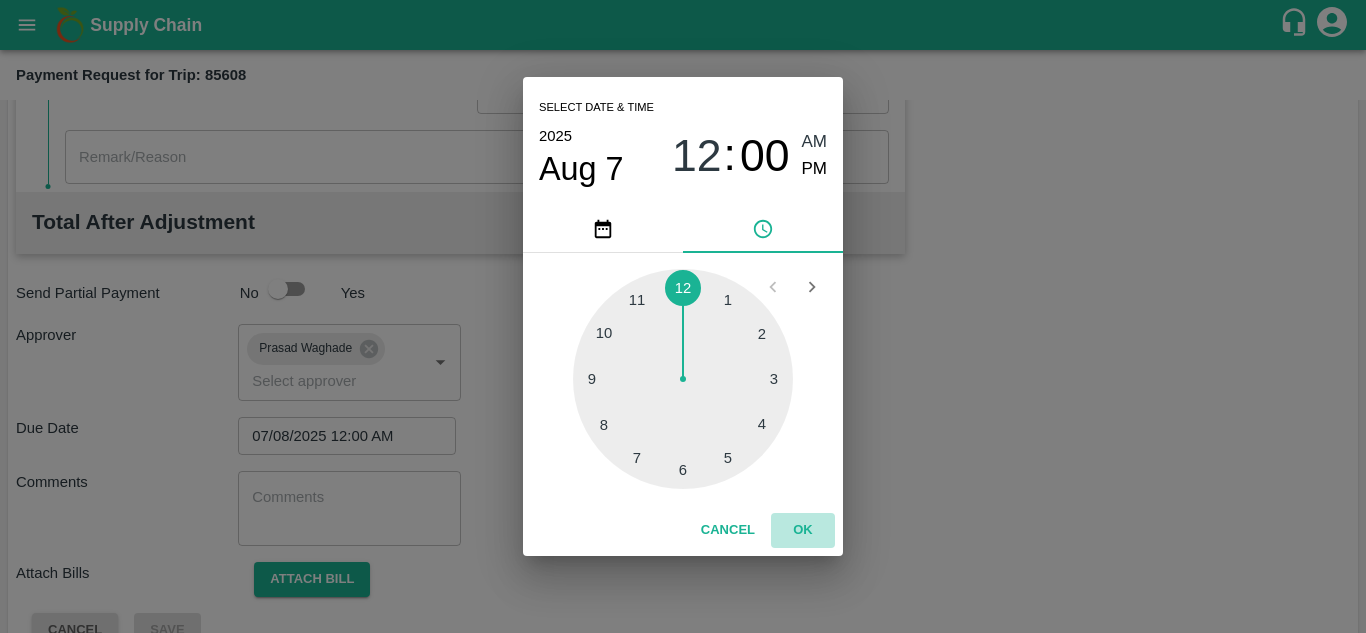 click on "OK" at bounding box center [803, 530] 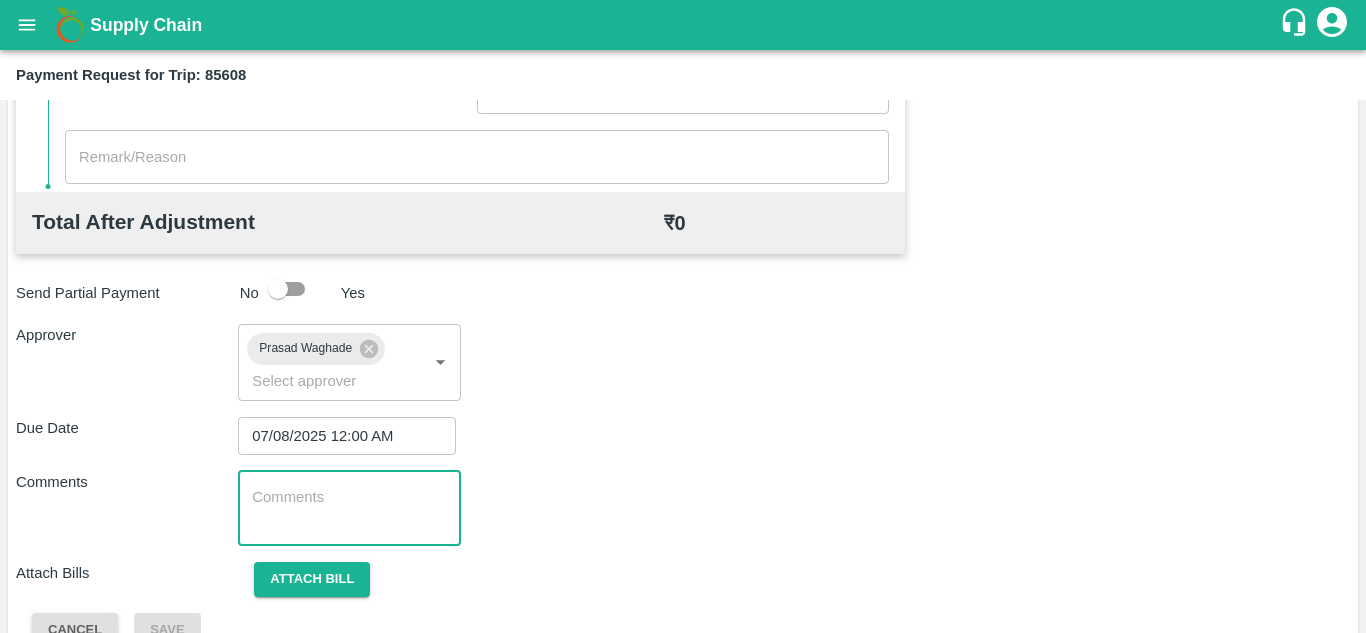 click at bounding box center (349, 508) 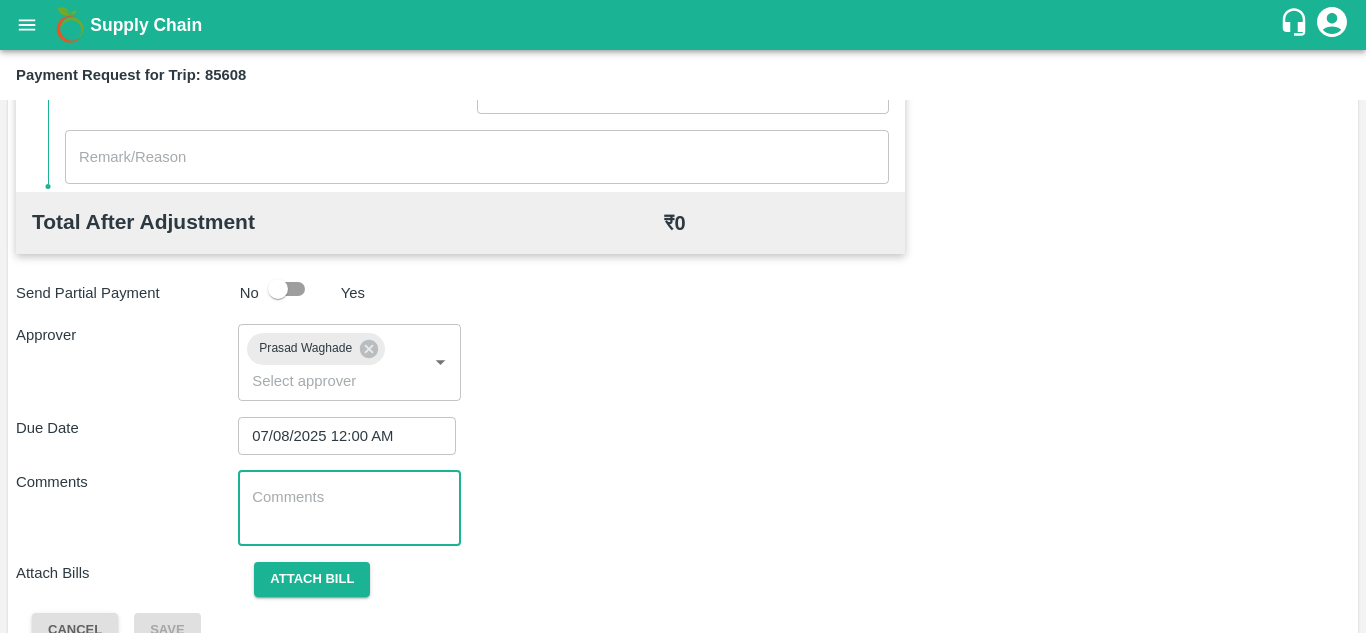 paste on "Transport Bill" 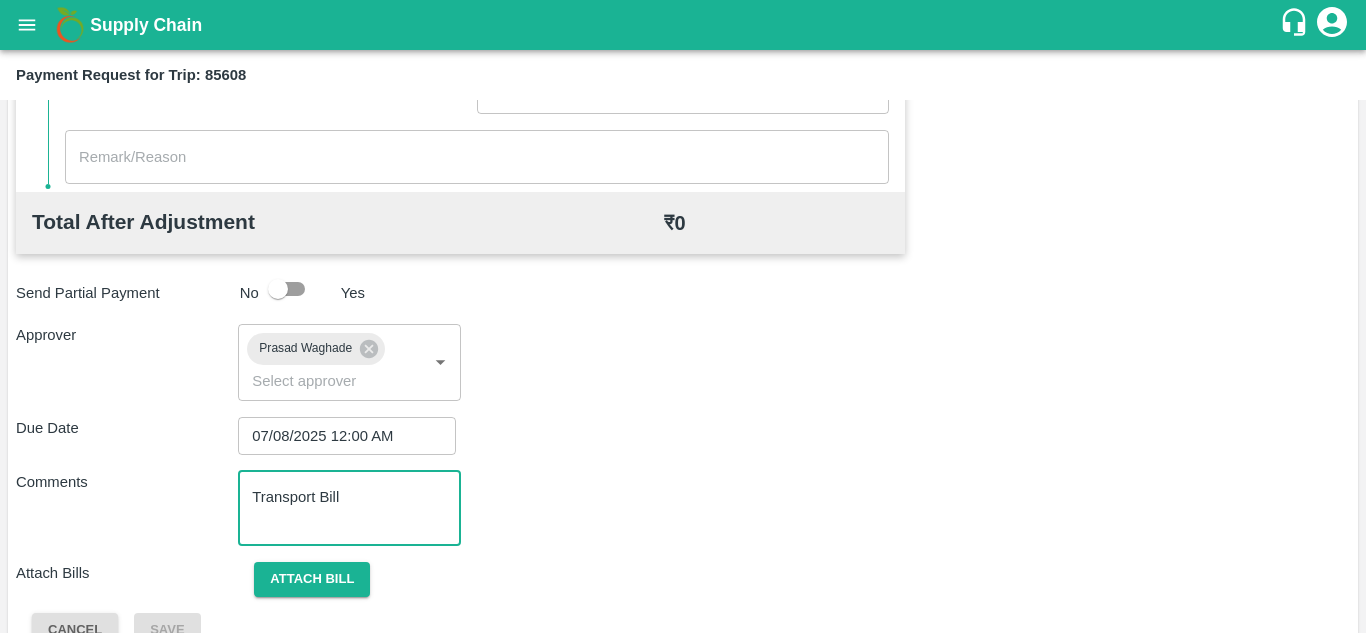 type on "Transport Bill" 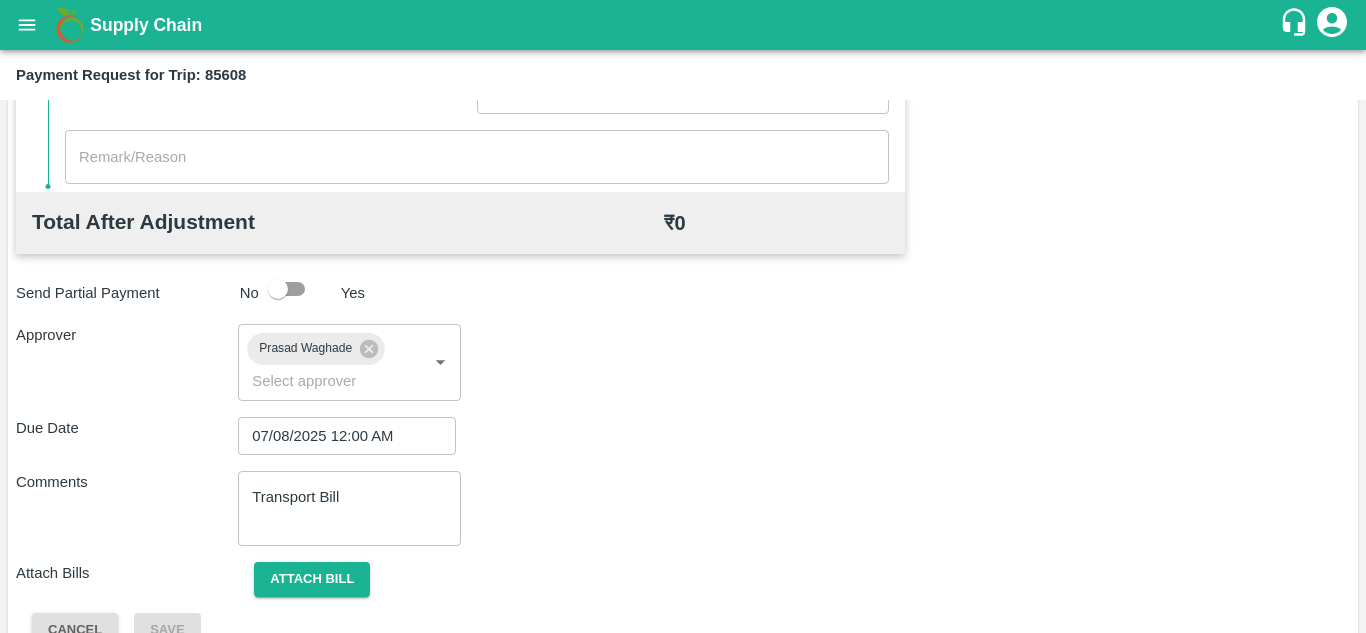 scroll, scrollTop: 948, scrollLeft: 0, axis: vertical 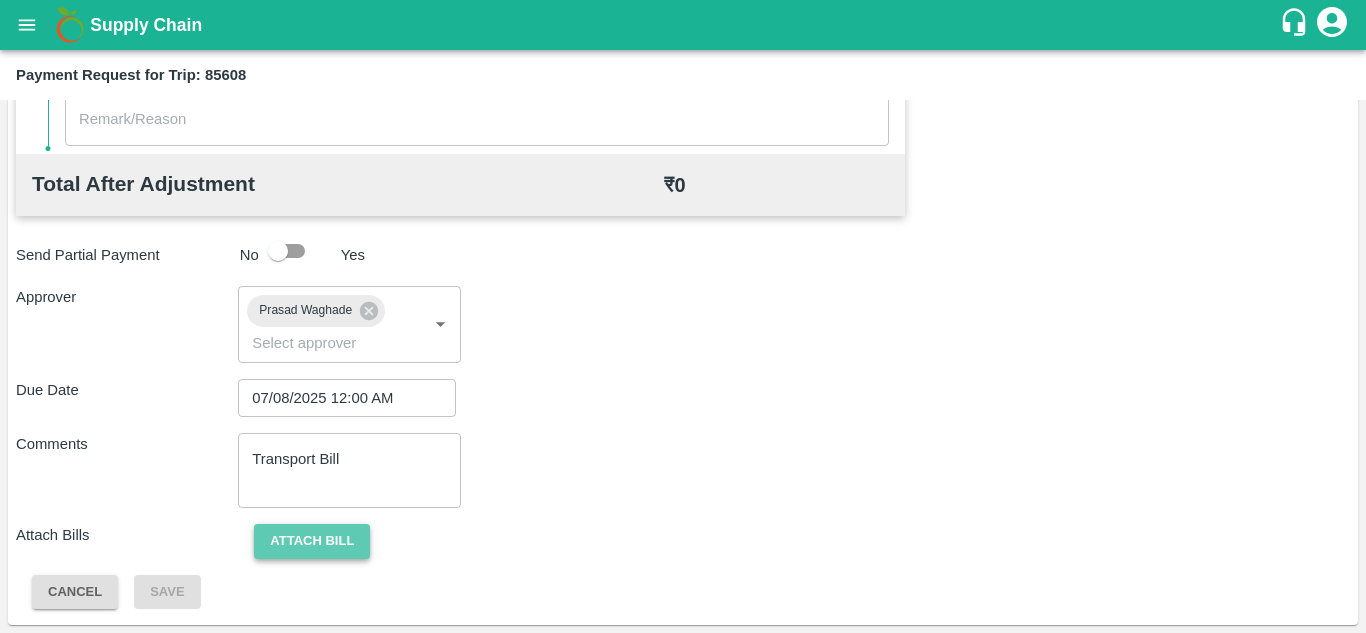 click on "Attach bill" at bounding box center (312, 541) 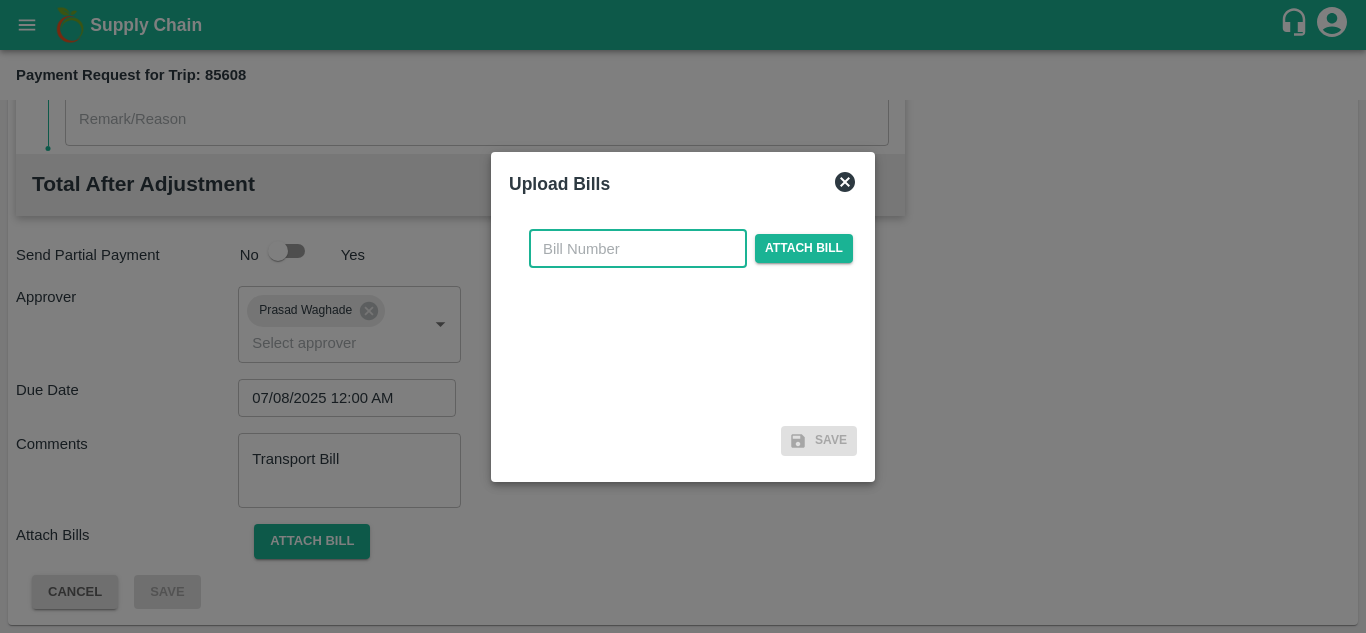click at bounding box center [638, 249] 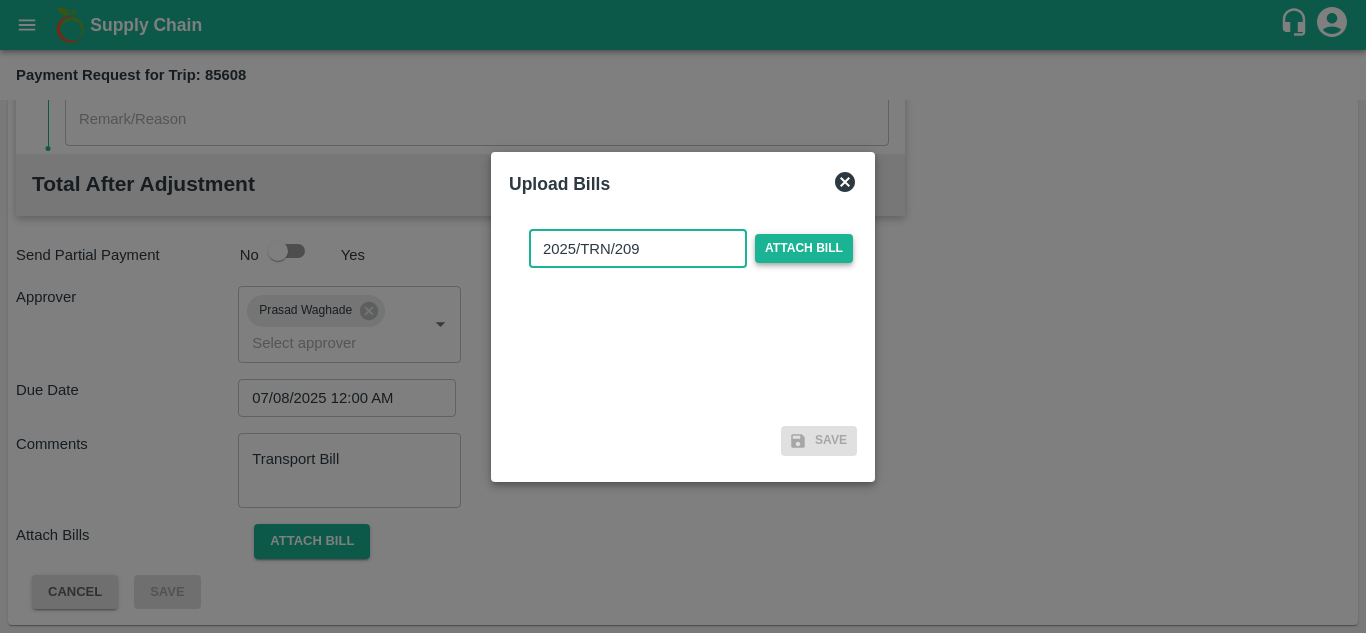 type on "2025/TRN/209" 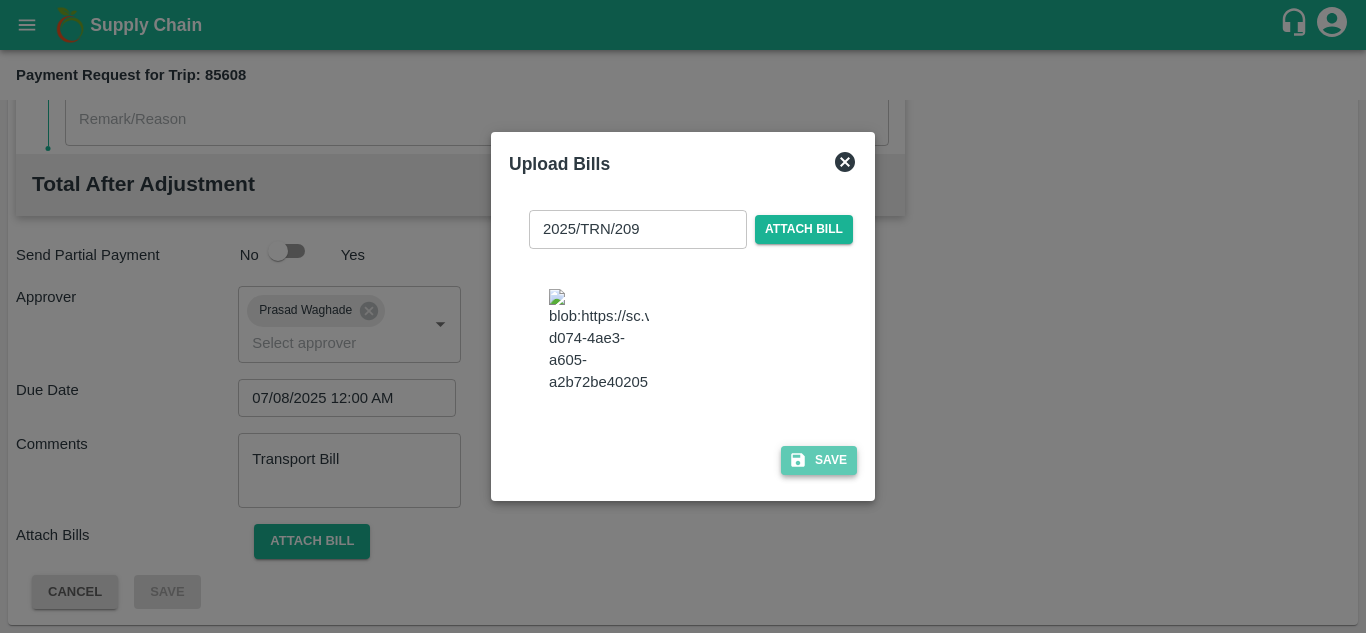 click on "Save" at bounding box center [819, 460] 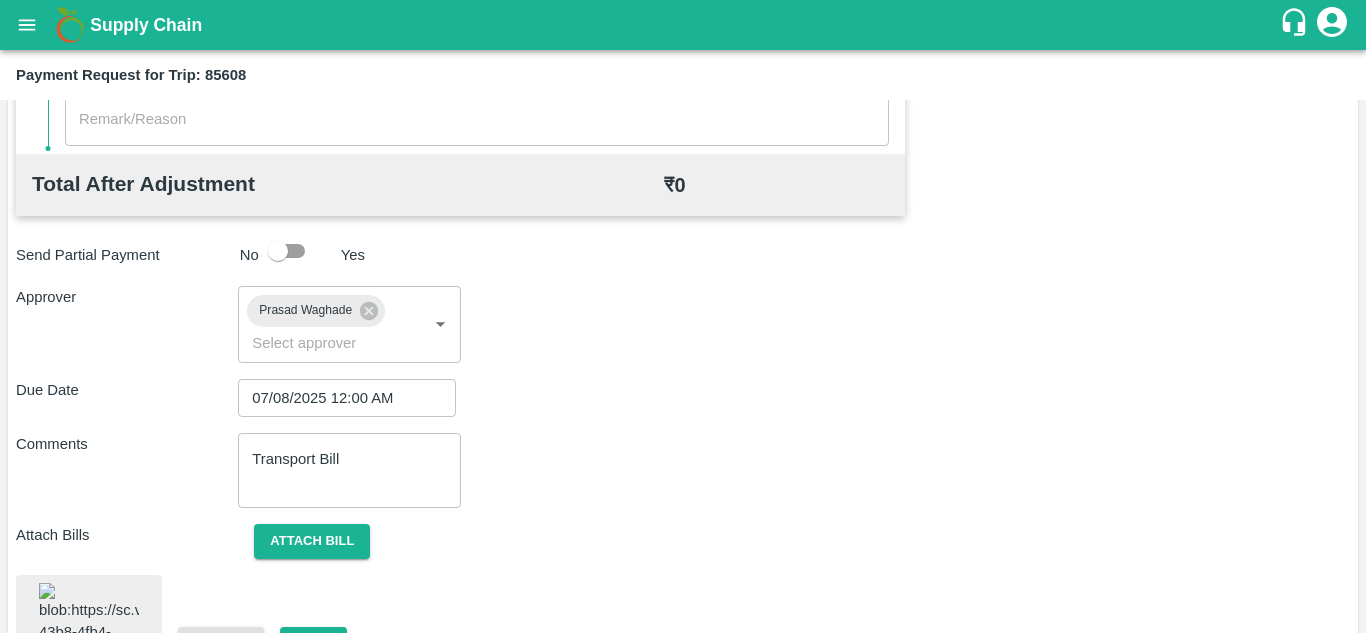 scroll, scrollTop: 1094, scrollLeft: 0, axis: vertical 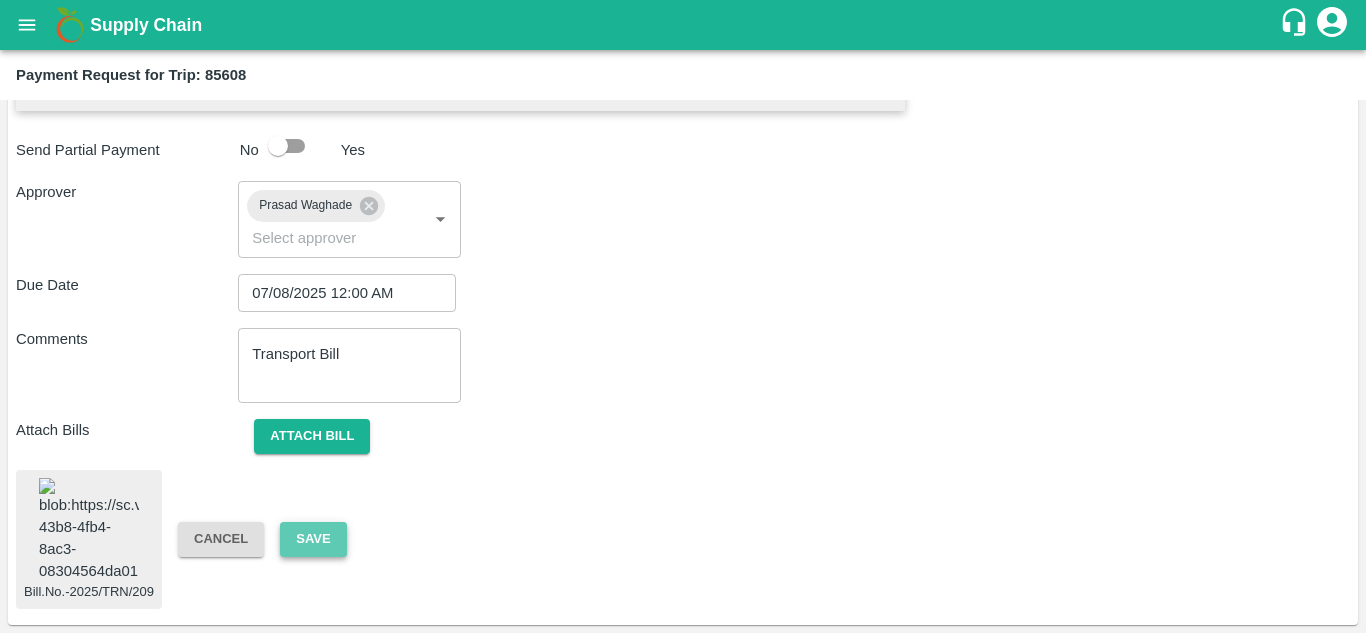 click on "Save" at bounding box center (313, 539) 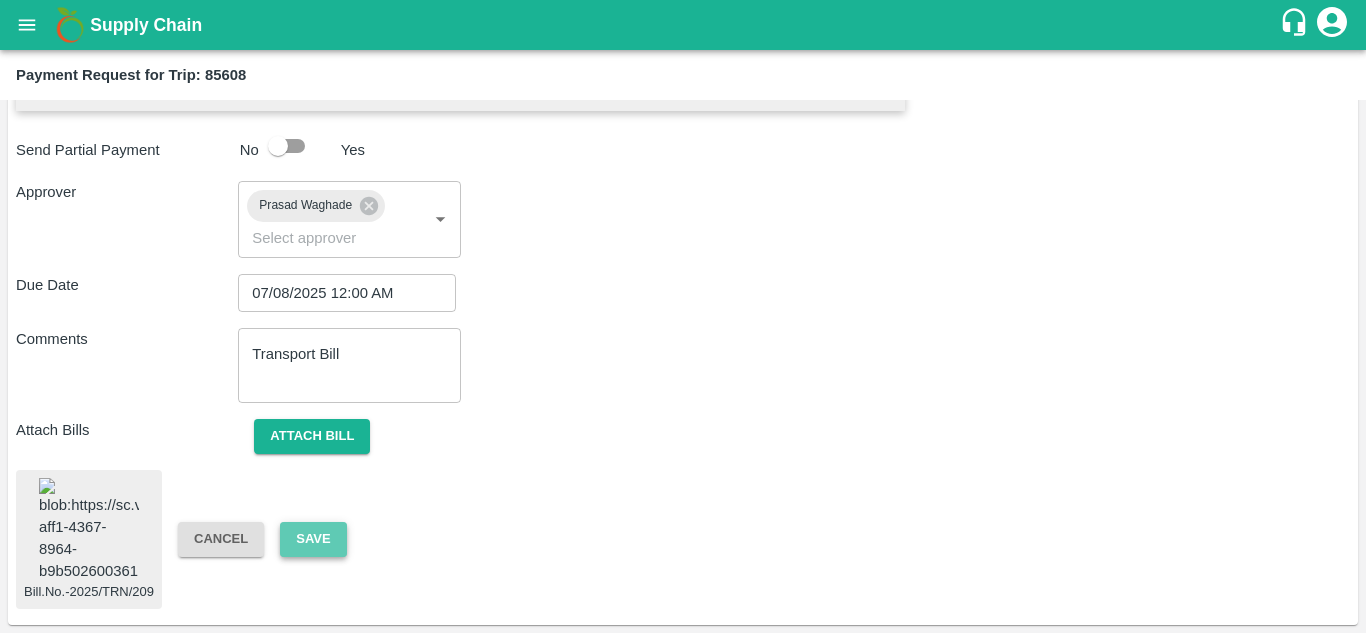 click on "Save" at bounding box center [313, 539] 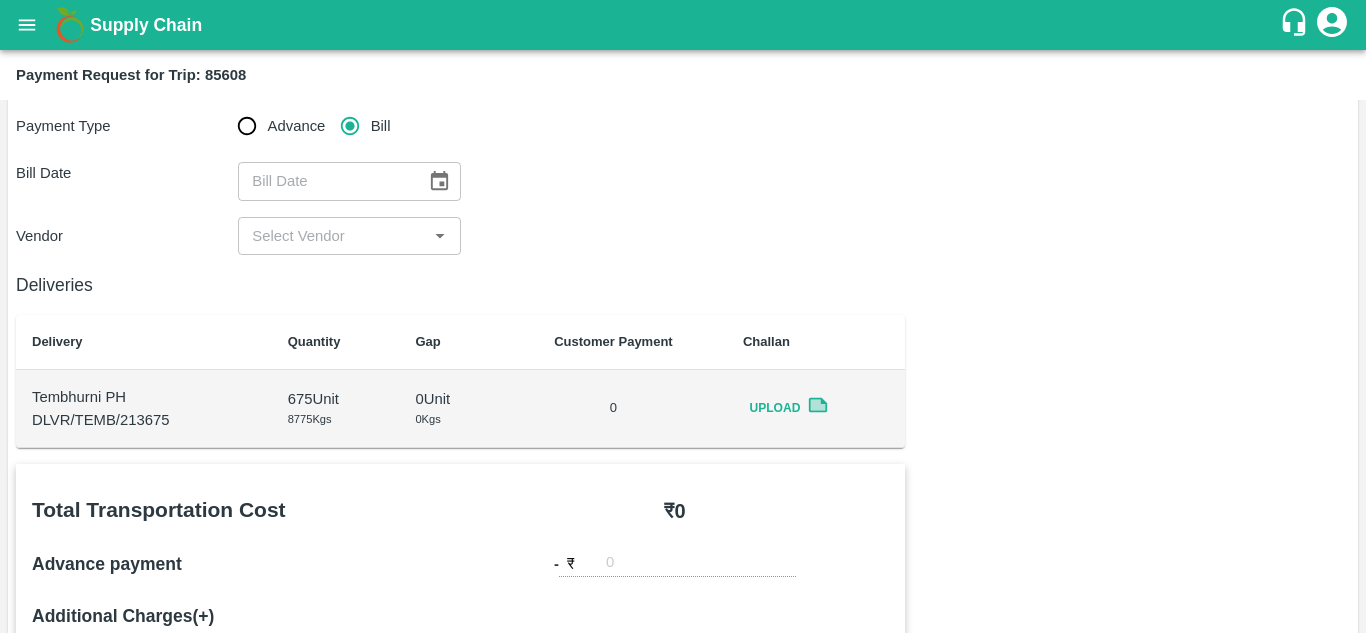 scroll, scrollTop: 0, scrollLeft: 0, axis: both 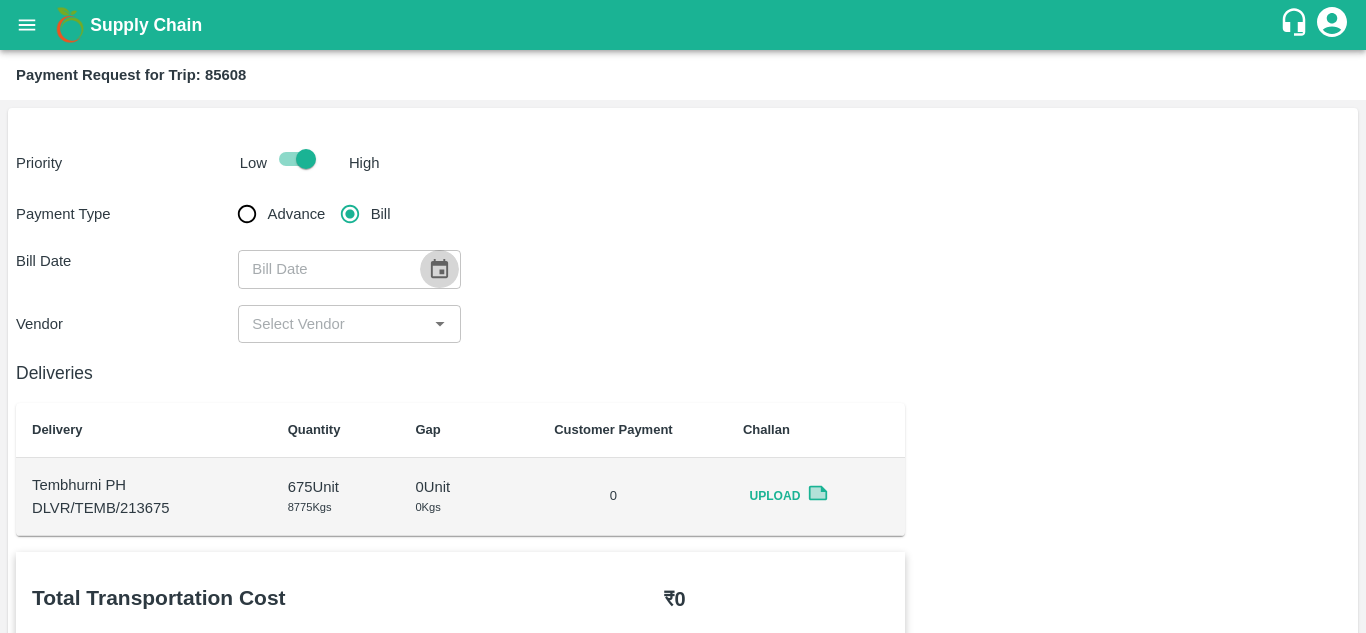 click 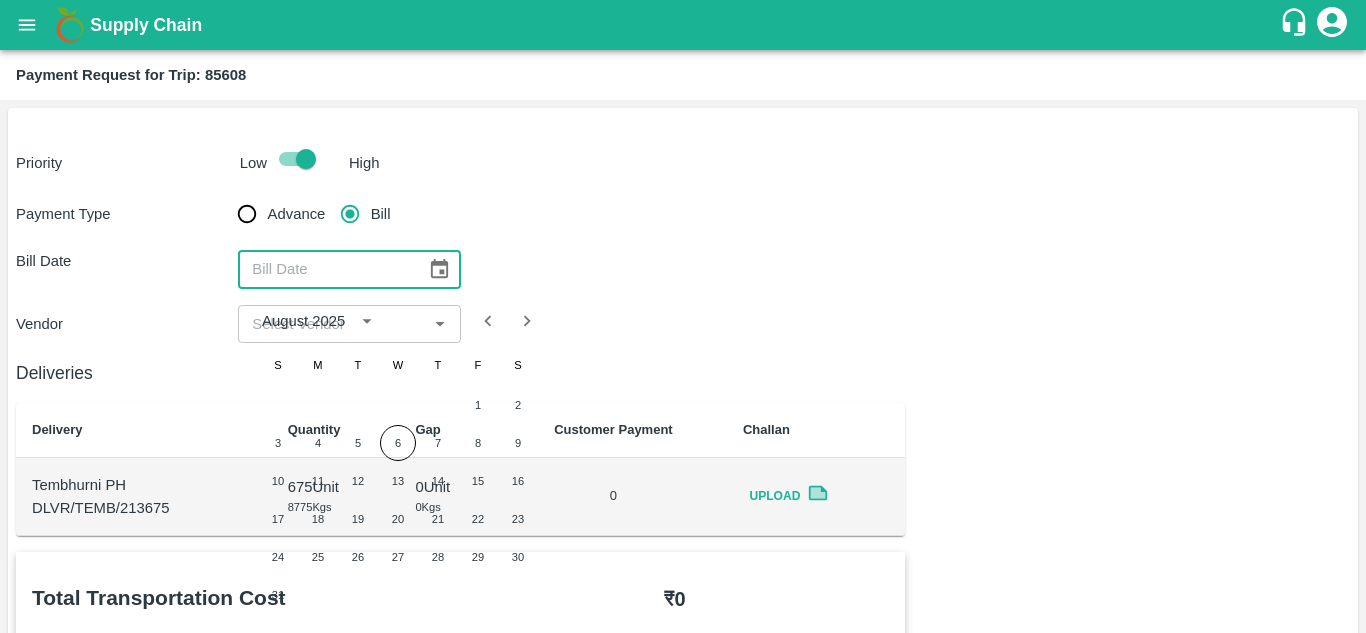 click on "Challan" at bounding box center (816, 430) 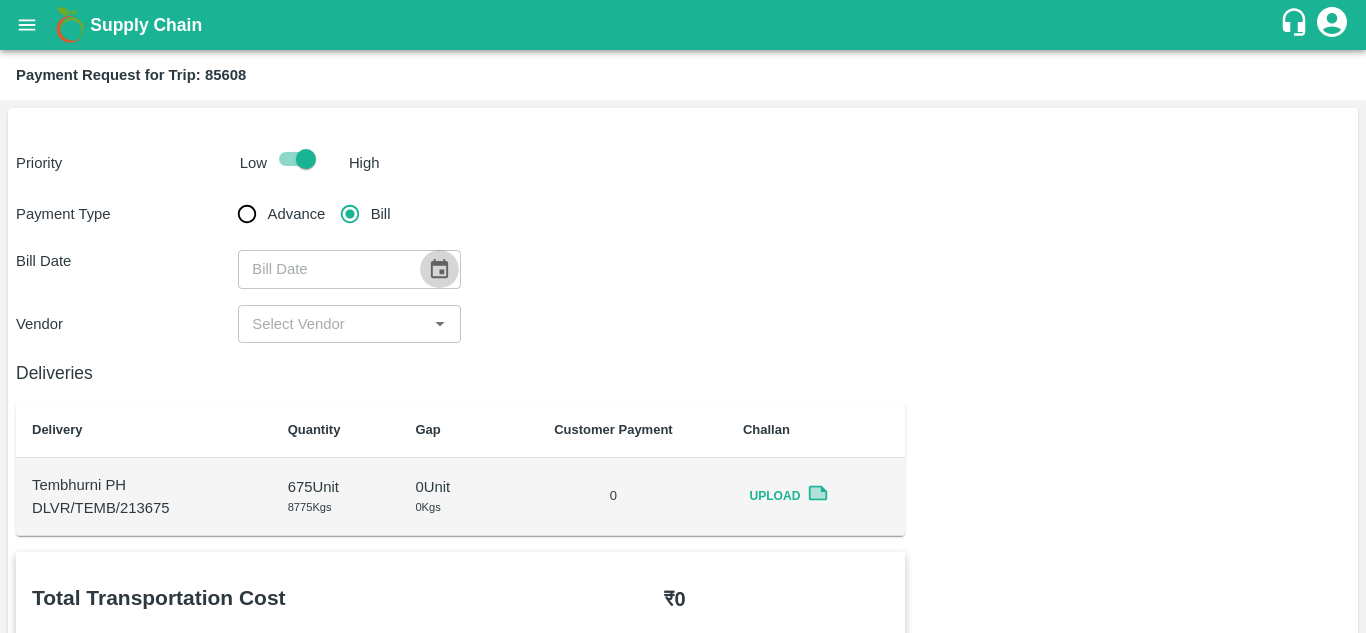 click at bounding box center [439, 269] 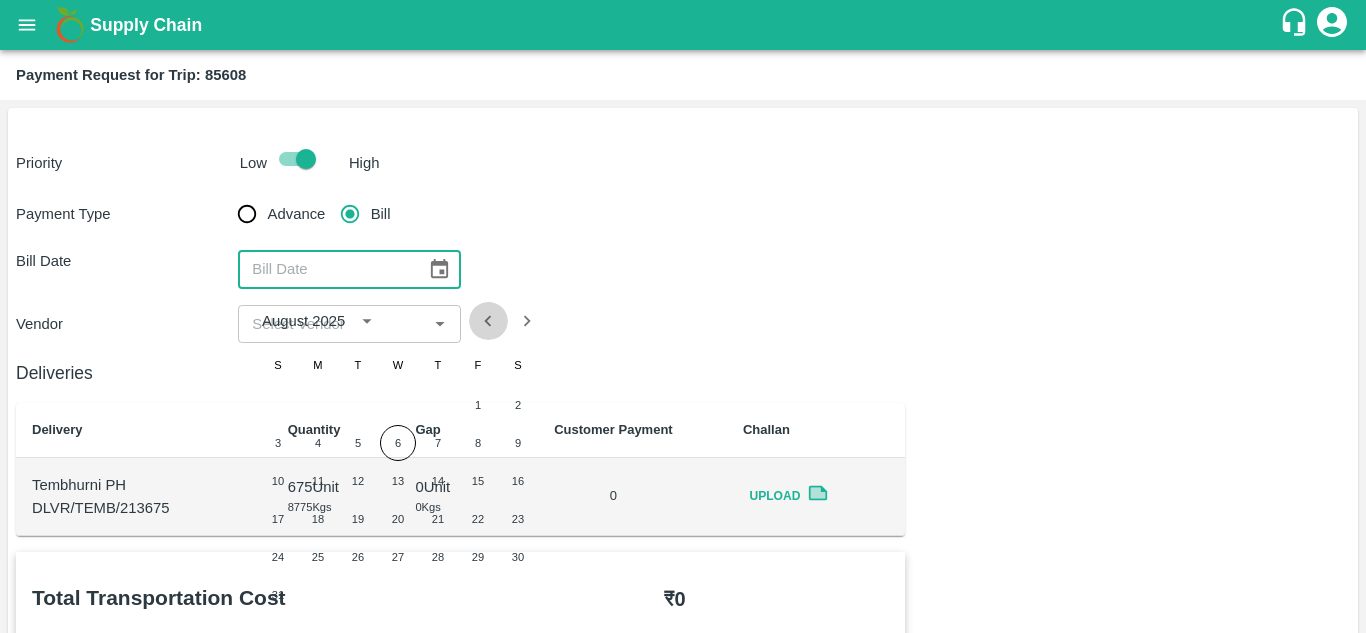 click 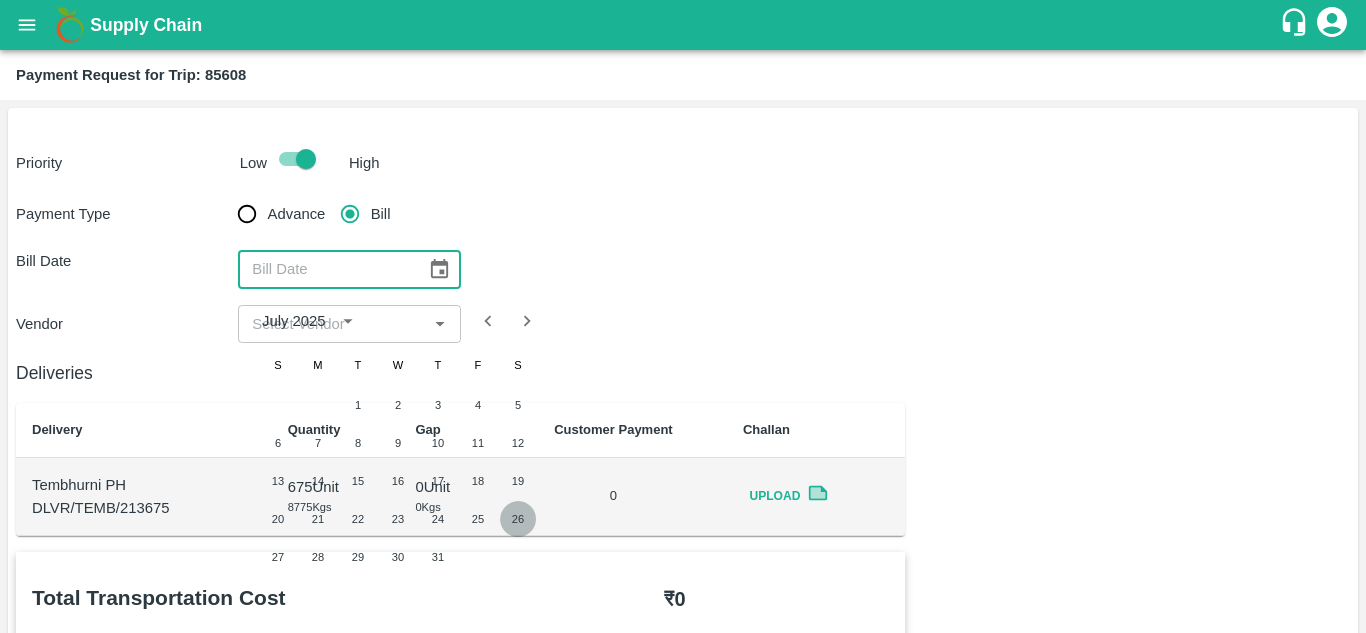 click on "26" at bounding box center [518, 519] 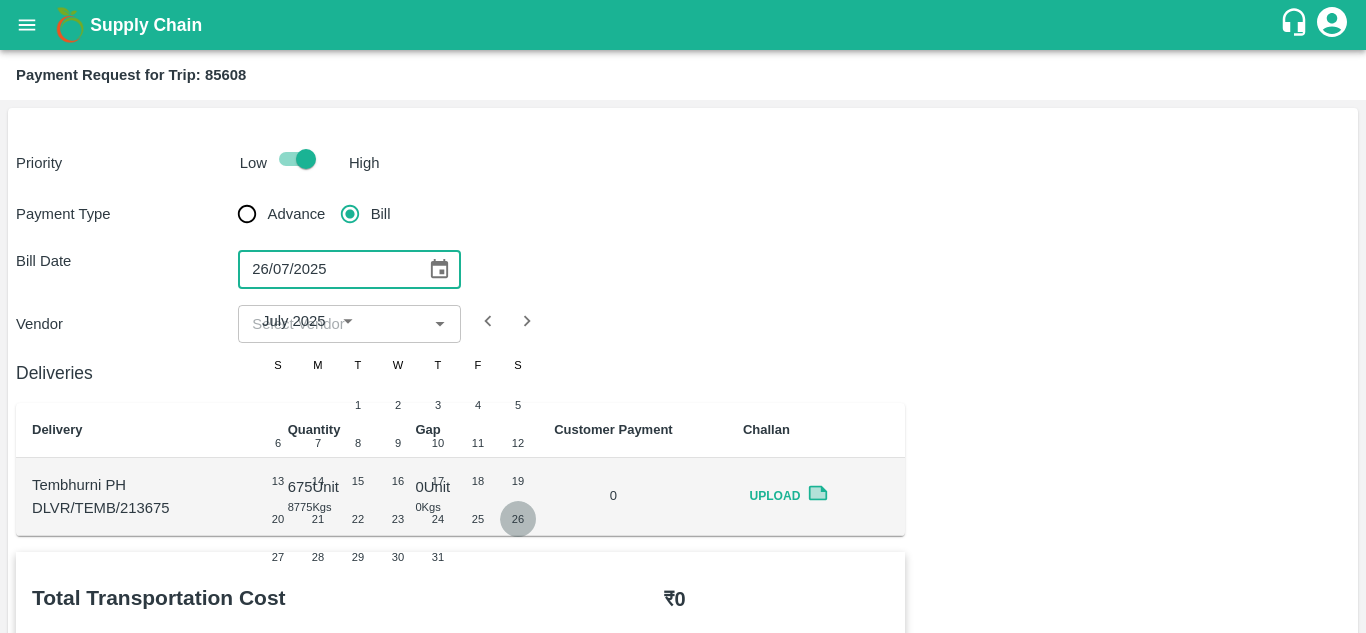 type 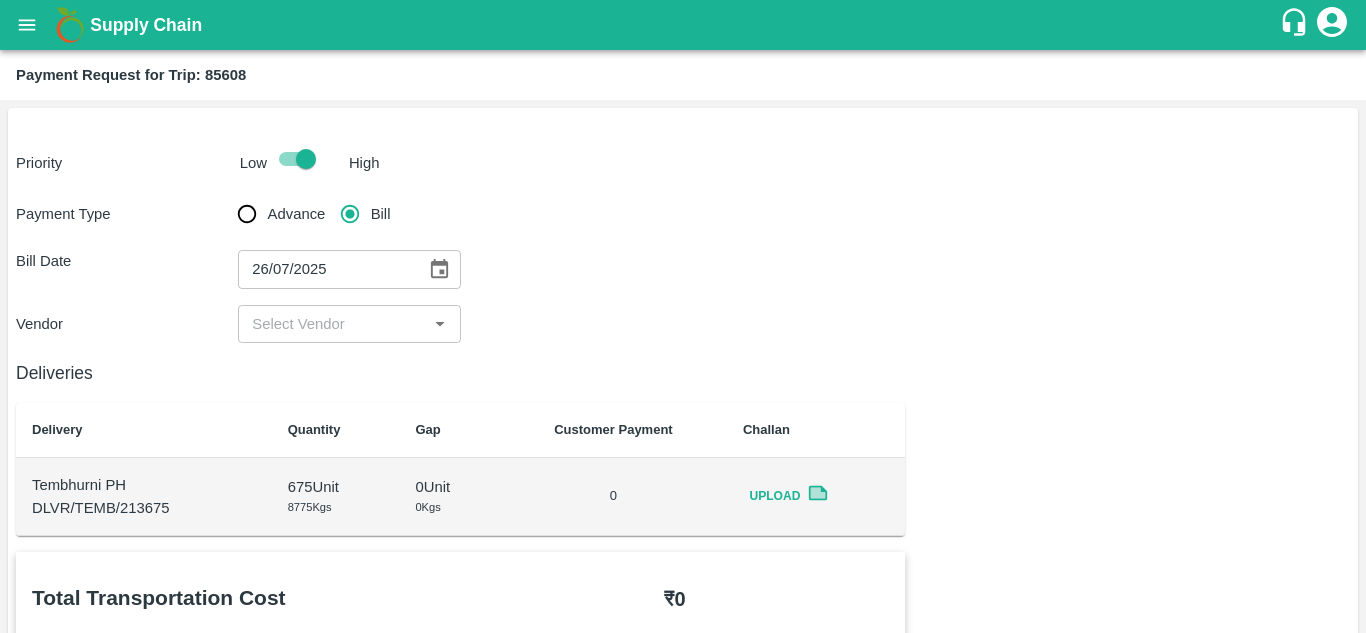 click on "​" at bounding box center [349, 324] 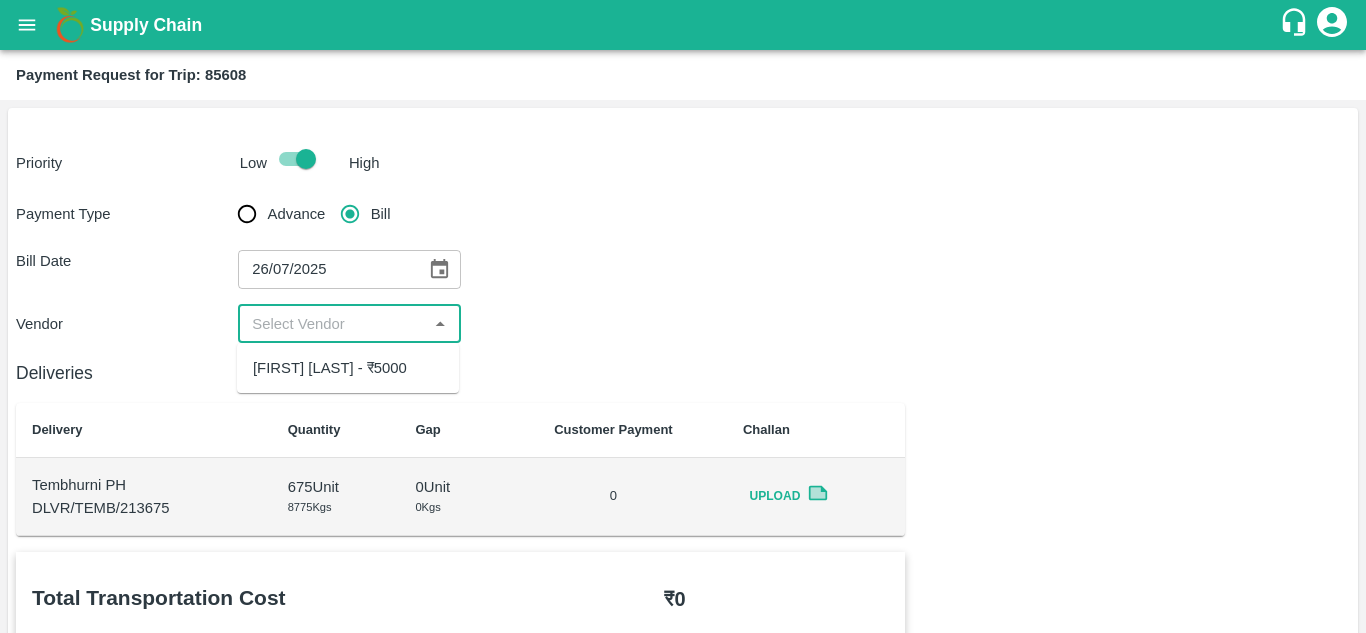 click on "[FIRST] [LAST] - ₹5000" at bounding box center (330, 368) 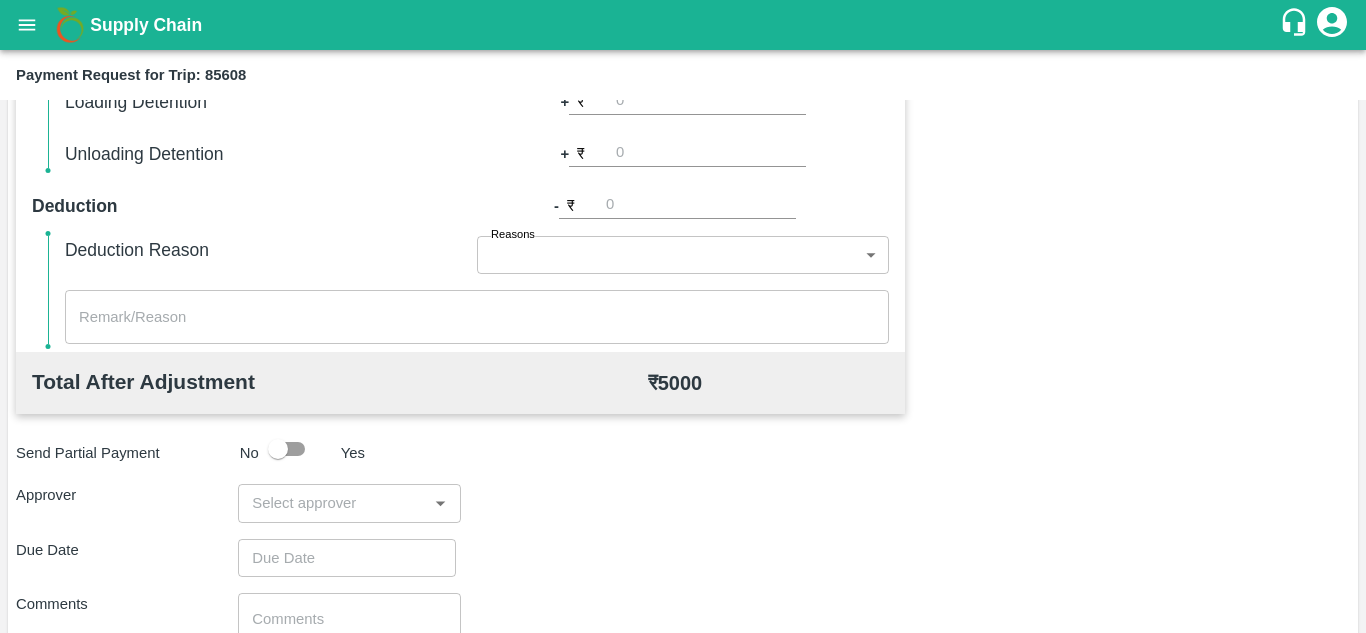 scroll, scrollTop: 910, scrollLeft: 0, axis: vertical 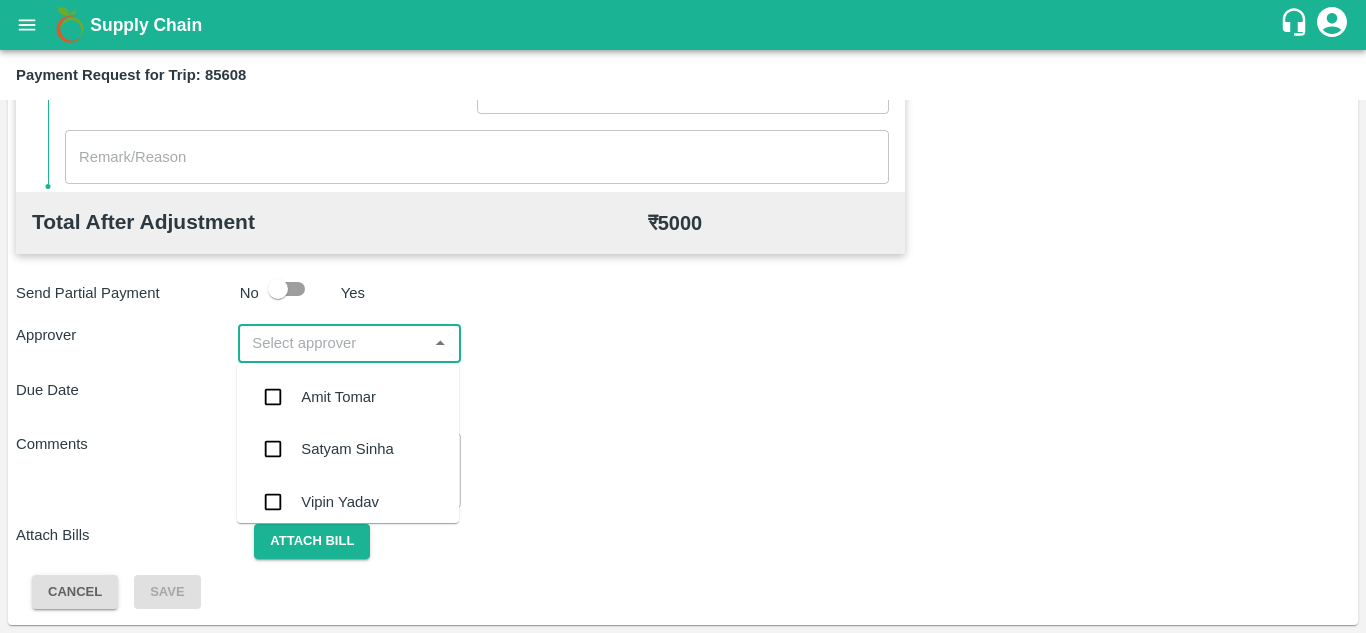 click at bounding box center [332, 343] 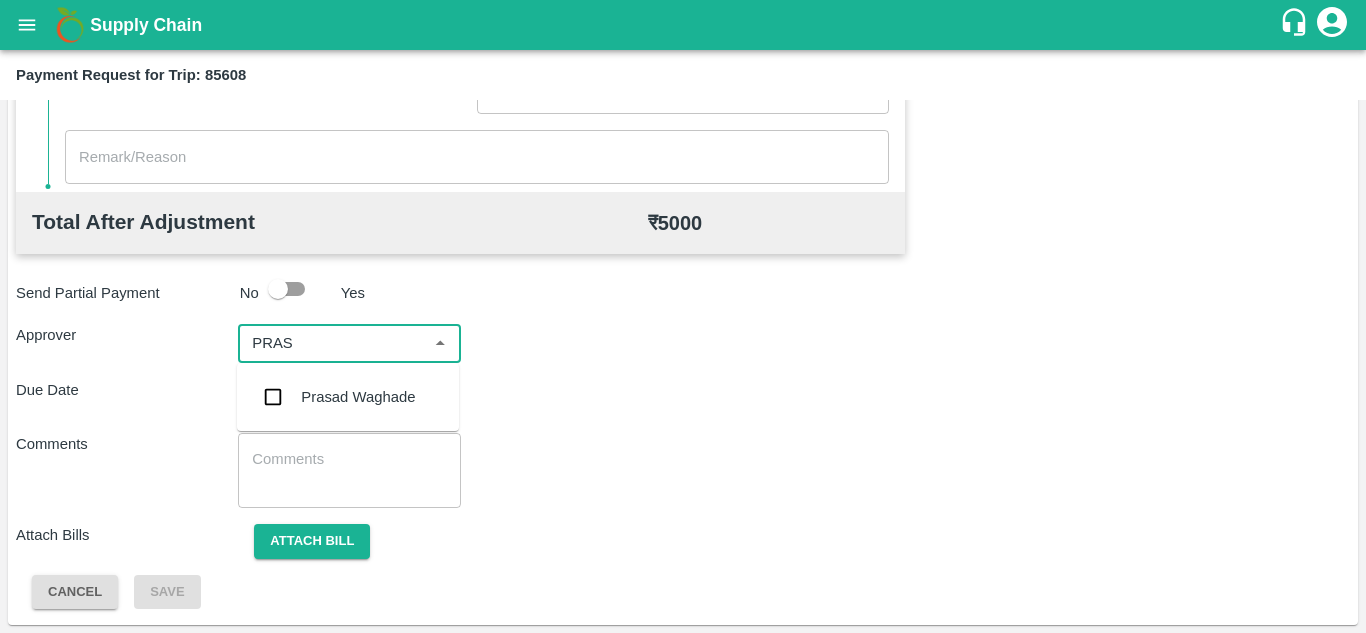 type on "PRASA" 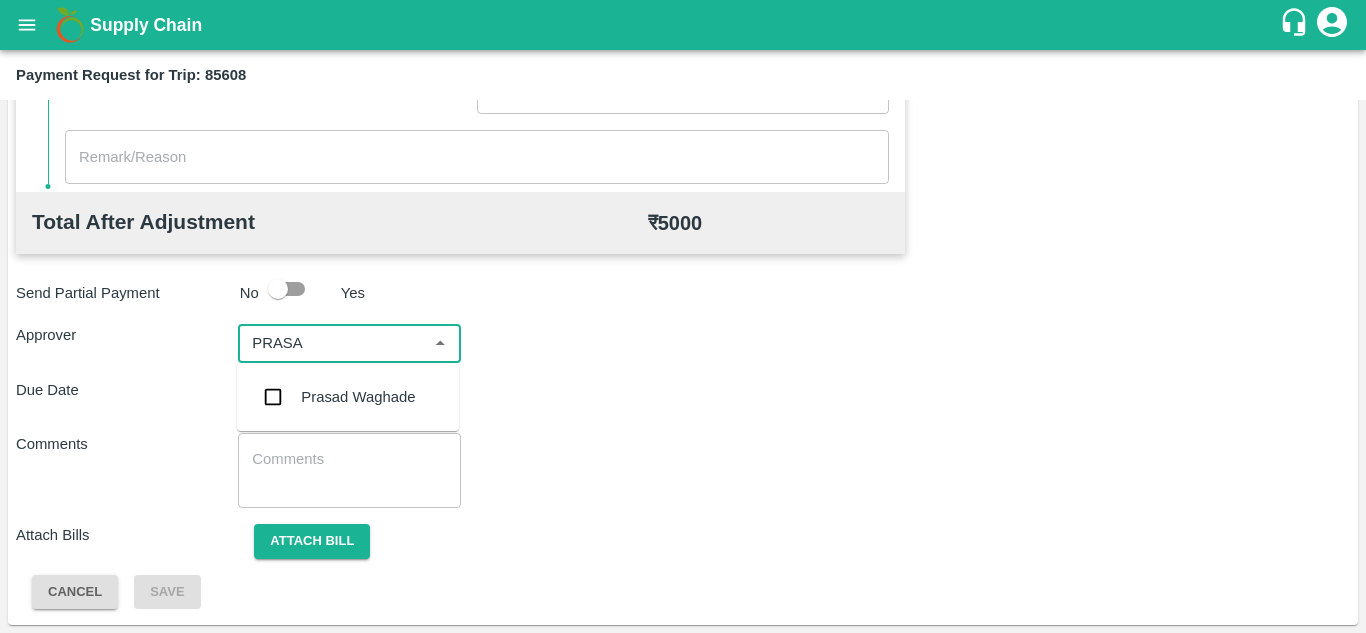click on "Prasad Waghade" at bounding box center [358, 397] 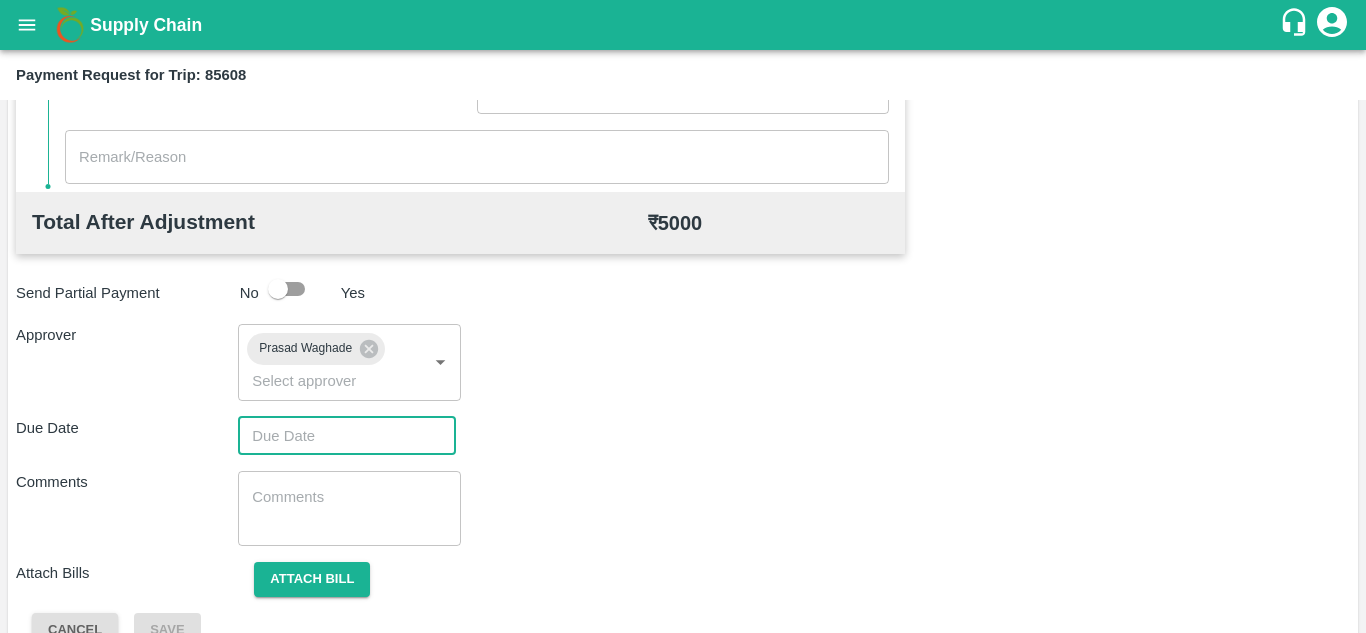 type on "DD/MM/YYYY hh:mm aa" 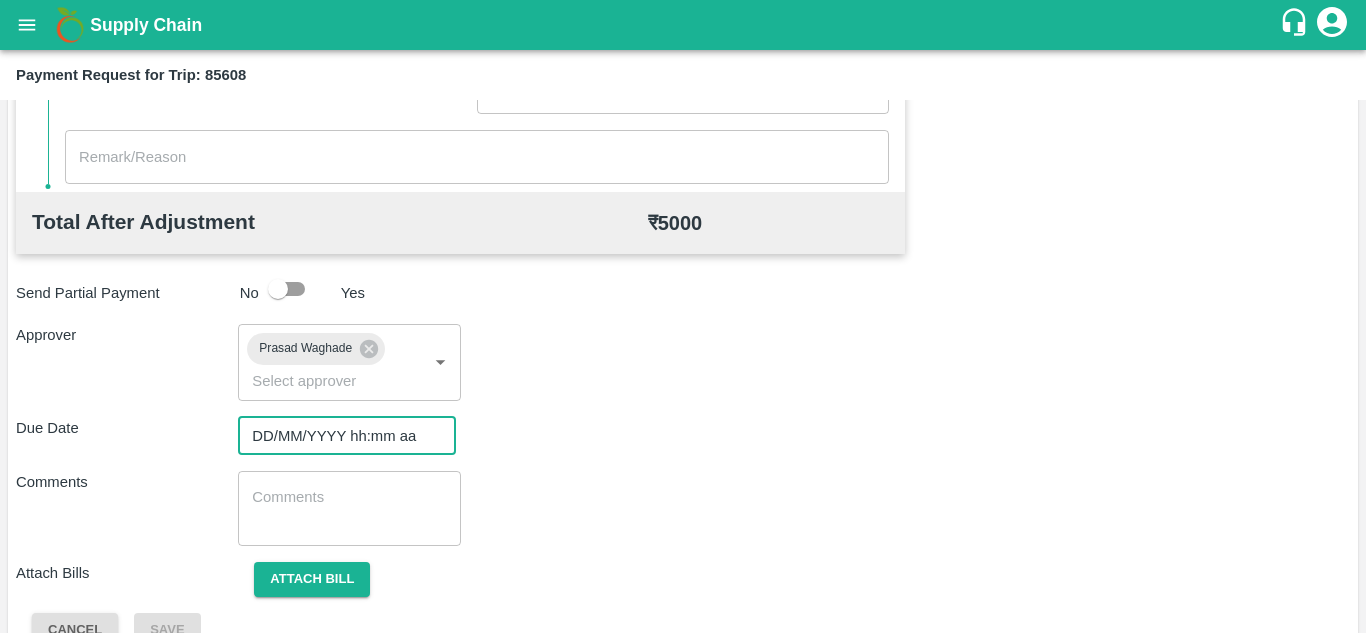click on "DD/MM/YYYY hh:mm aa" at bounding box center (340, 436) 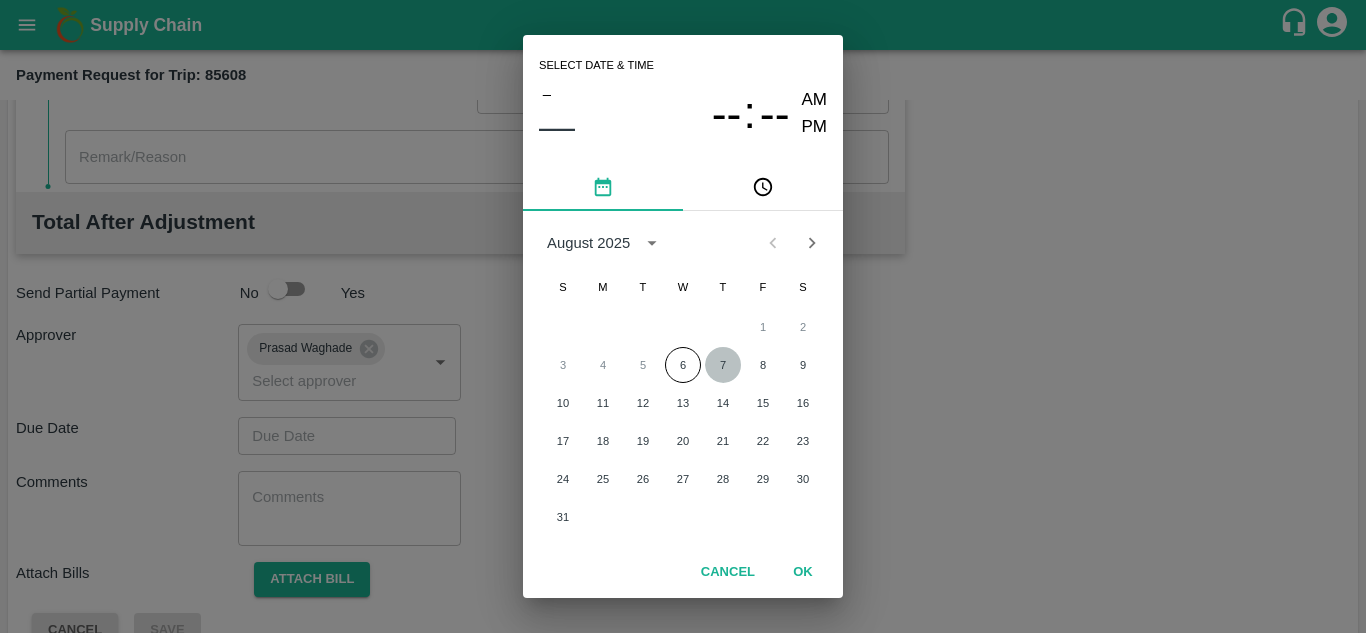 click on "7" at bounding box center (723, 365) 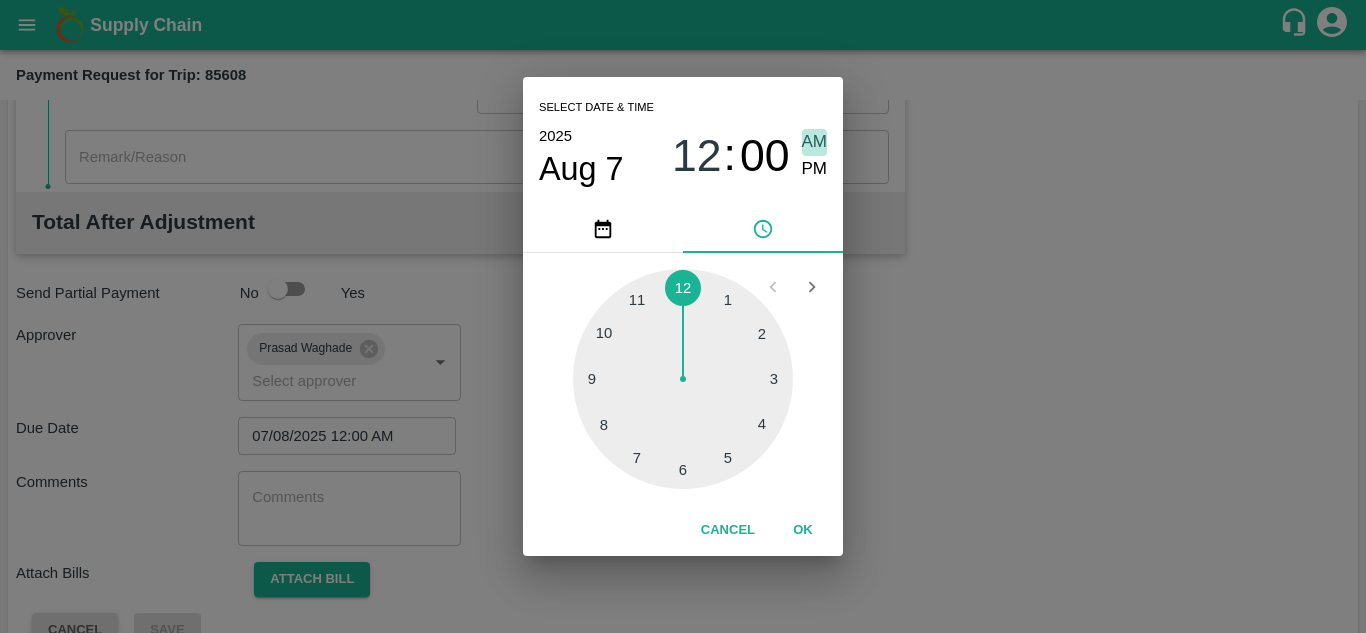 click on "AM" at bounding box center (815, 142) 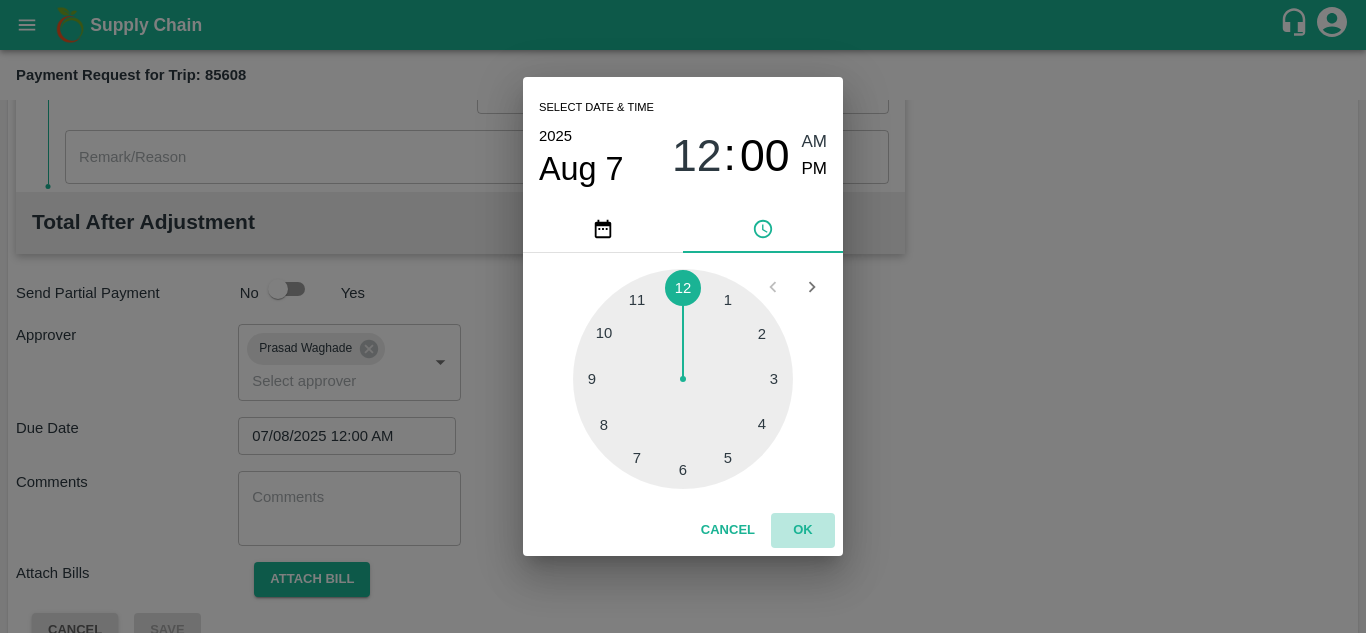 click on "OK" at bounding box center [803, 530] 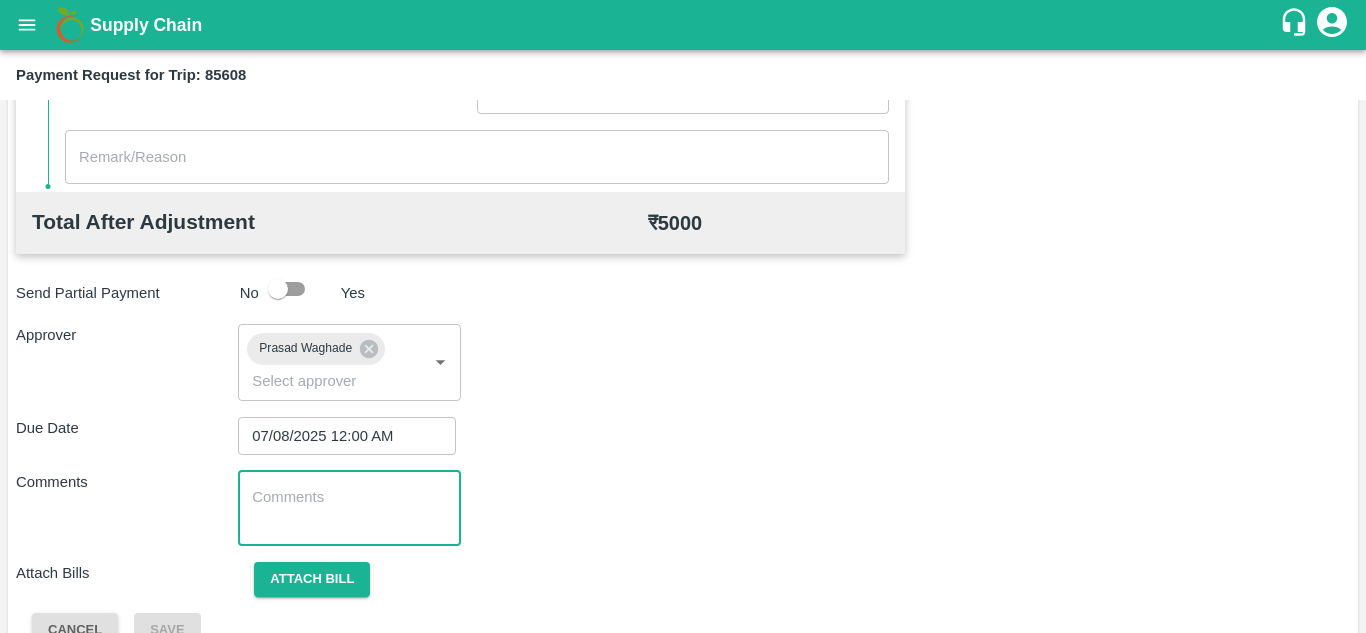 click at bounding box center [349, 508] 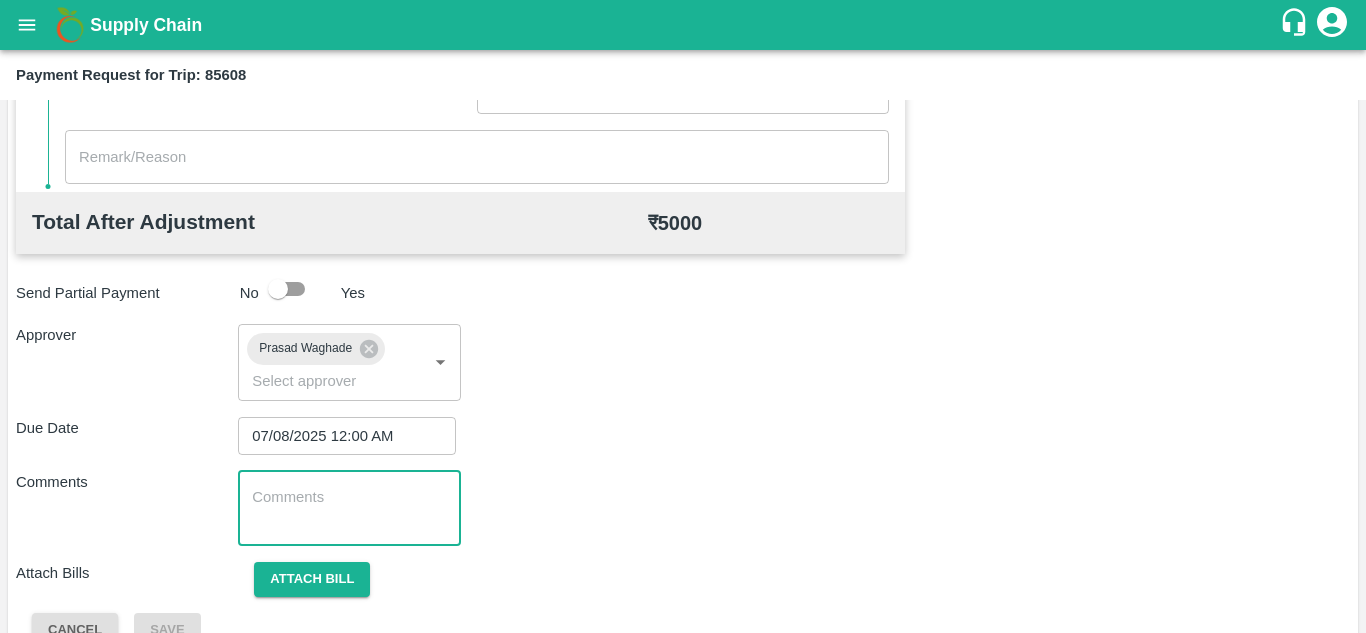 paste on "Transport Bill" 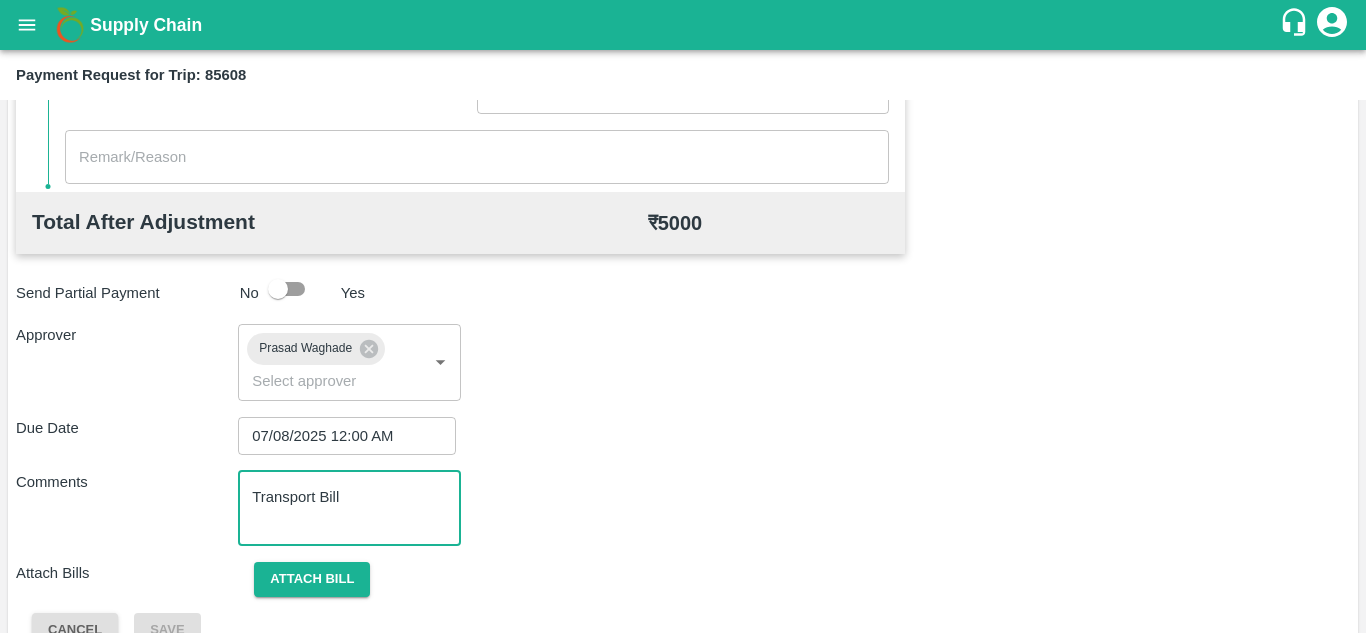 type on "Transport Bill" 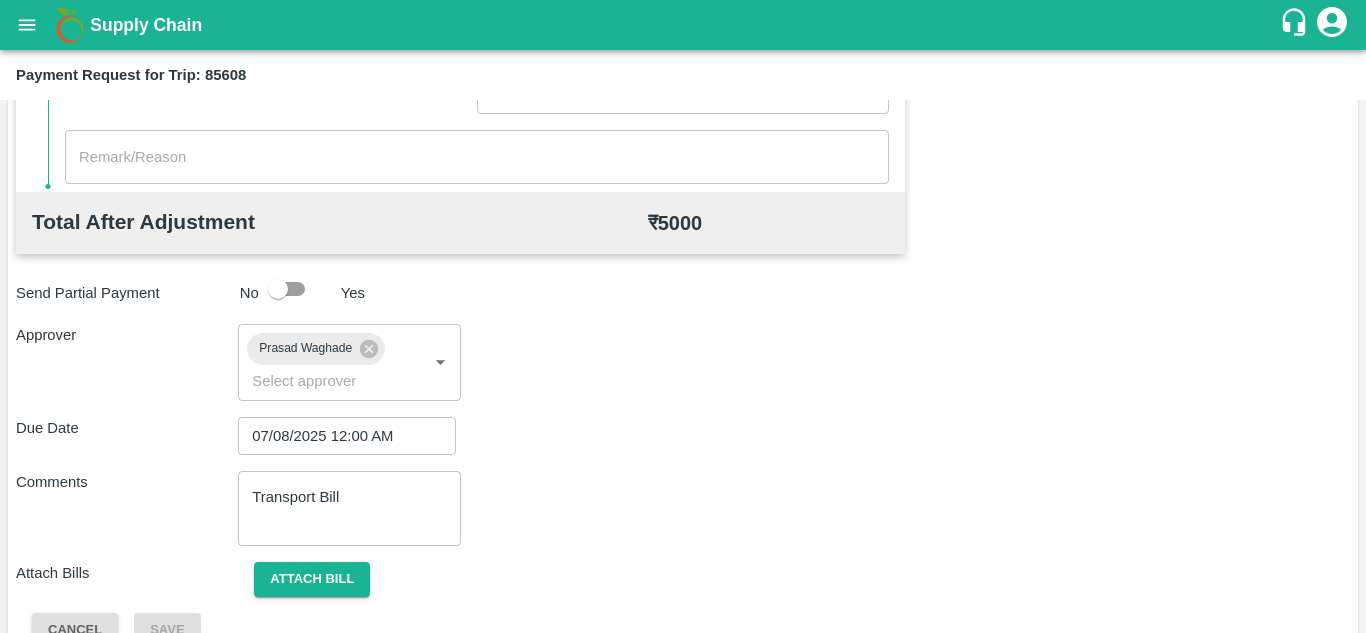 click on "Due Date [DATE] [TIME] ​" at bounding box center (683, 436) 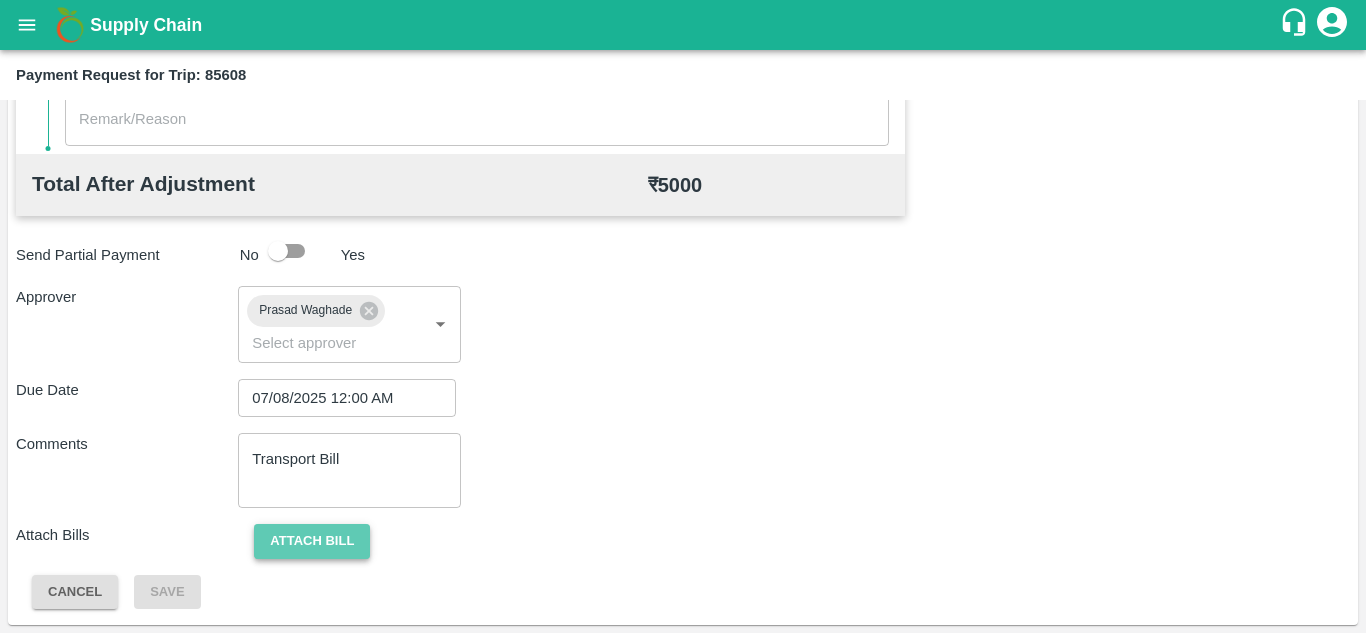 click on "Attach bill" at bounding box center (312, 541) 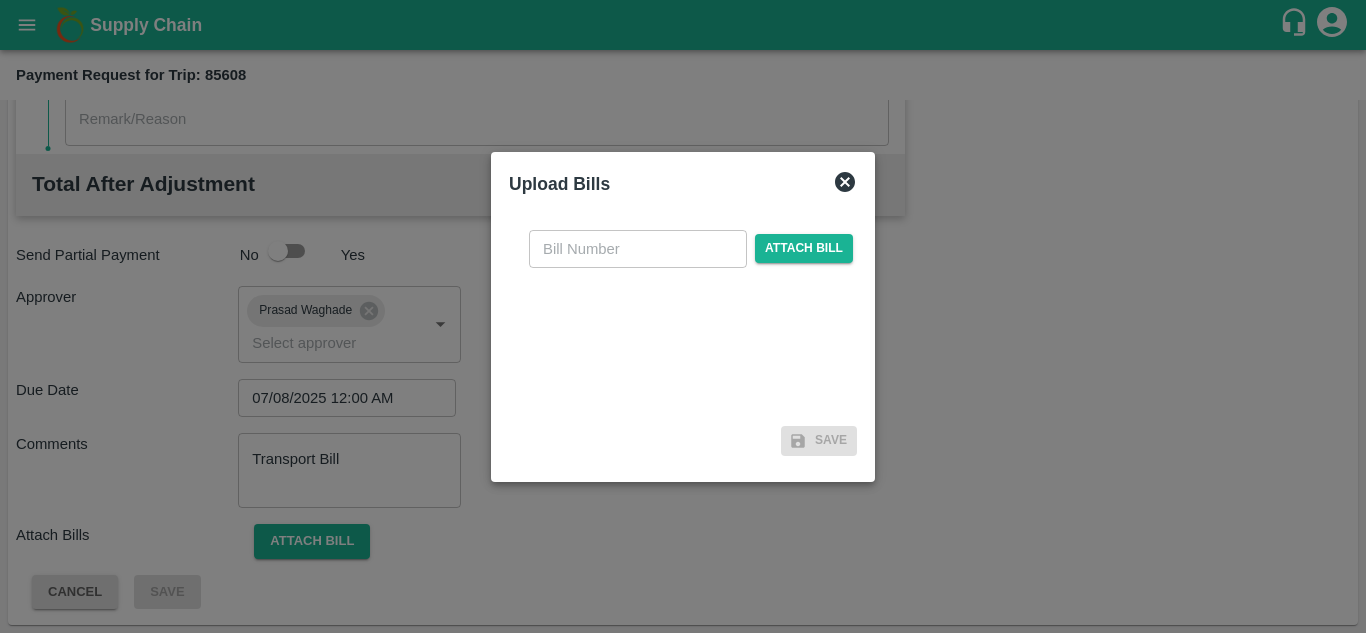 click at bounding box center (638, 249) 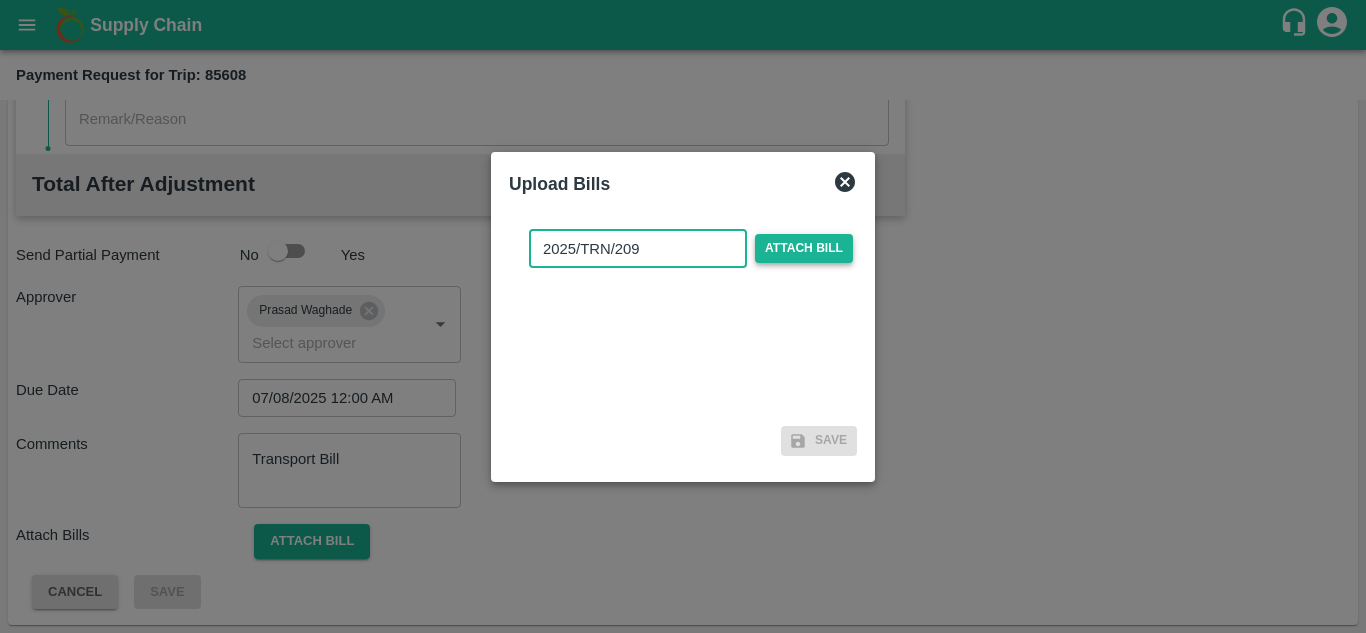 type on "2025/TRN/209" 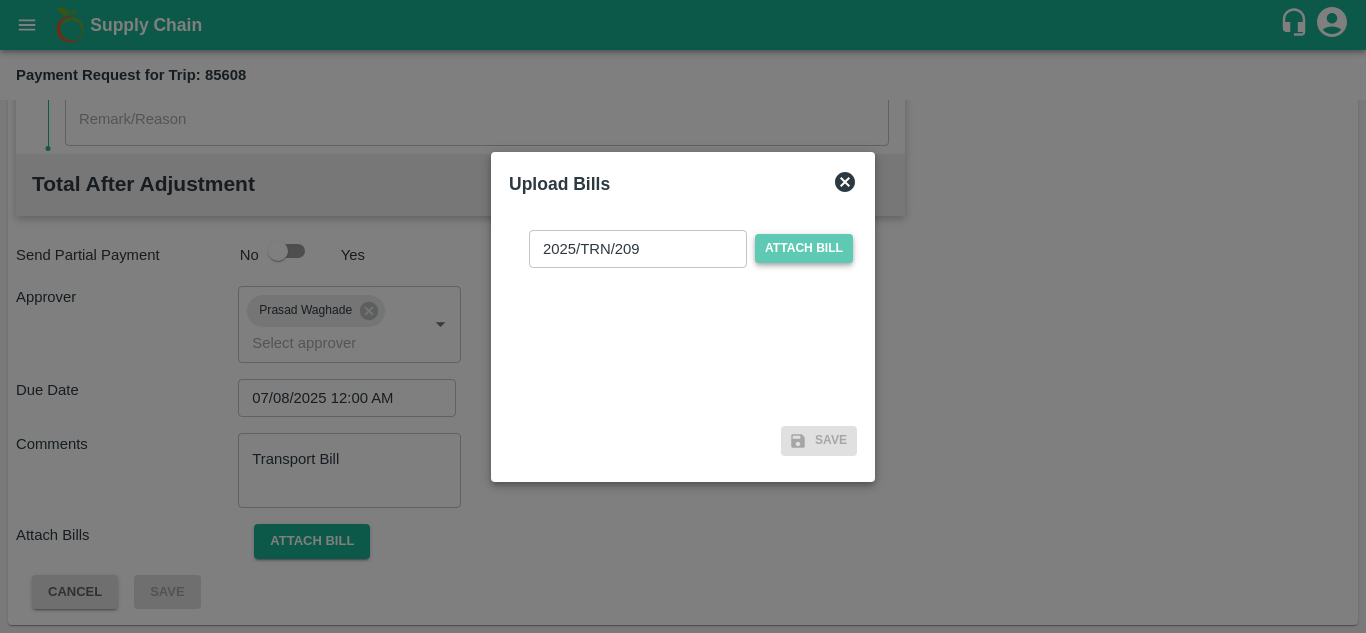 click on "Attach bill" at bounding box center (804, 248) 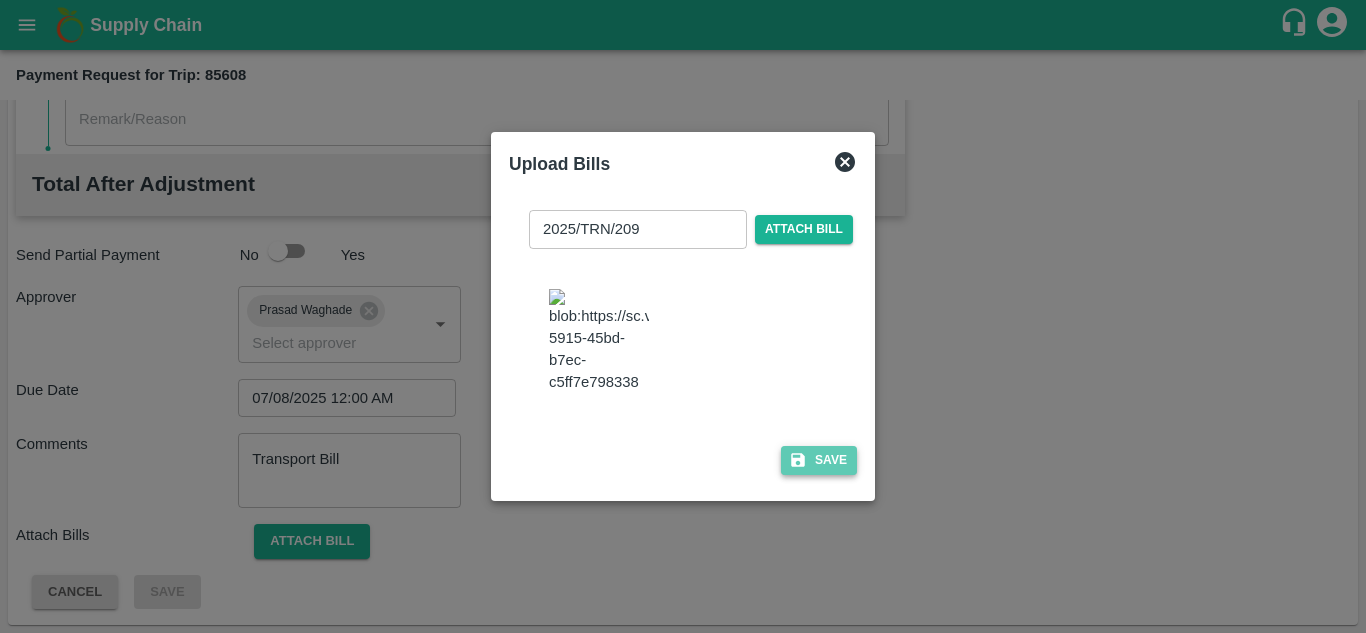 click on "Save" at bounding box center [819, 460] 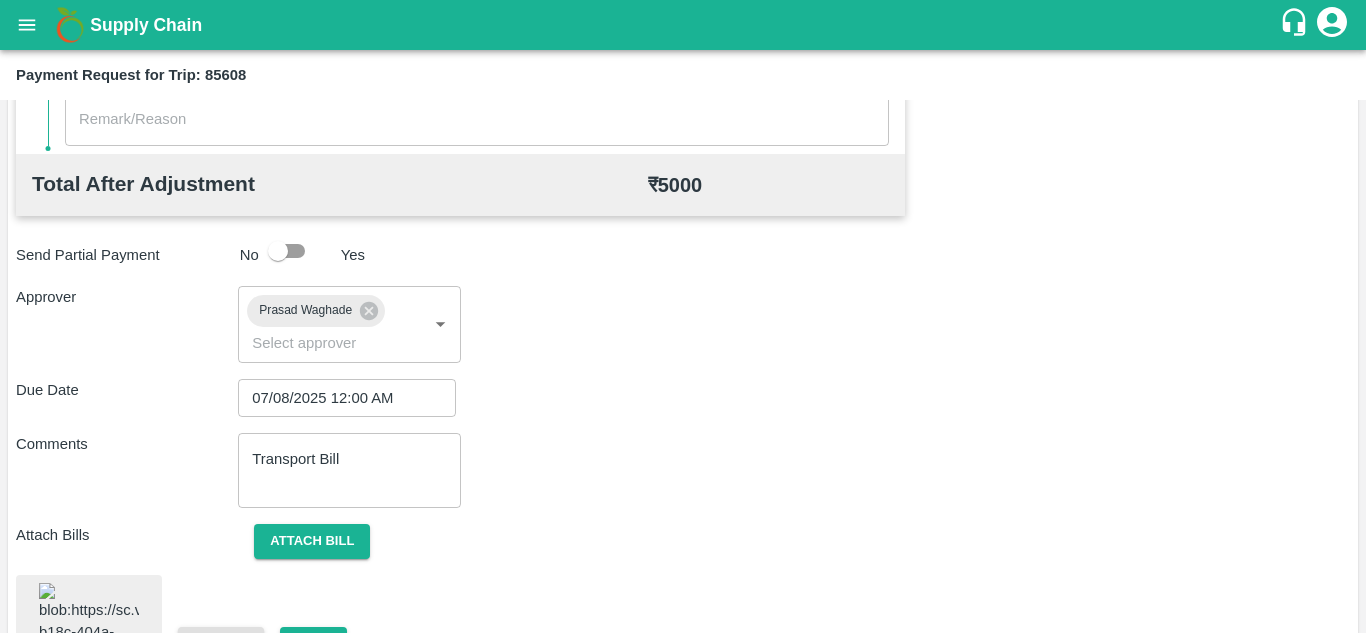 scroll, scrollTop: 1094, scrollLeft: 0, axis: vertical 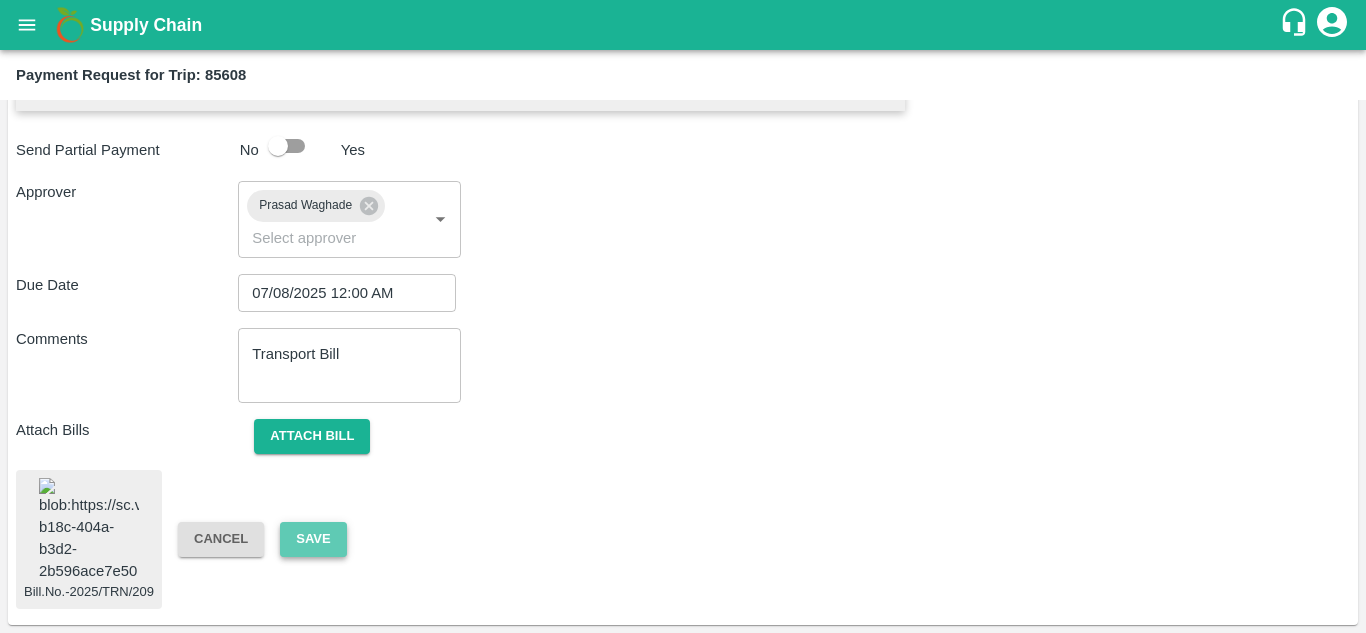 click on "Save" at bounding box center (313, 539) 